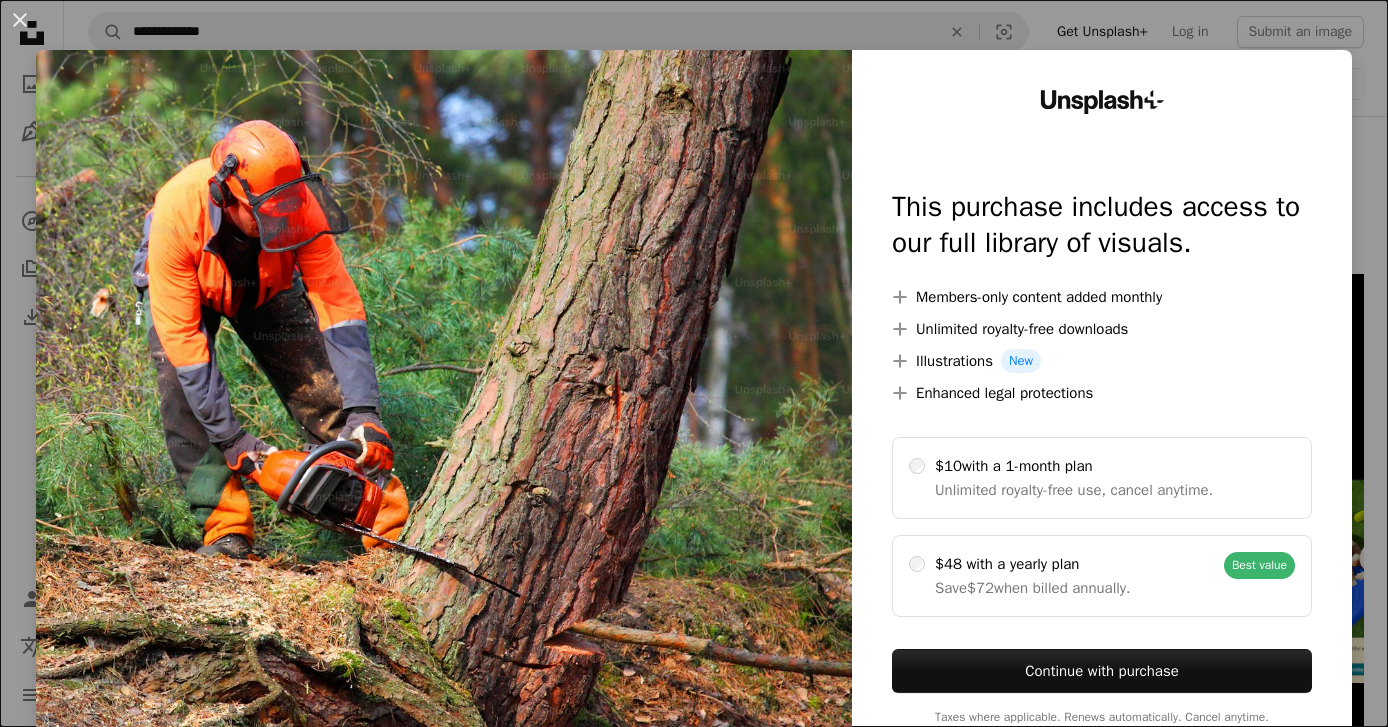 scroll, scrollTop: 163, scrollLeft: 0, axis: vertical 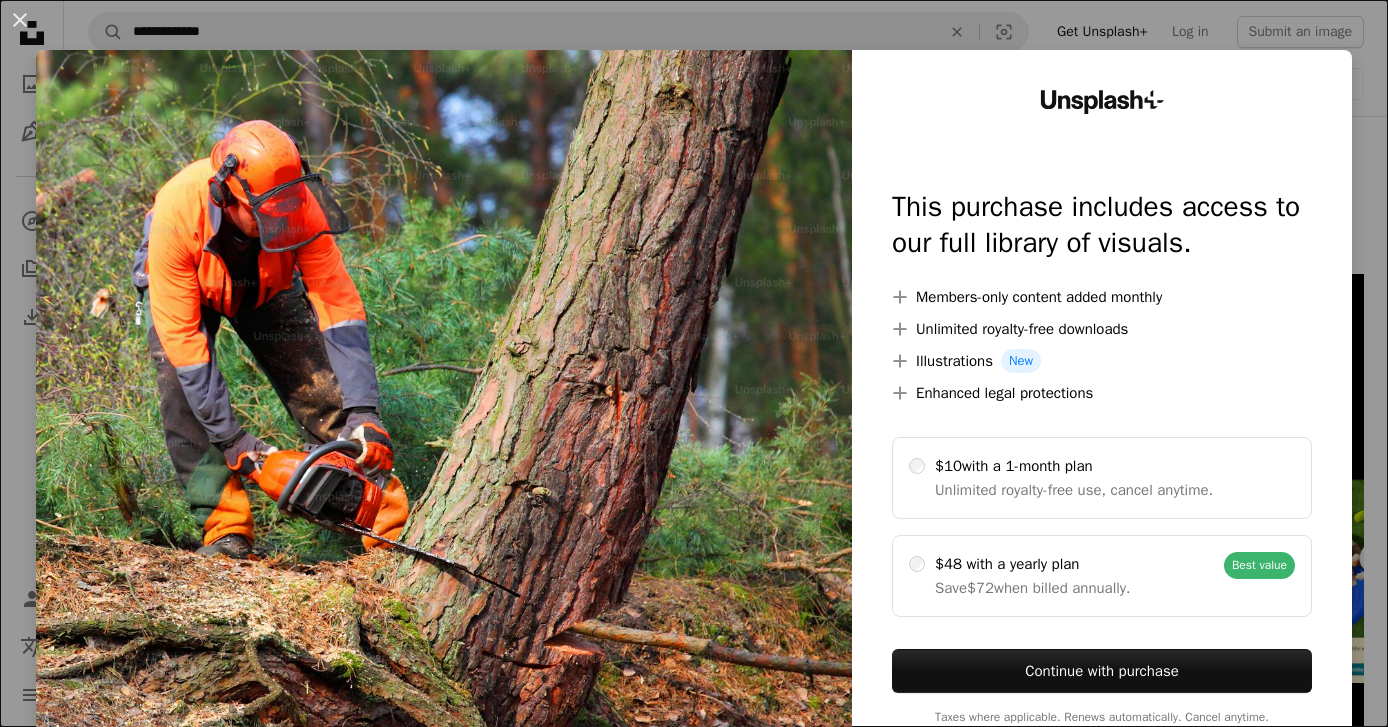 click on "An X shape" at bounding box center (20, 20) 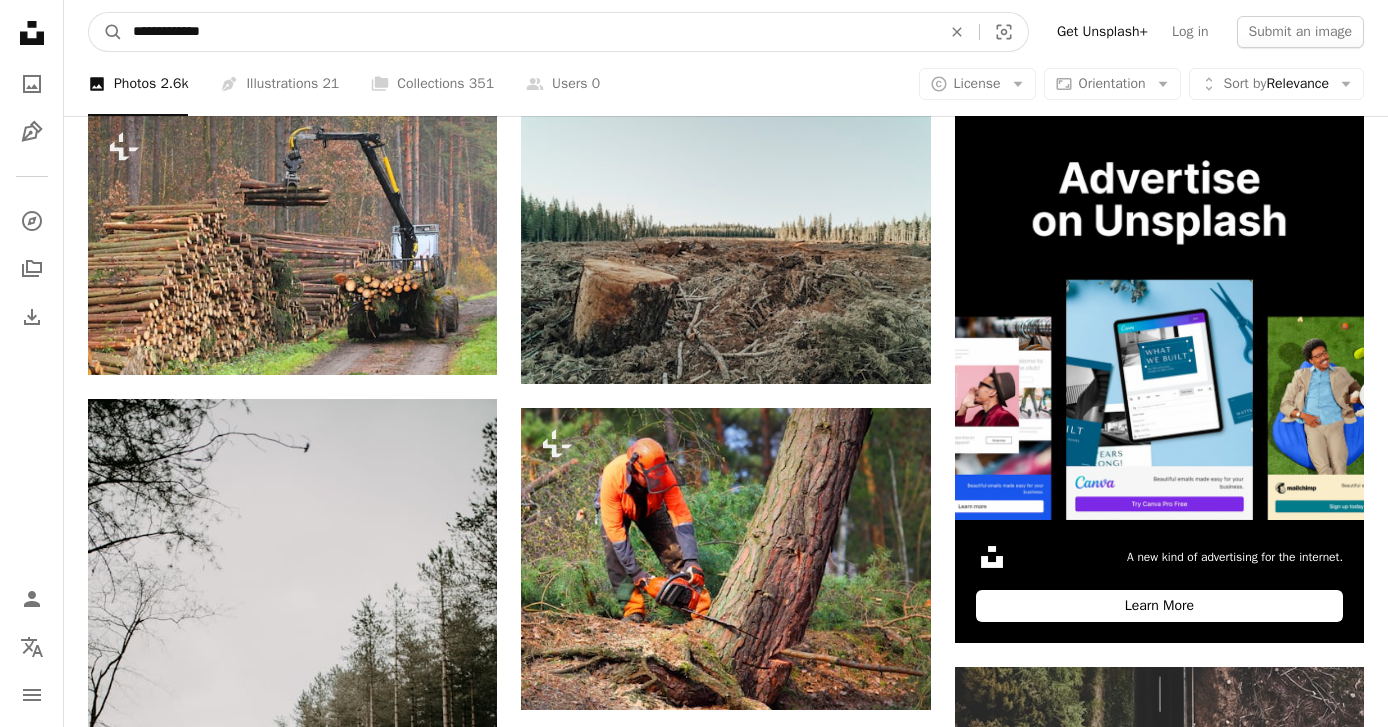 click on "**********" at bounding box center [529, 32] 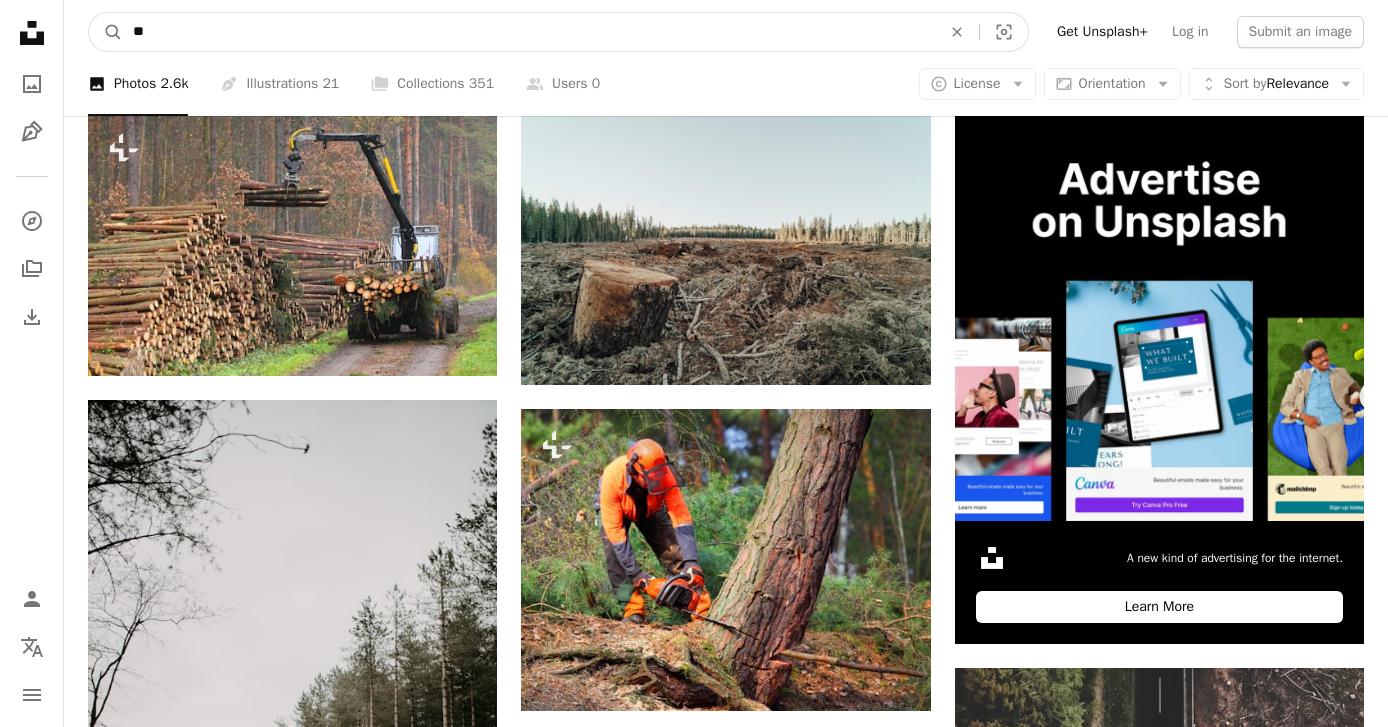 type on "*" 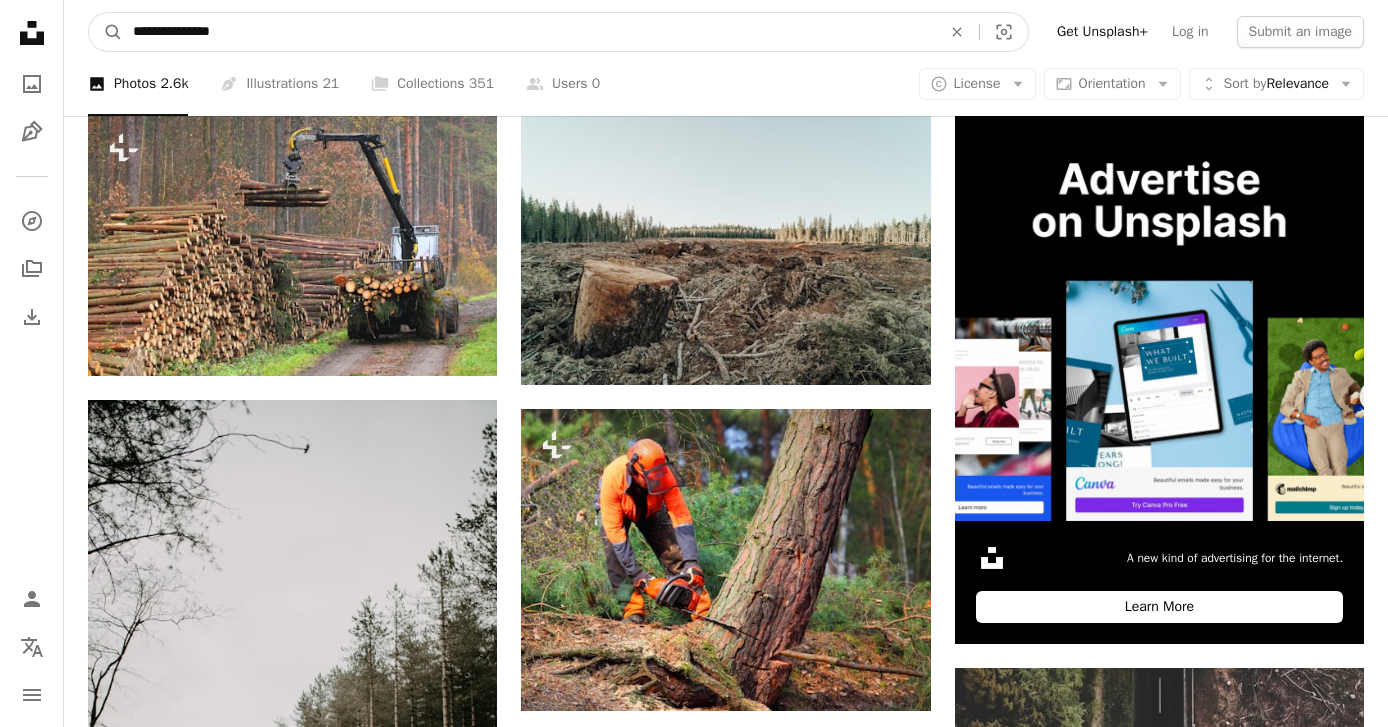 type on "**********" 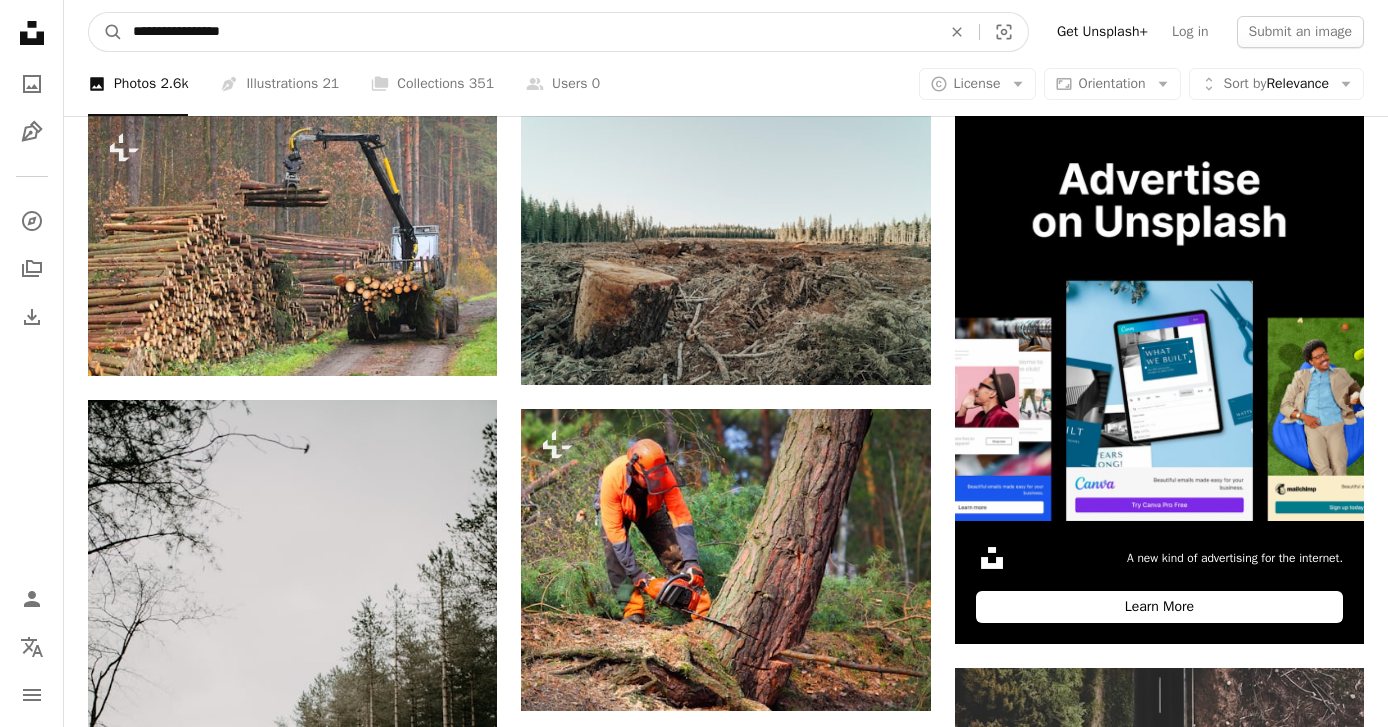 click on "A magnifying glass" at bounding box center [106, 32] 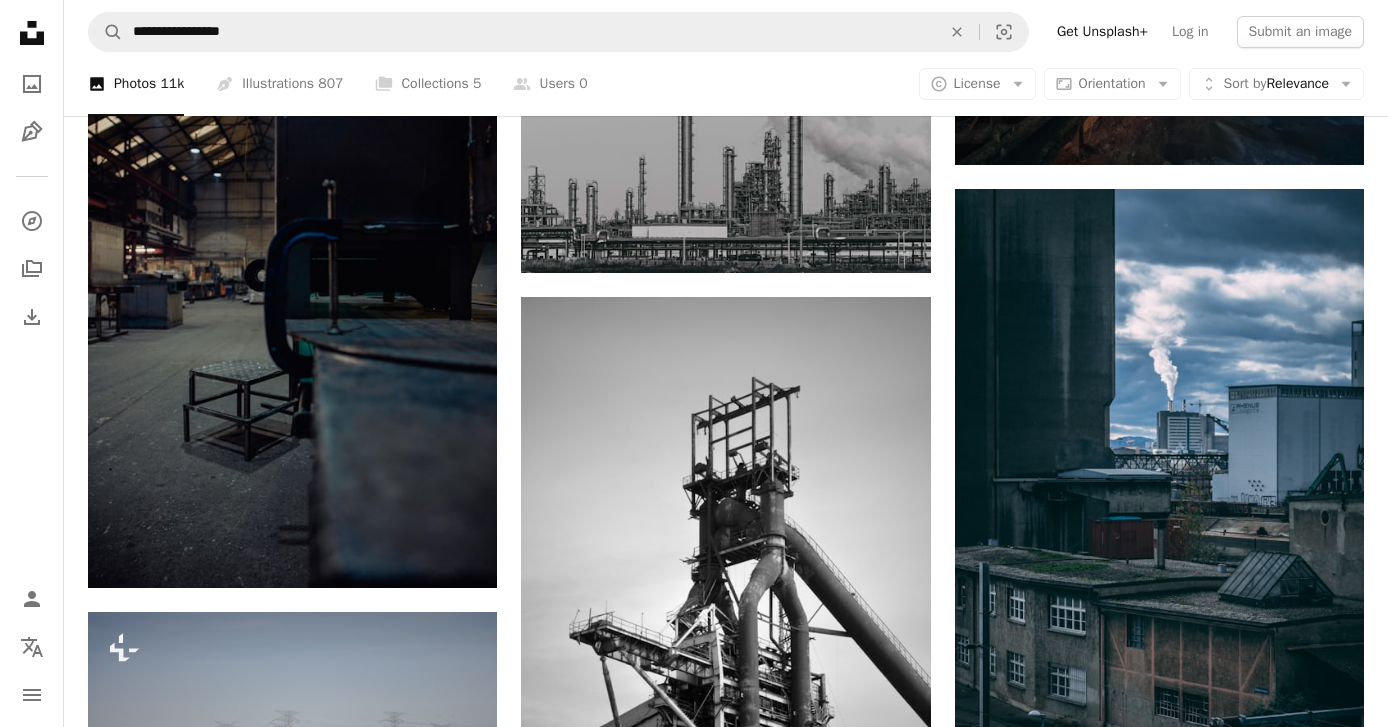scroll, scrollTop: 1231, scrollLeft: 0, axis: vertical 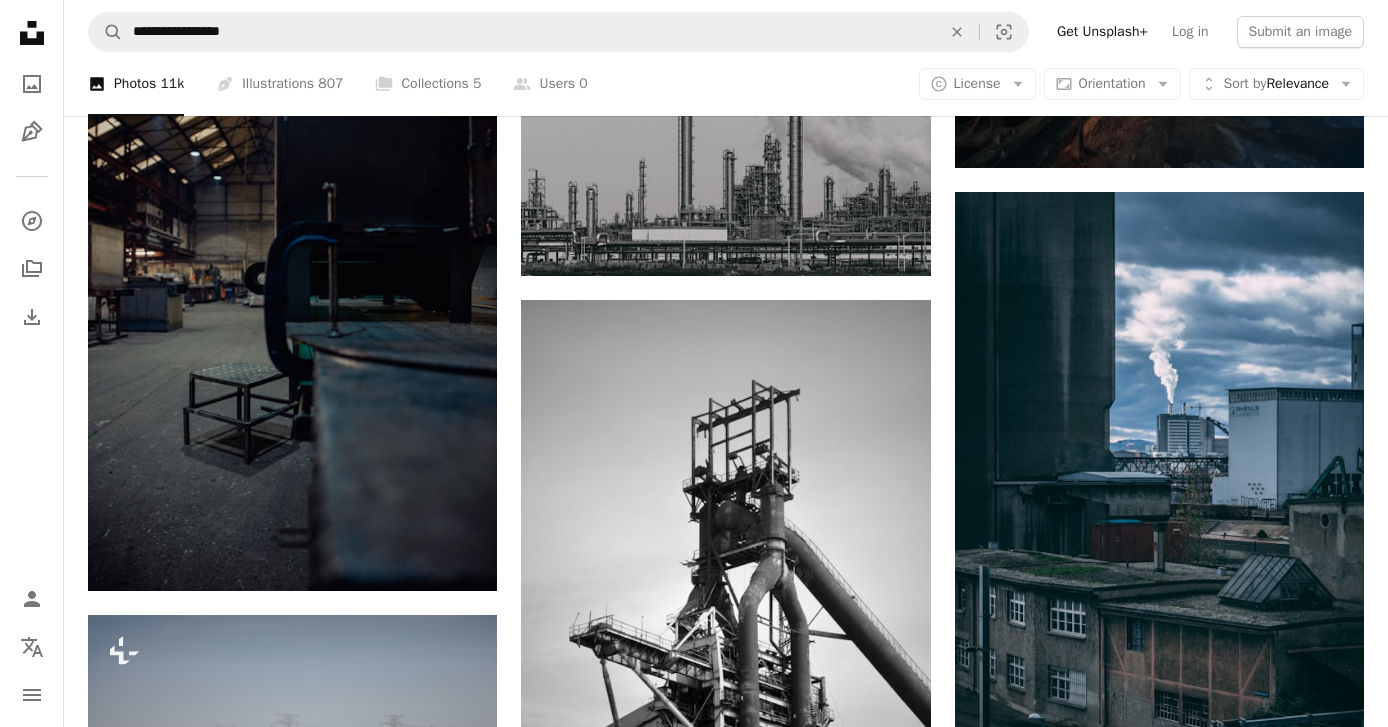 click at bounding box center (725, 126) 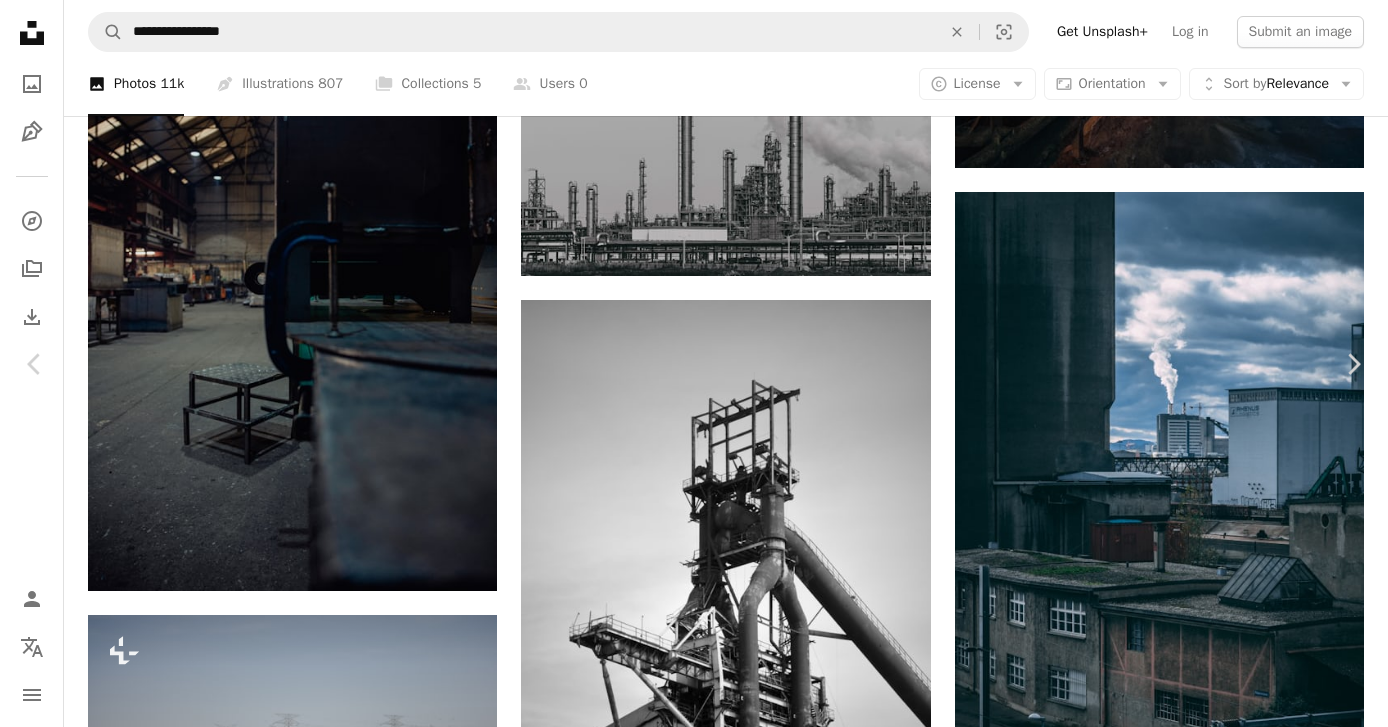 scroll, scrollTop: 1231, scrollLeft: 0, axis: vertical 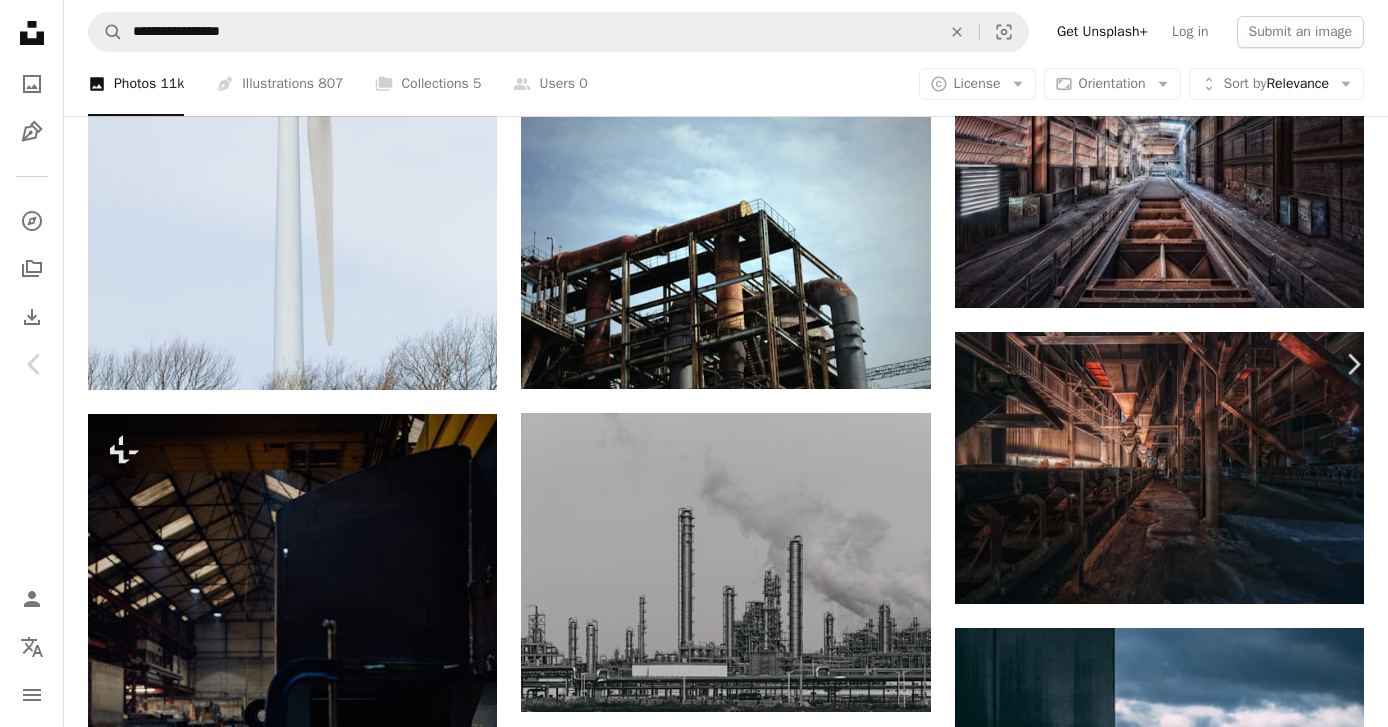 click on "An X shape" at bounding box center [20, 20] 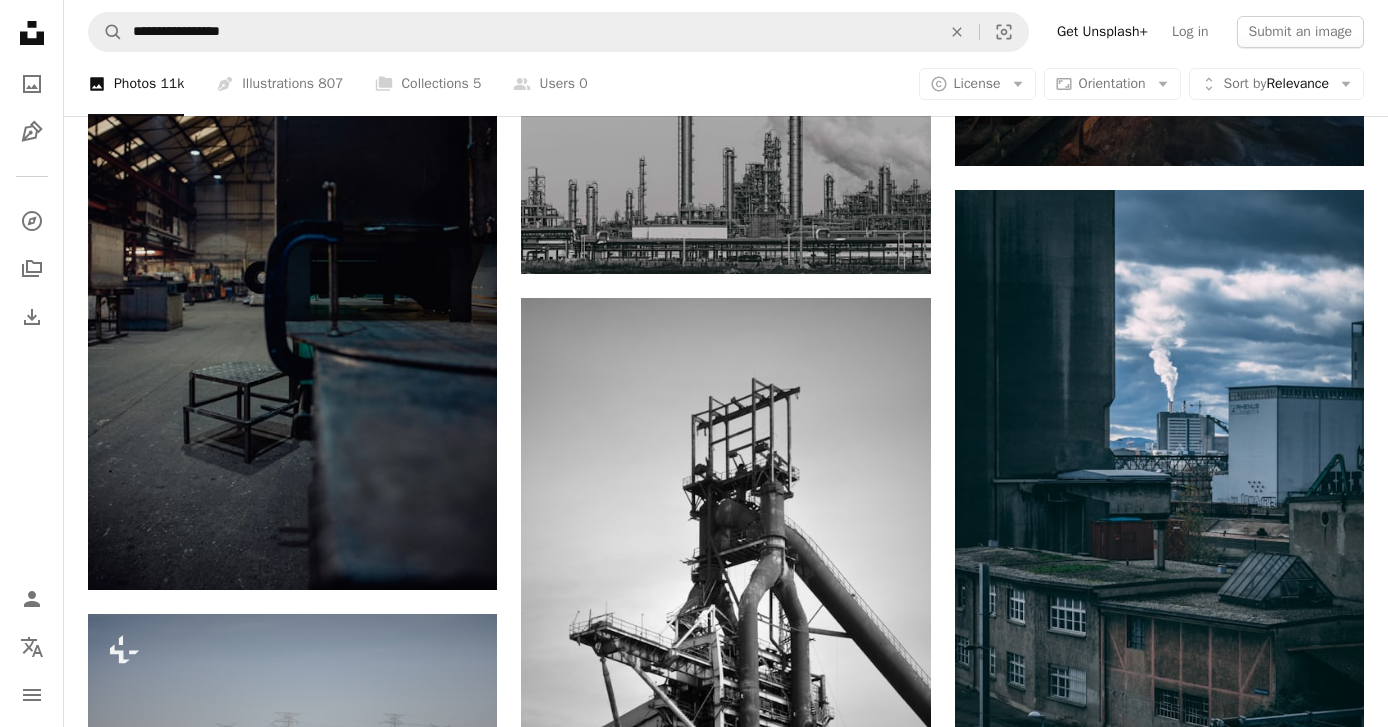 click on "An X shape" 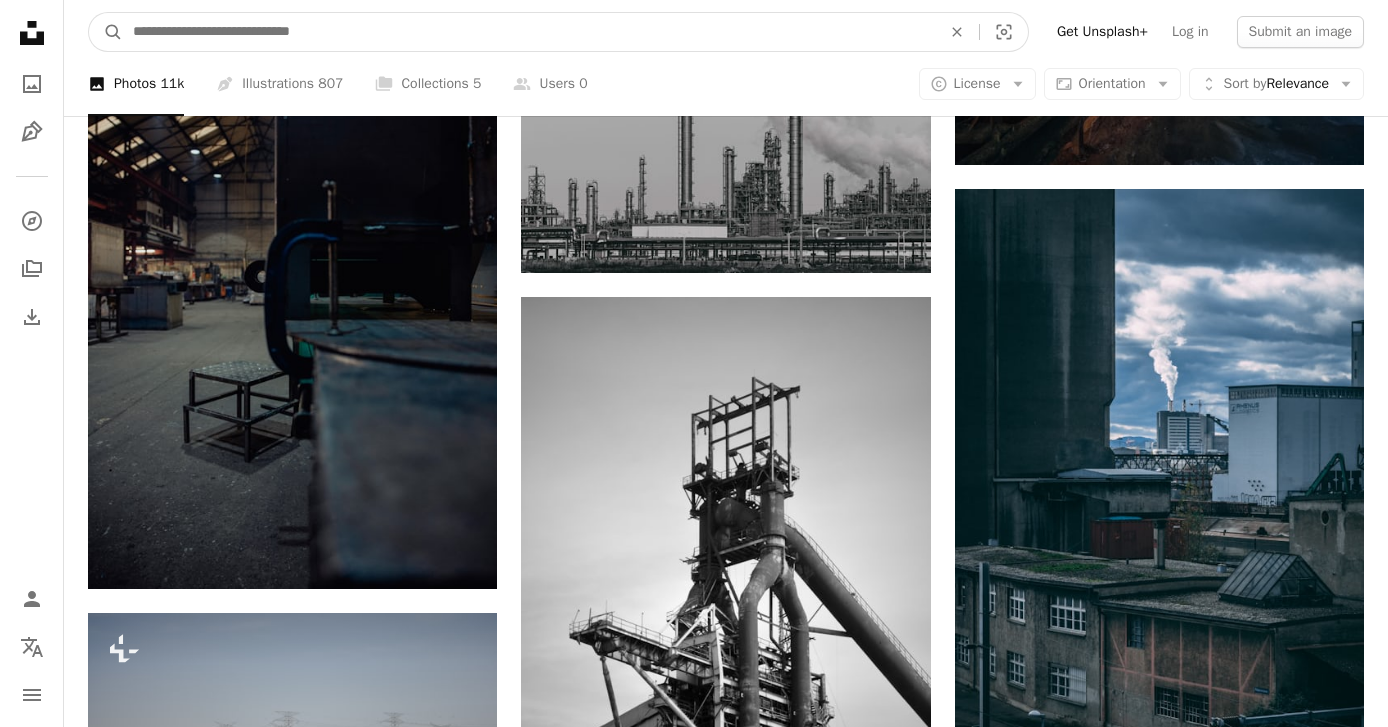 scroll, scrollTop: 1233, scrollLeft: 0, axis: vertical 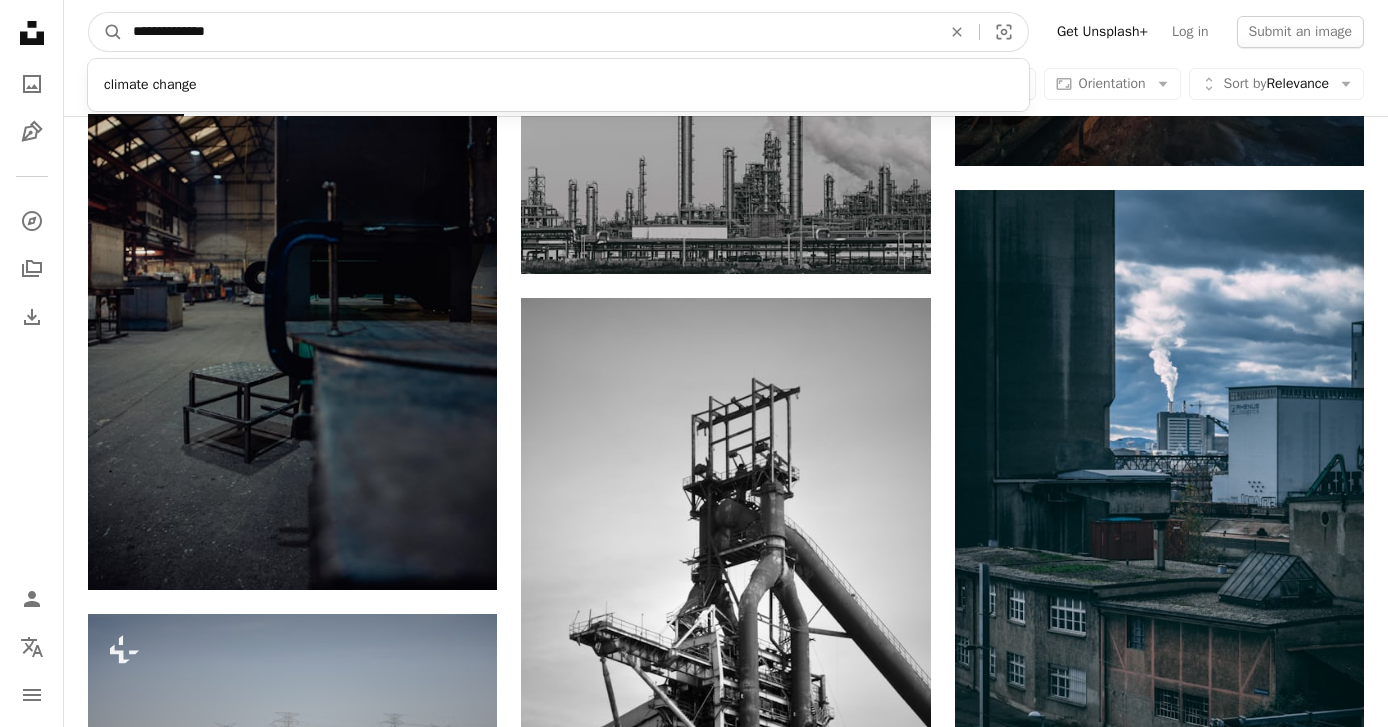 type on "**********" 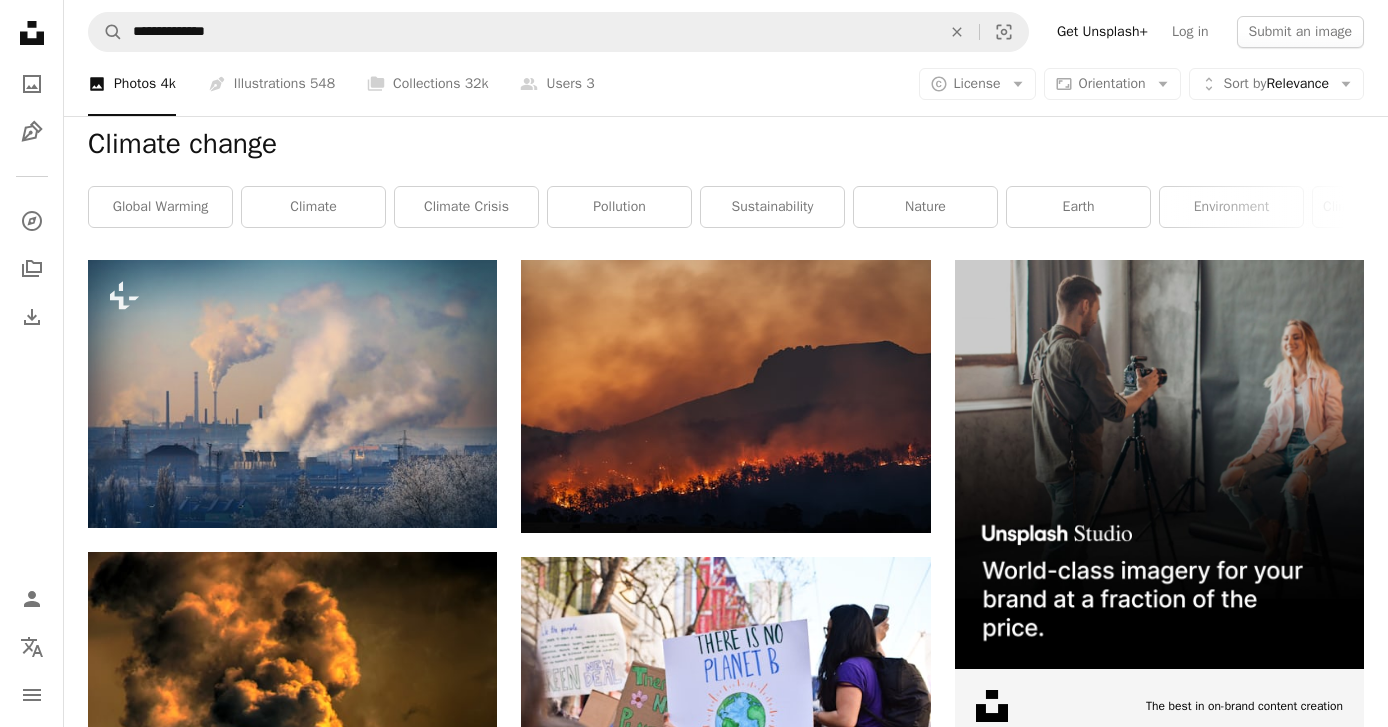 scroll, scrollTop: 0, scrollLeft: 0, axis: both 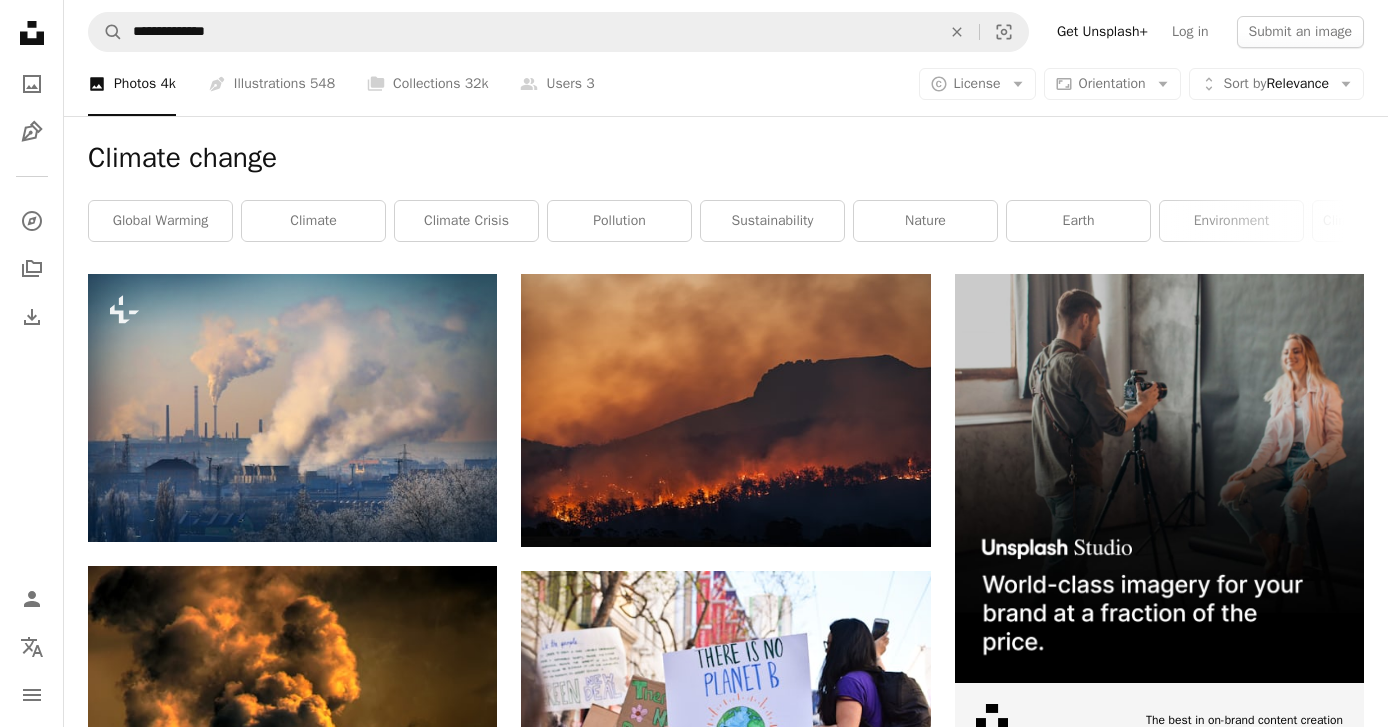 click at bounding box center [725, 410] 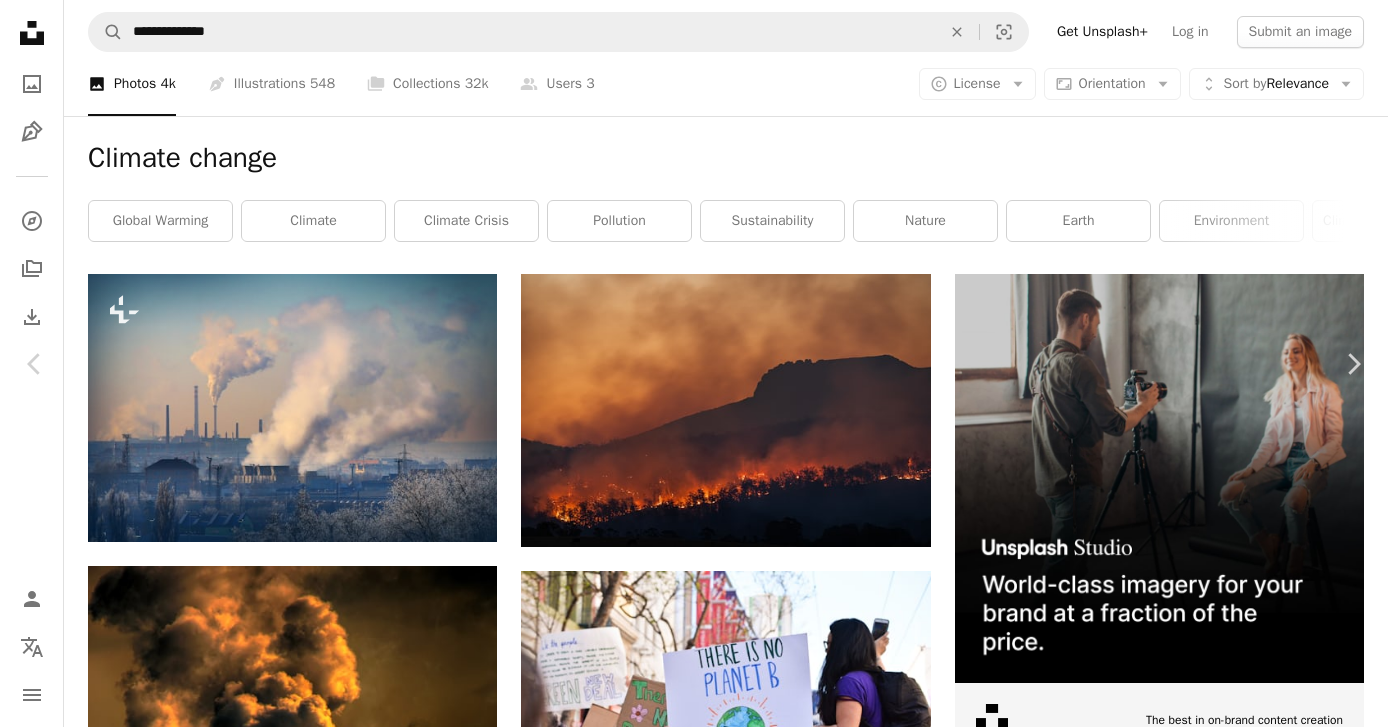 click on "An X shape" at bounding box center [20, 20] 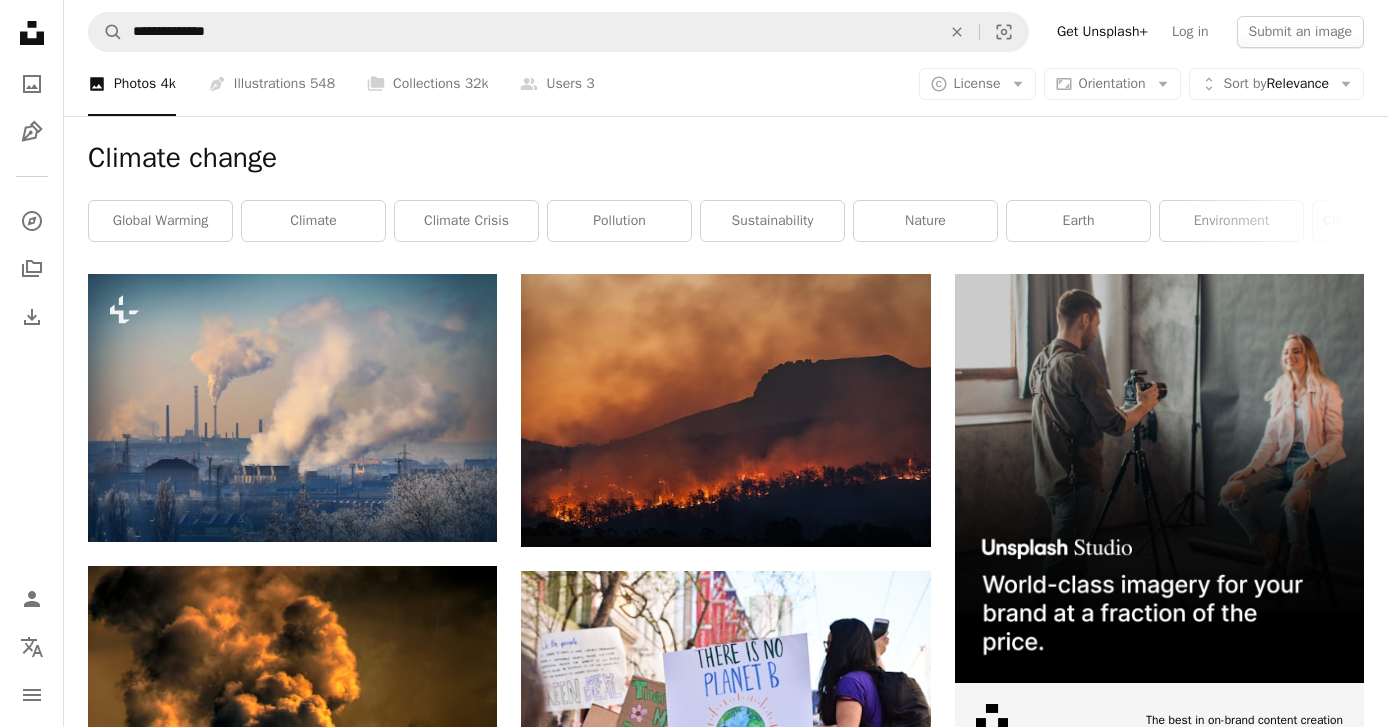 click on "An X shape" 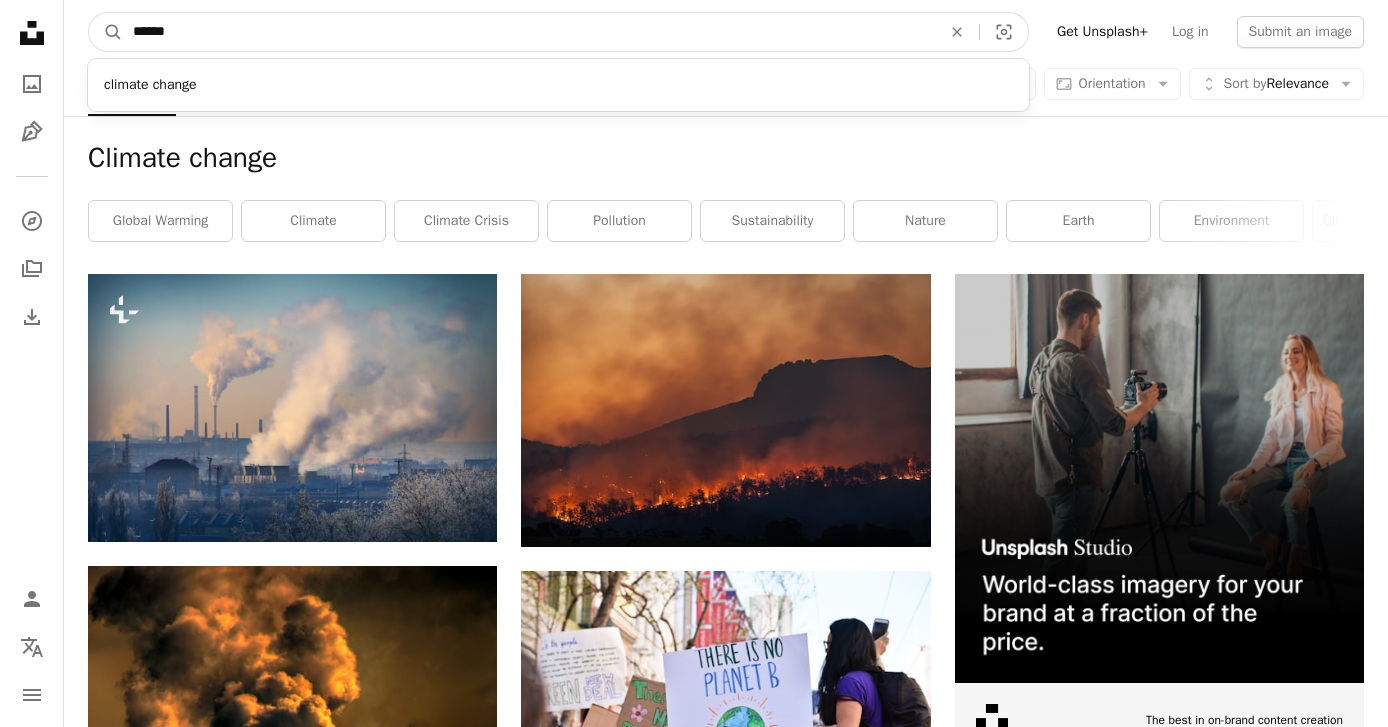 type on "*******" 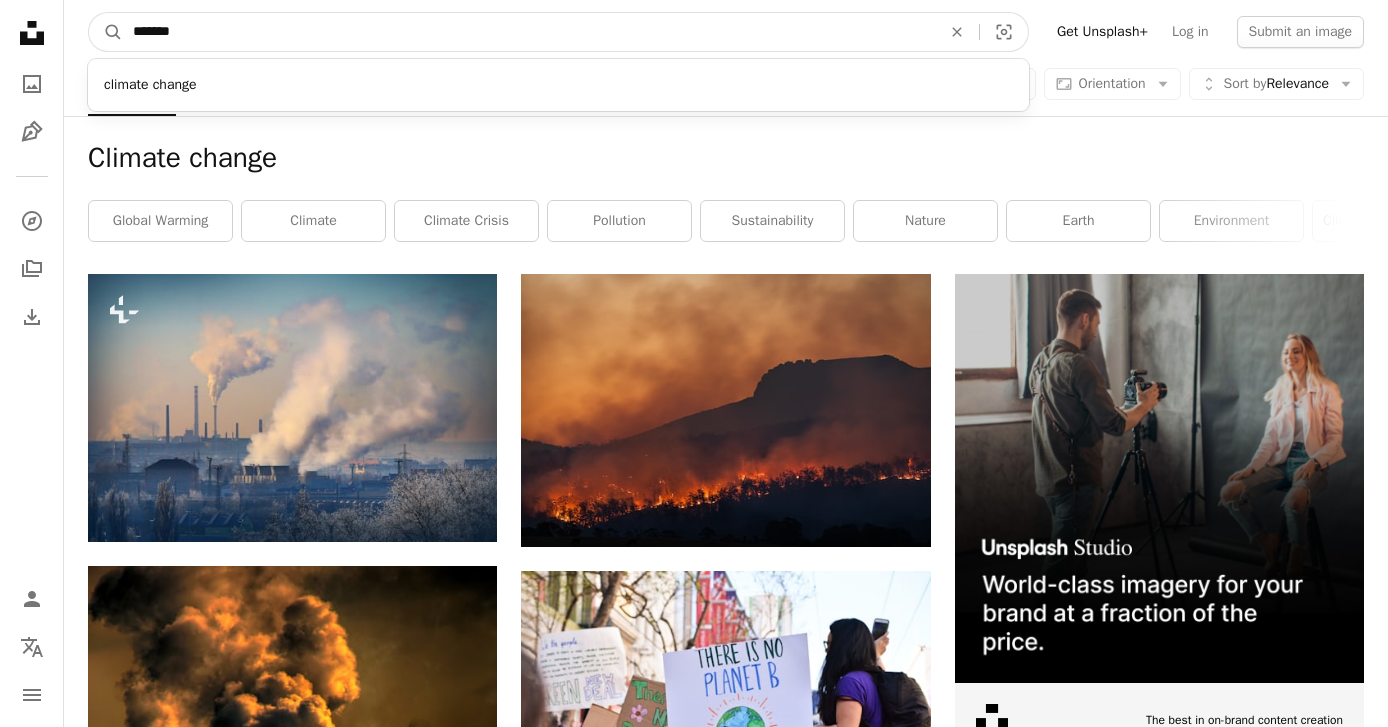 click on "A magnifying glass" at bounding box center [106, 32] 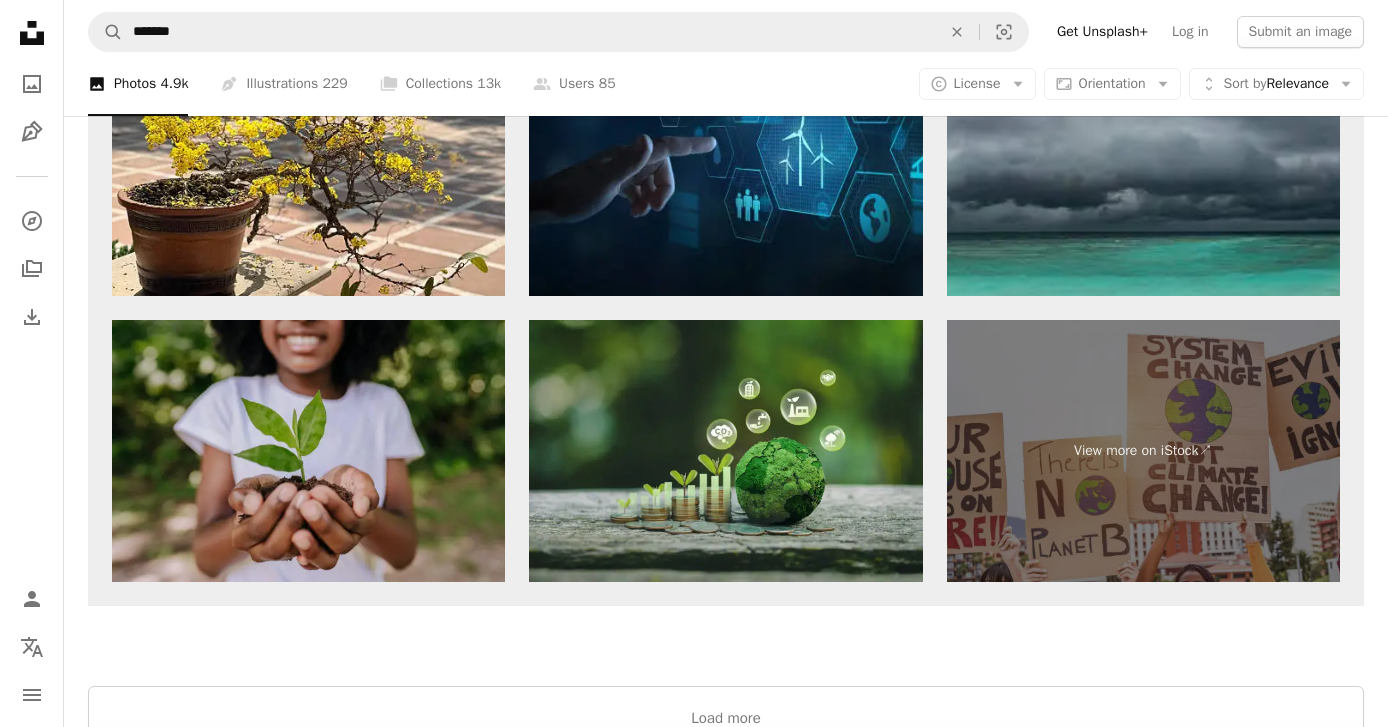 scroll, scrollTop: 3344, scrollLeft: 0, axis: vertical 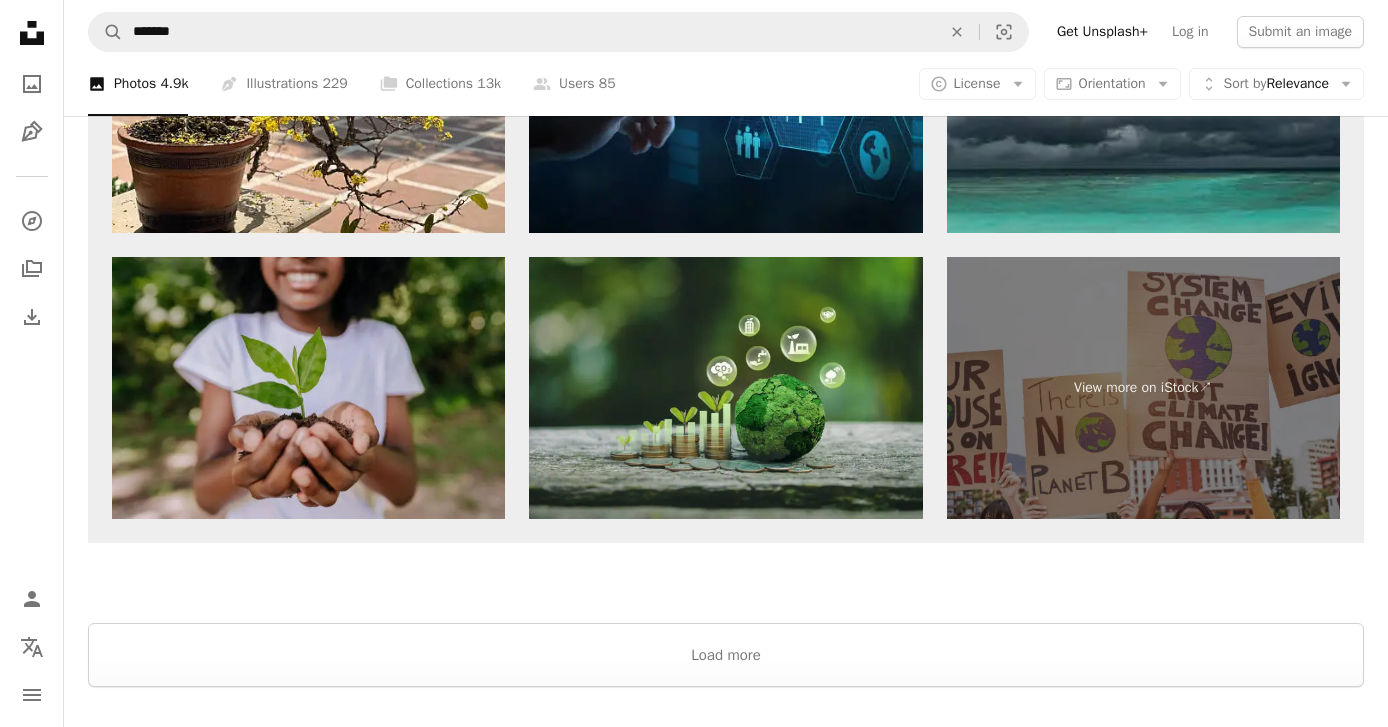click on "Load more" at bounding box center [726, 655] 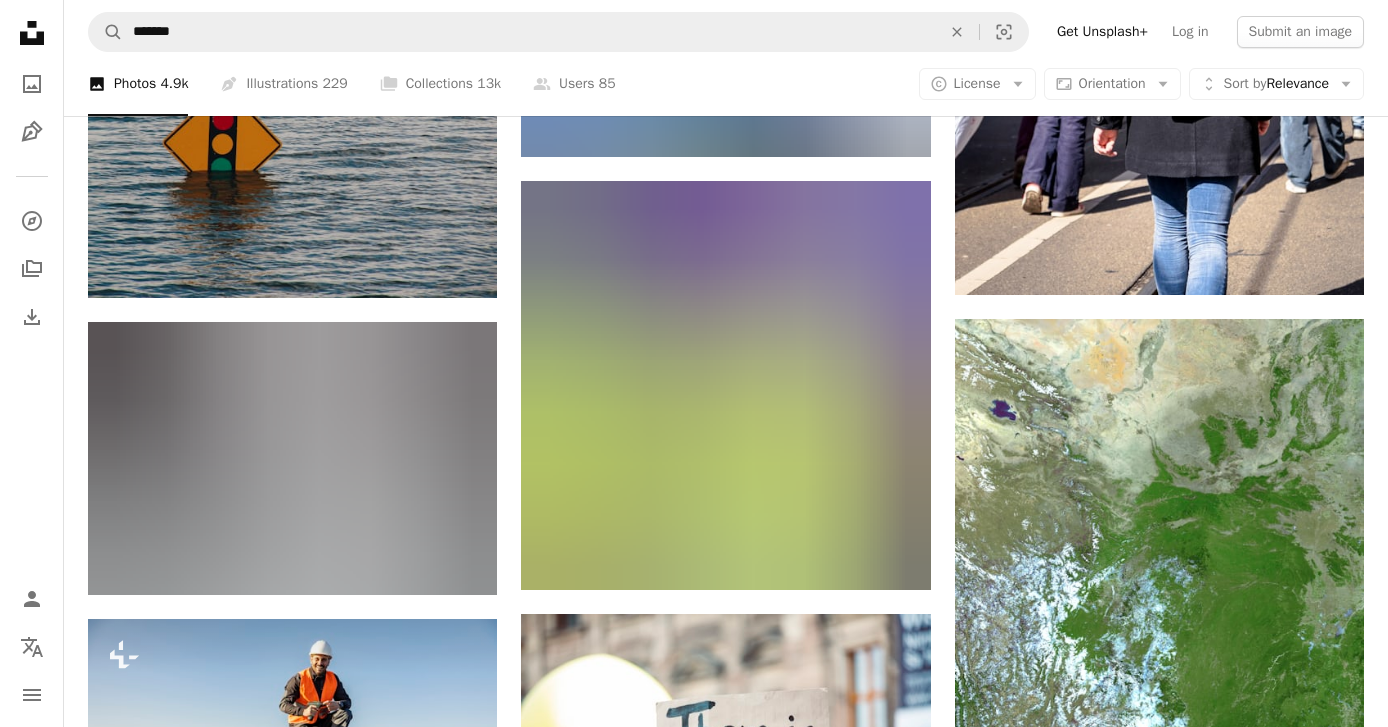 scroll, scrollTop: 6518, scrollLeft: 0, axis: vertical 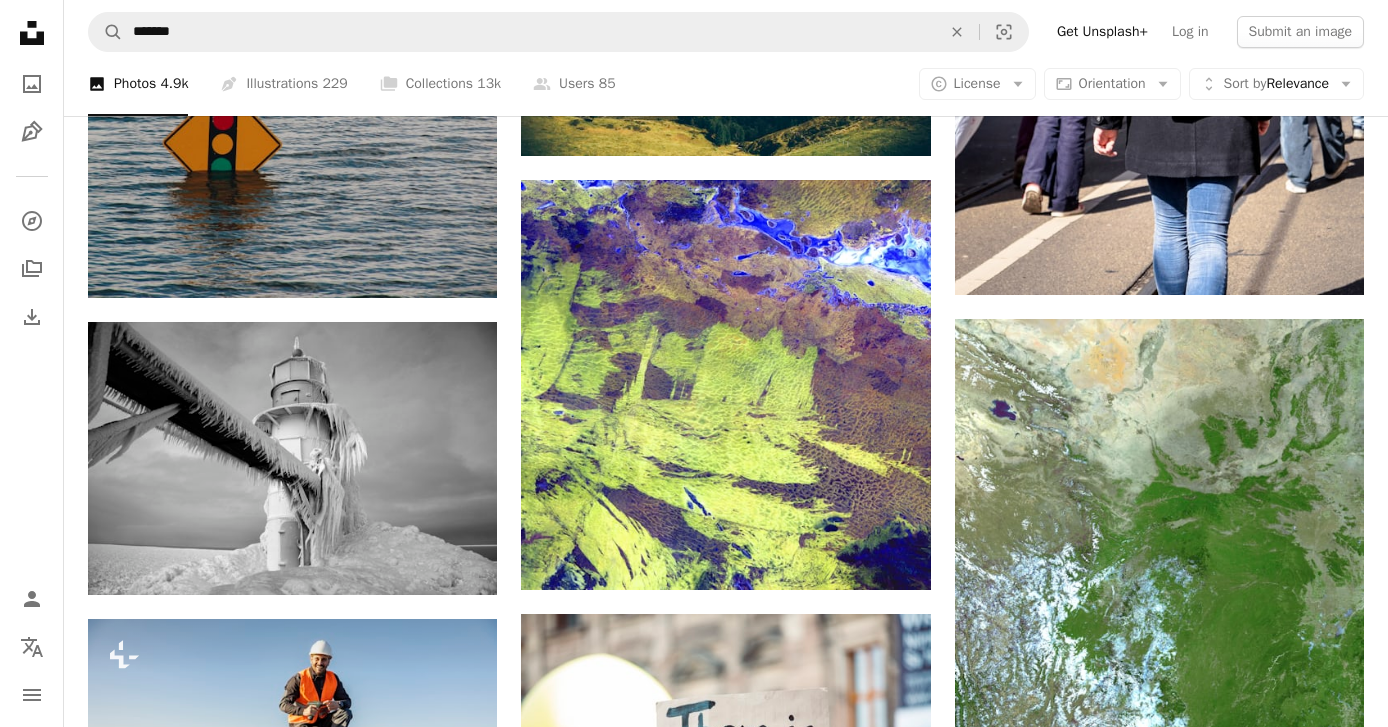 click on "An X shape" 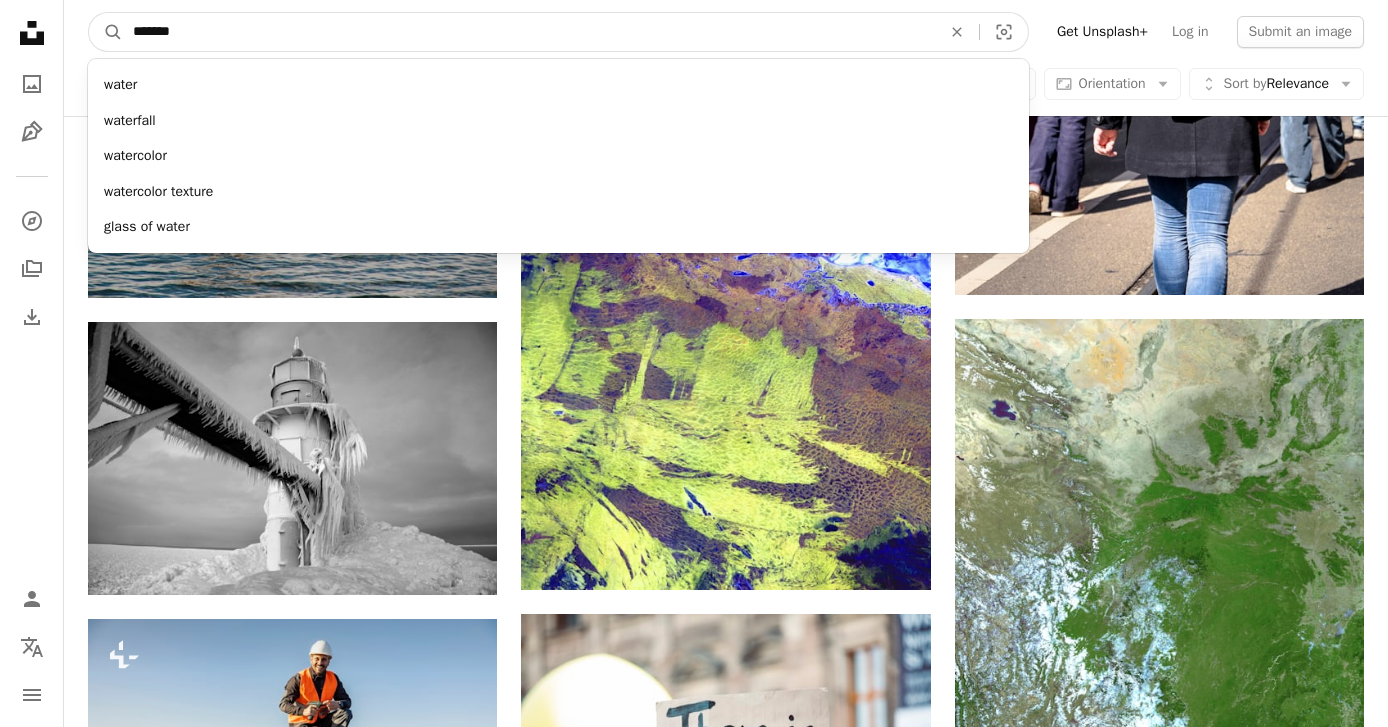 type on "*******" 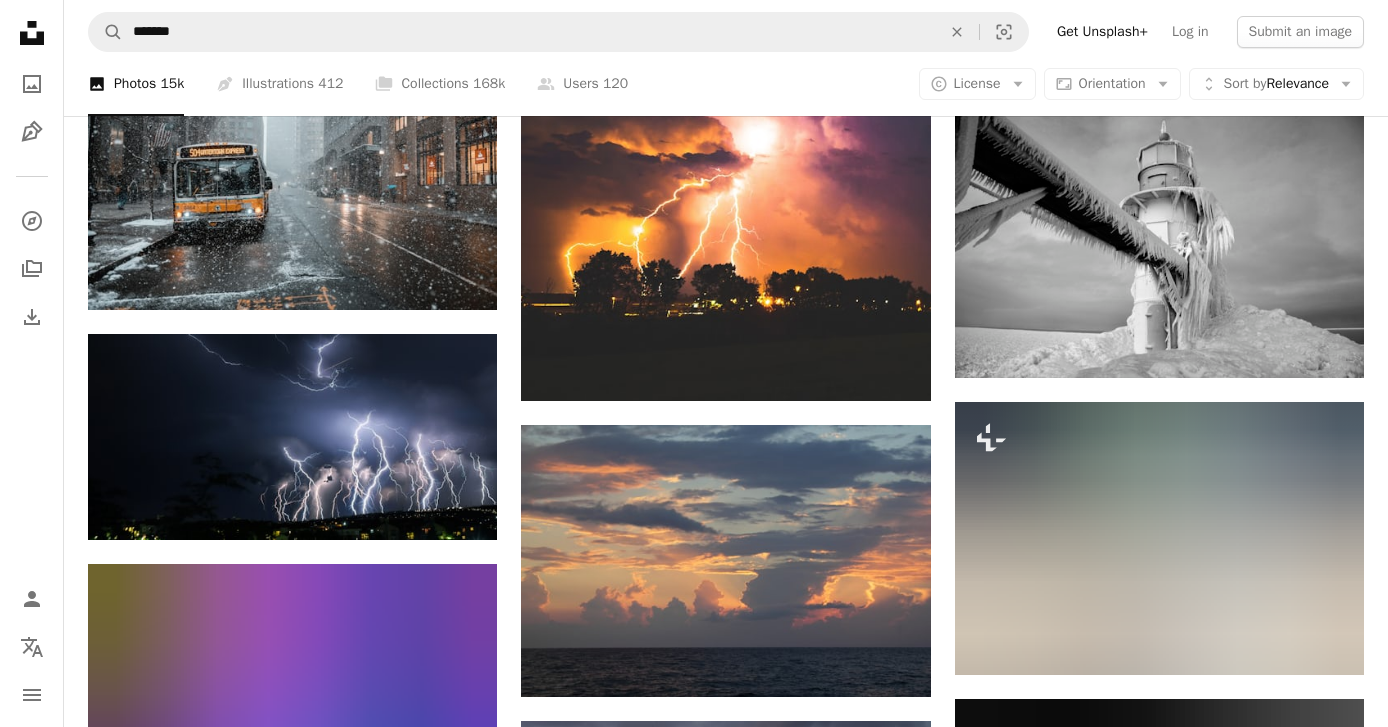 scroll, scrollTop: 5948, scrollLeft: 0, axis: vertical 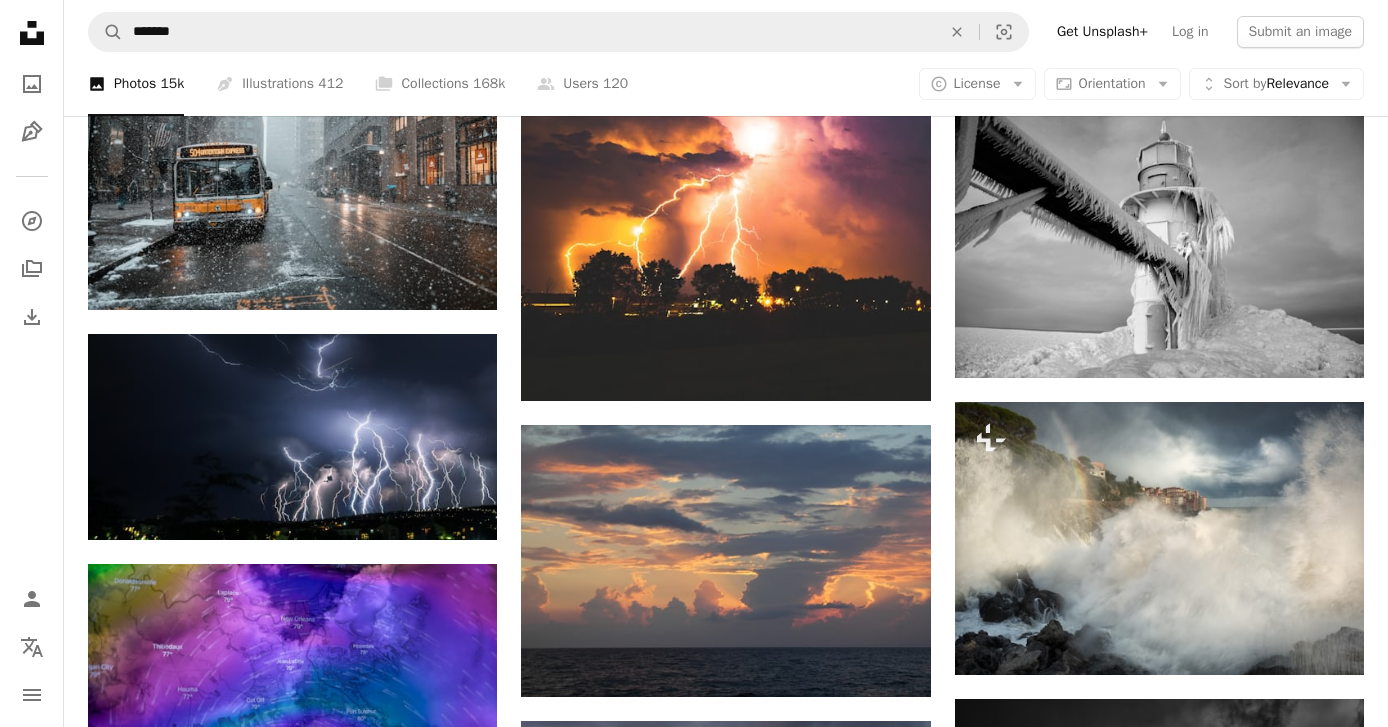 click on "Arrow pointing down" 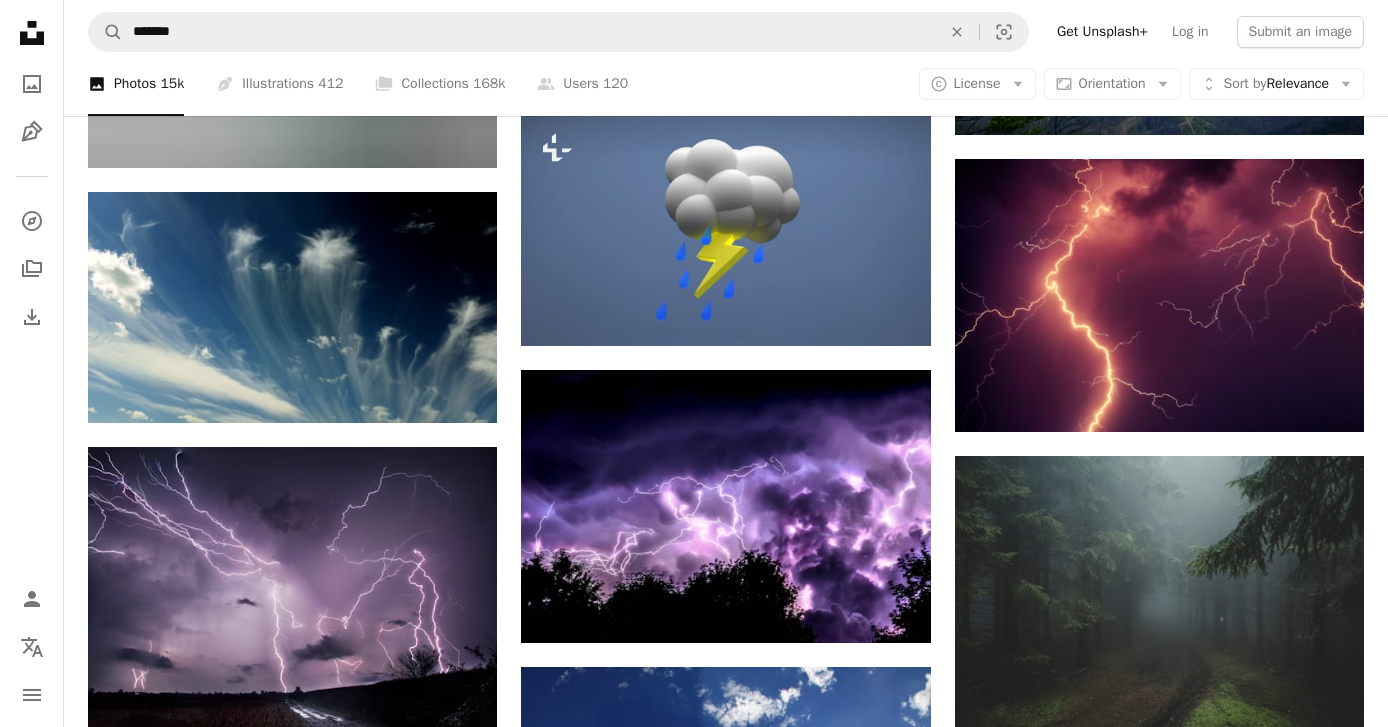 scroll, scrollTop: 13276, scrollLeft: 0, axis: vertical 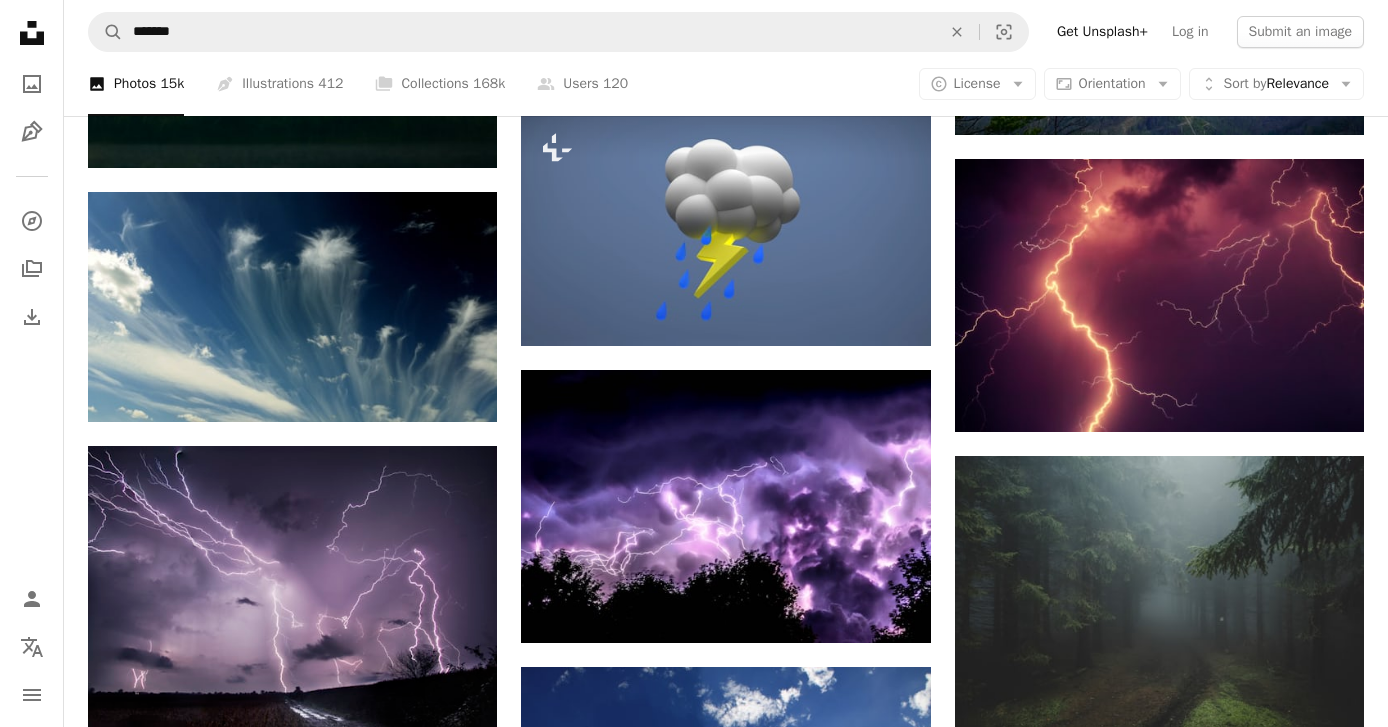 click on "Arrow pointing down" 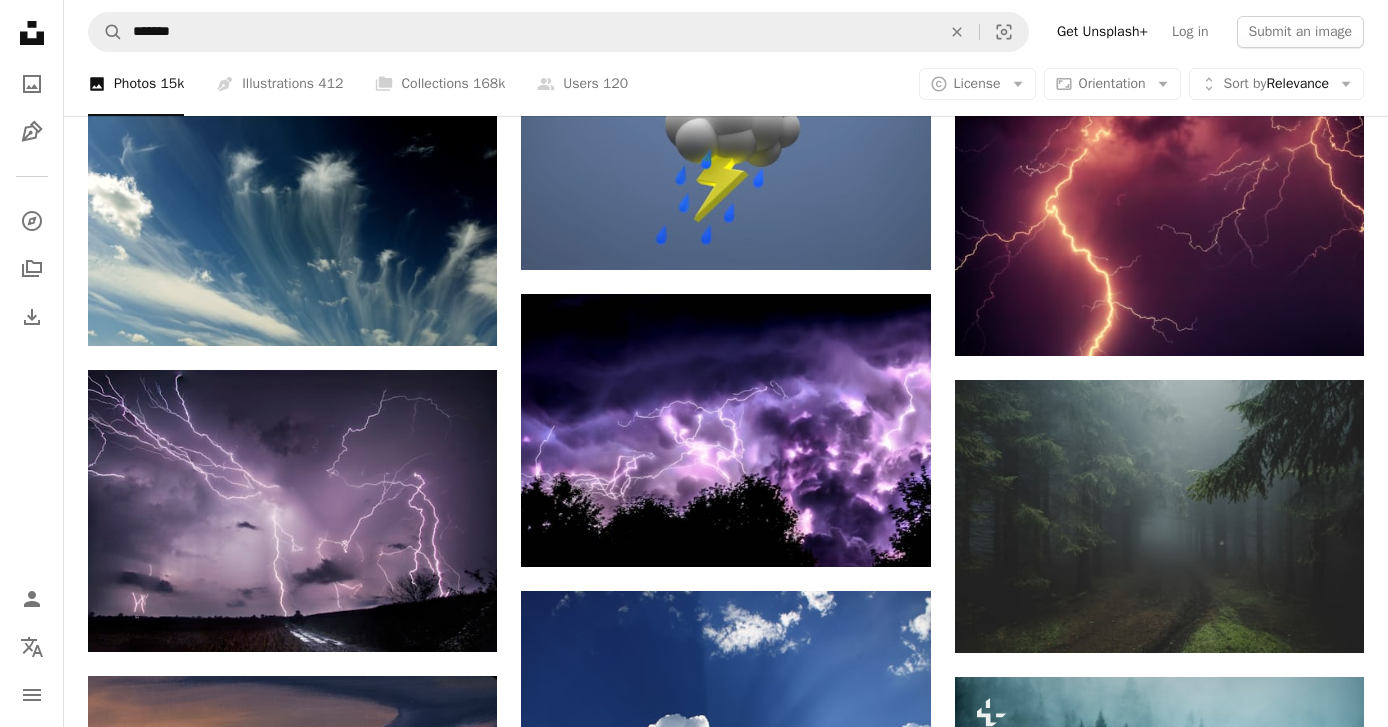 scroll, scrollTop: 16921, scrollLeft: 0, axis: vertical 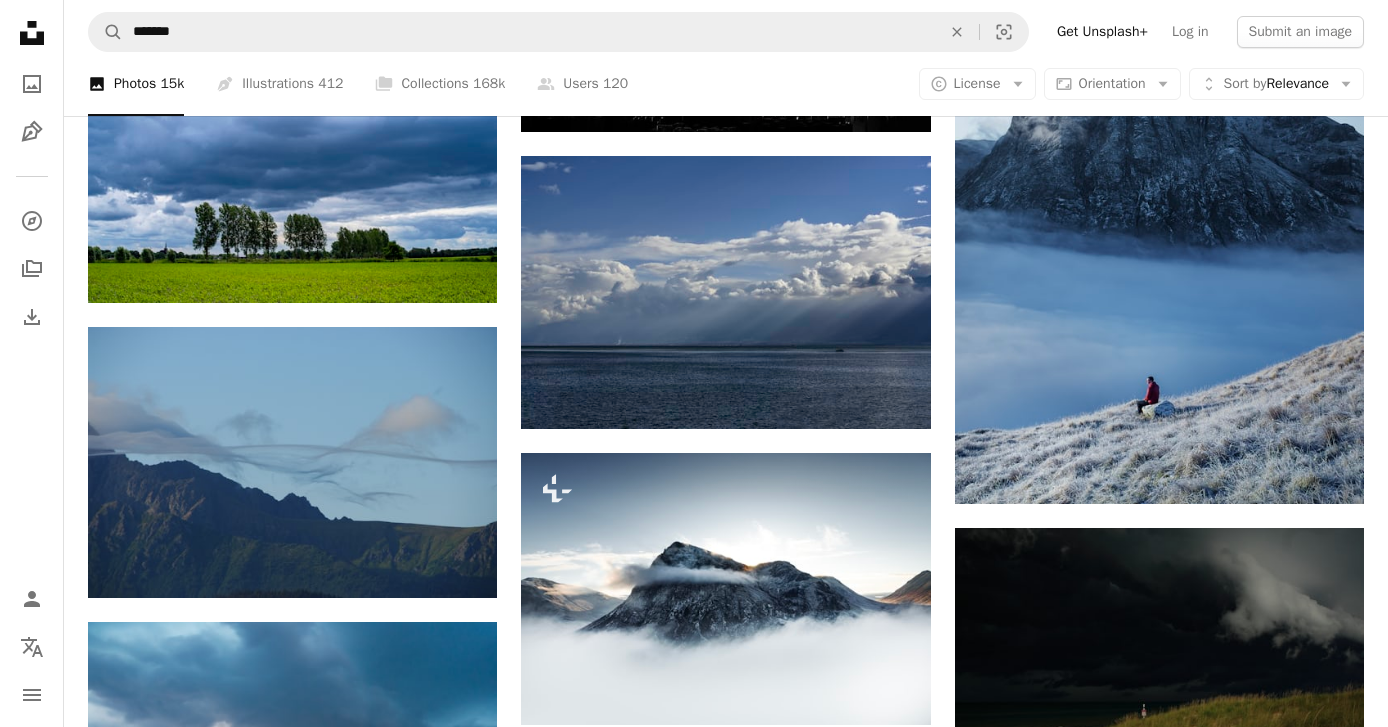 click on "An X shape" at bounding box center [957, 32] 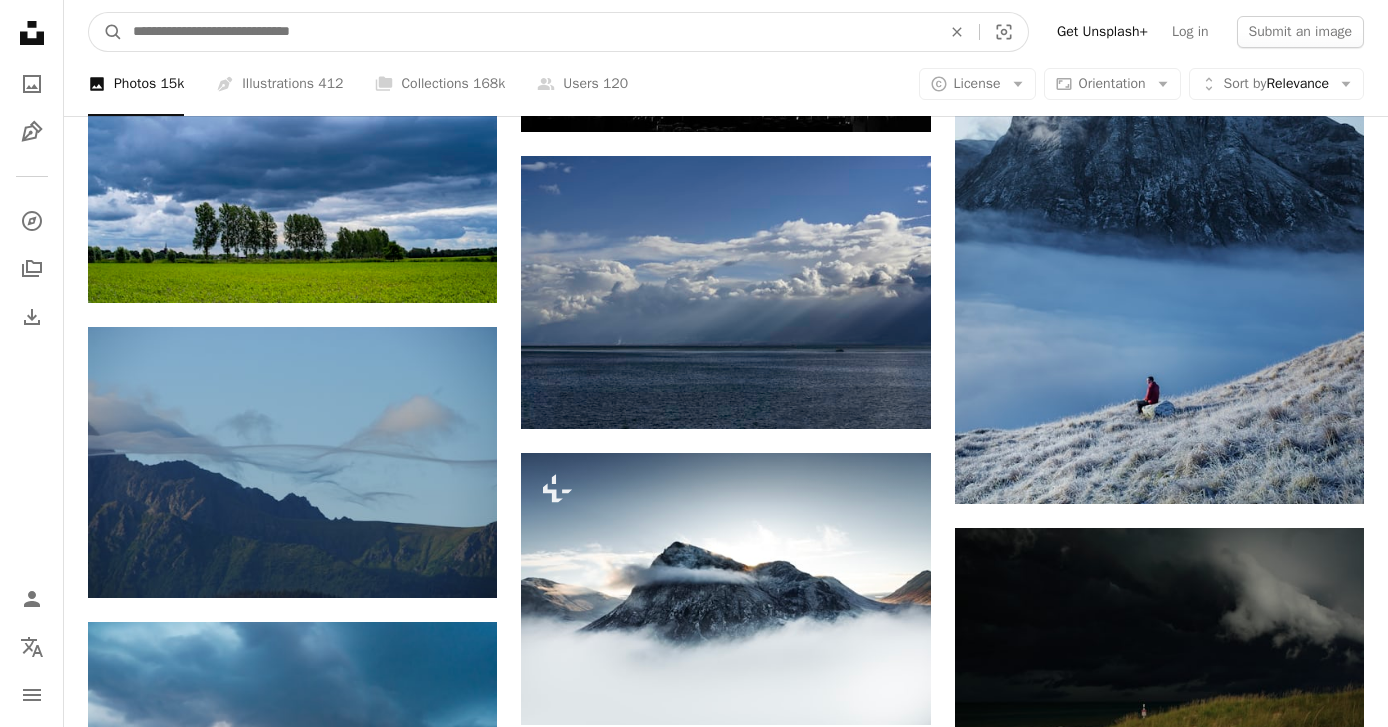 scroll, scrollTop: 16921, scrollLeft: 0, axis: vertical 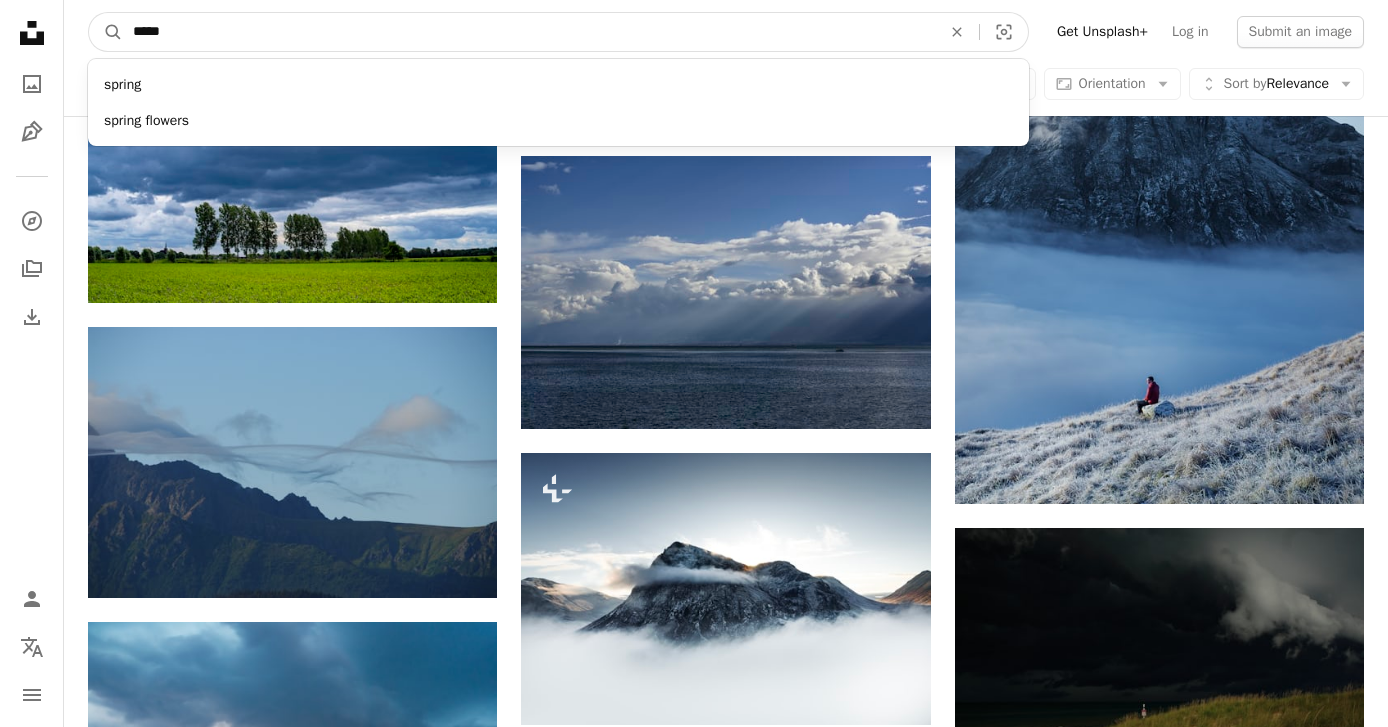 type on "******" 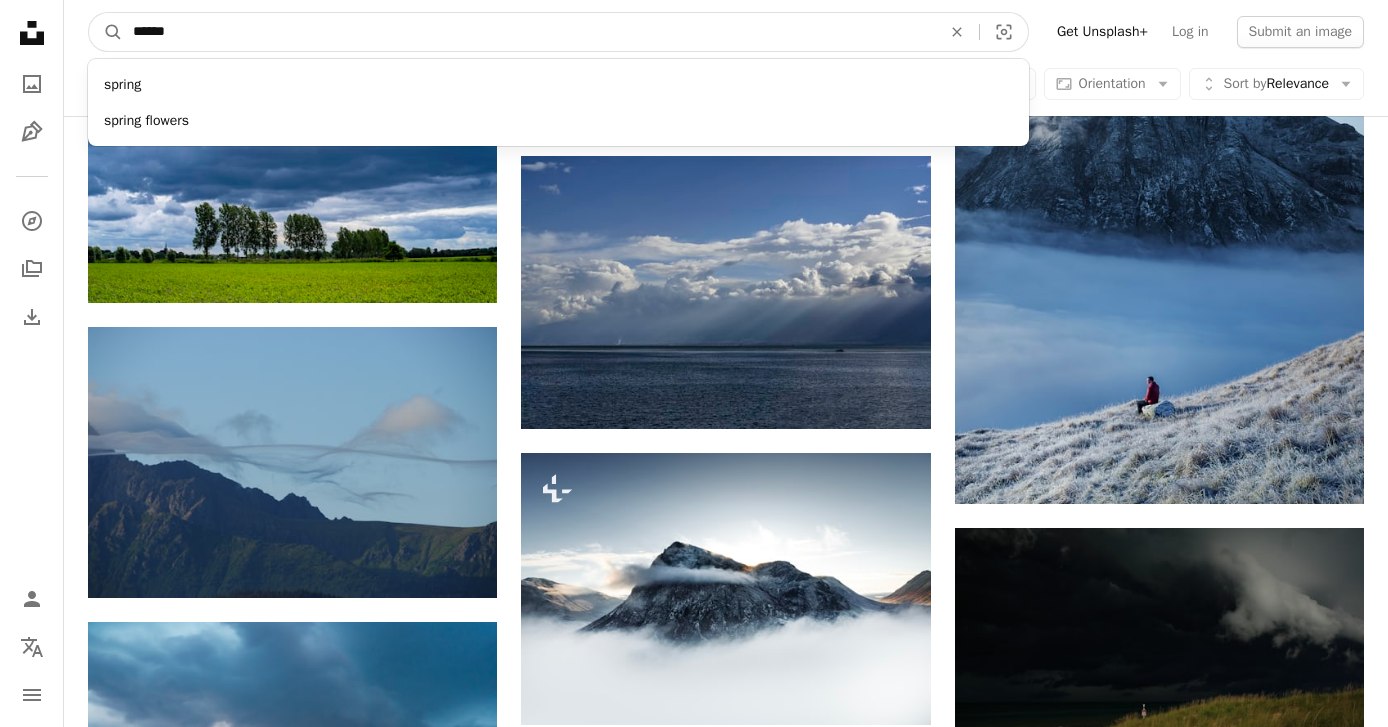 click on "A magnifying glass" at bounding box center (106, 32) 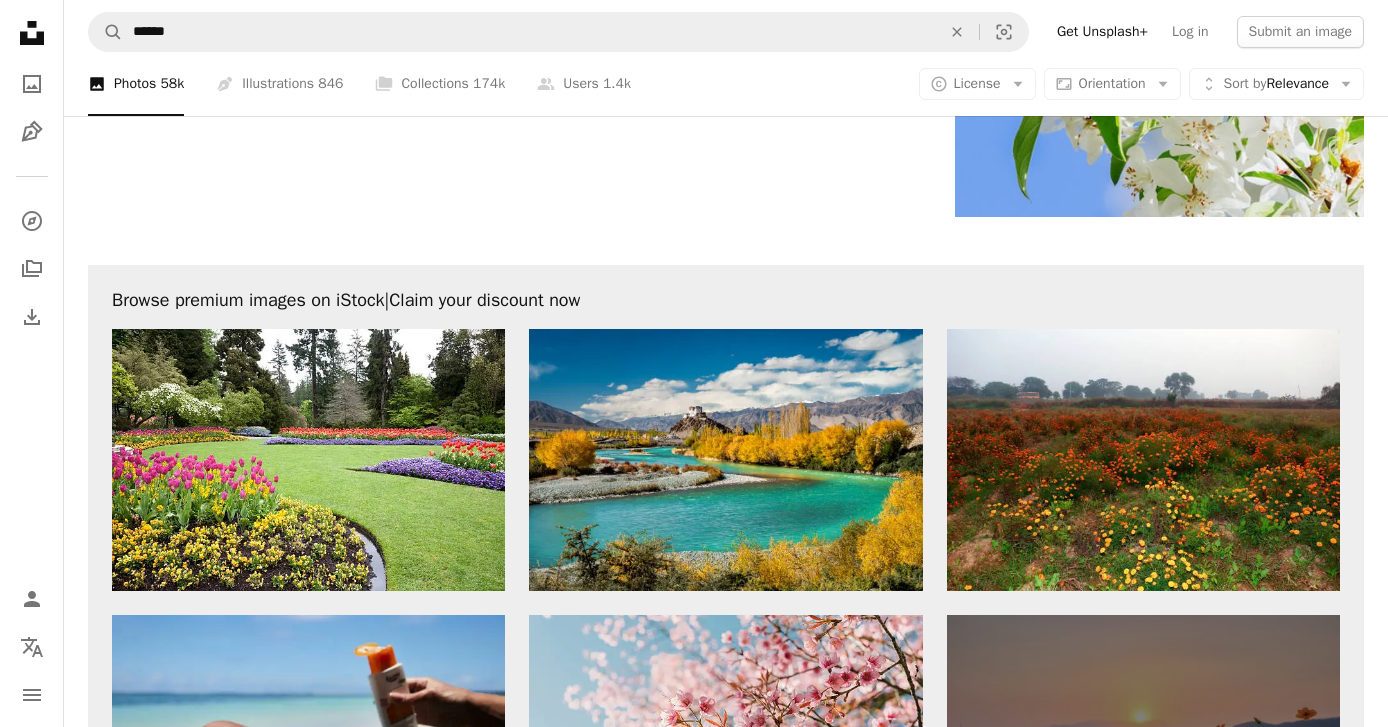 scroll, scrollTop: 4601, scrollLeft: 0, axis: vertical 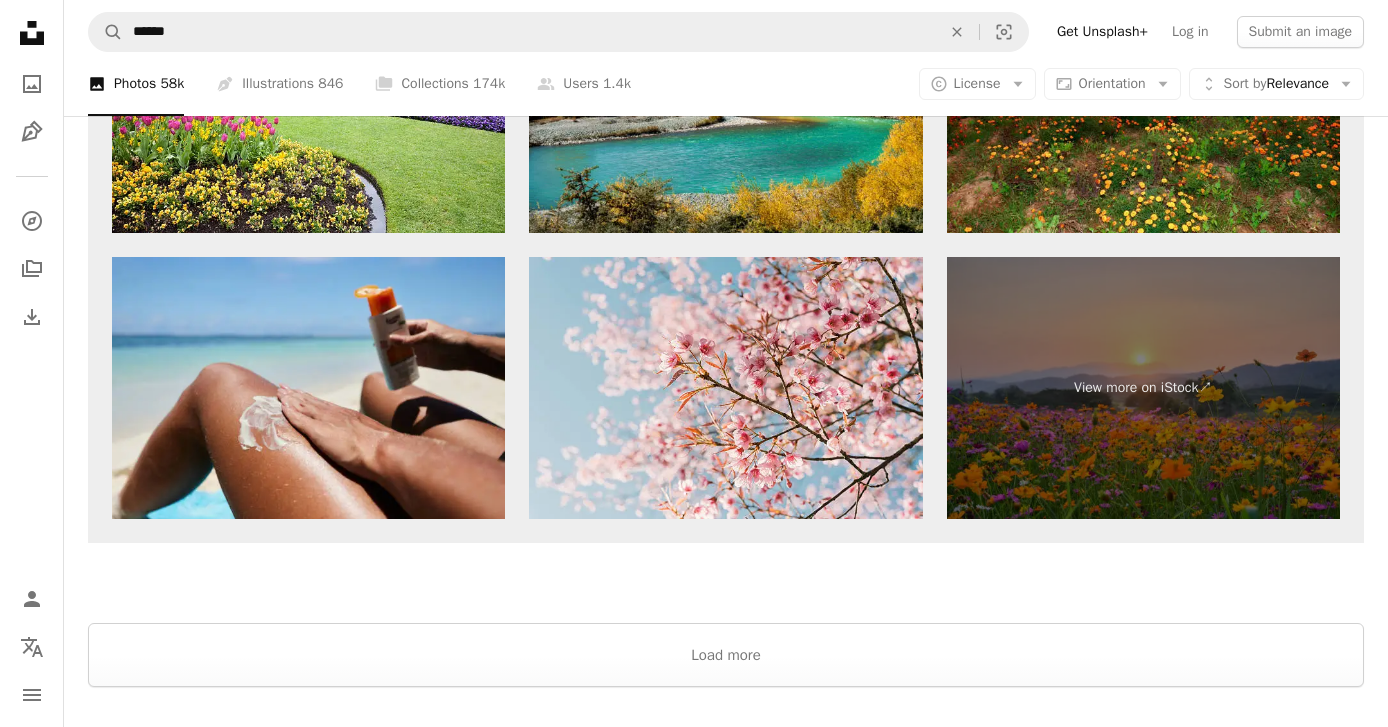 click on "Load more" at bounding box center [726, 655] 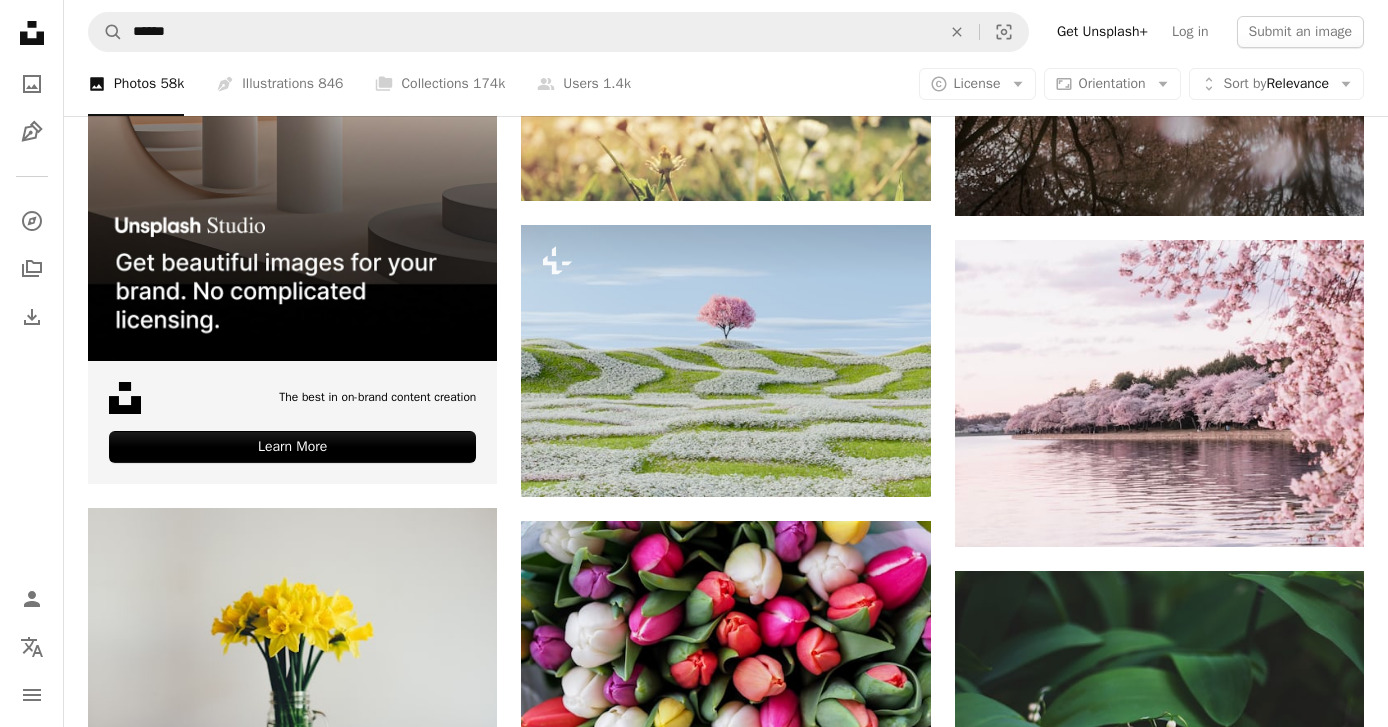 scroll, scrollTop: 5231, scrollLeft: 0, axis: vertical 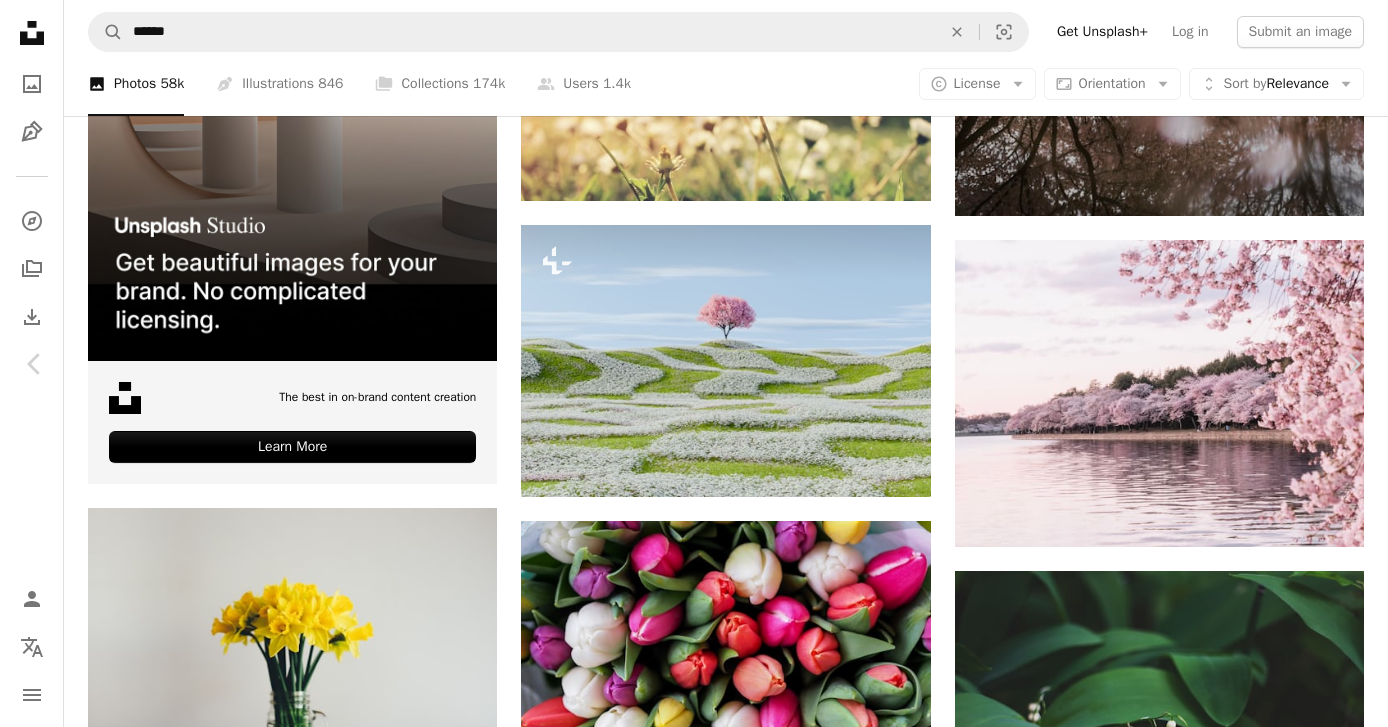 click on "Chevron right" at bounding box center [1353, 364] 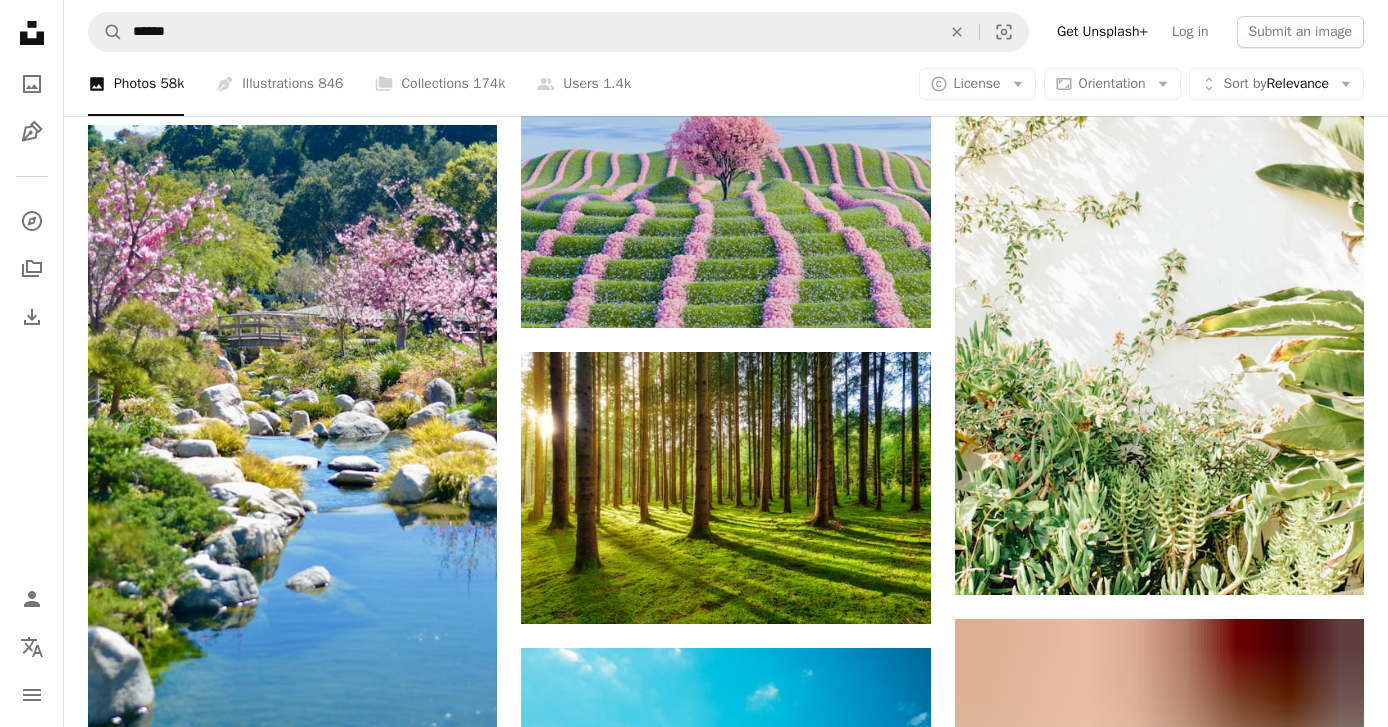 scroll, scrollTop: 10961, scrollLeft: 0, axis: vertical 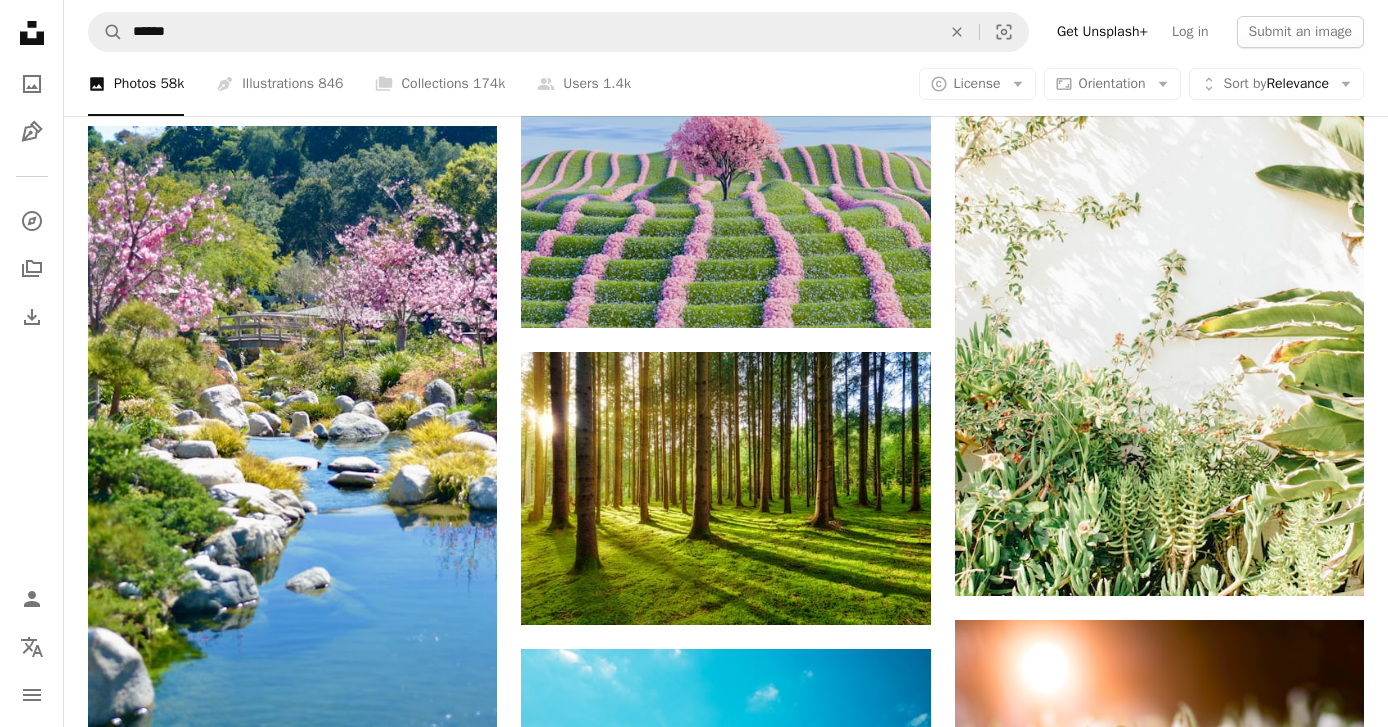 click on "An X shape" 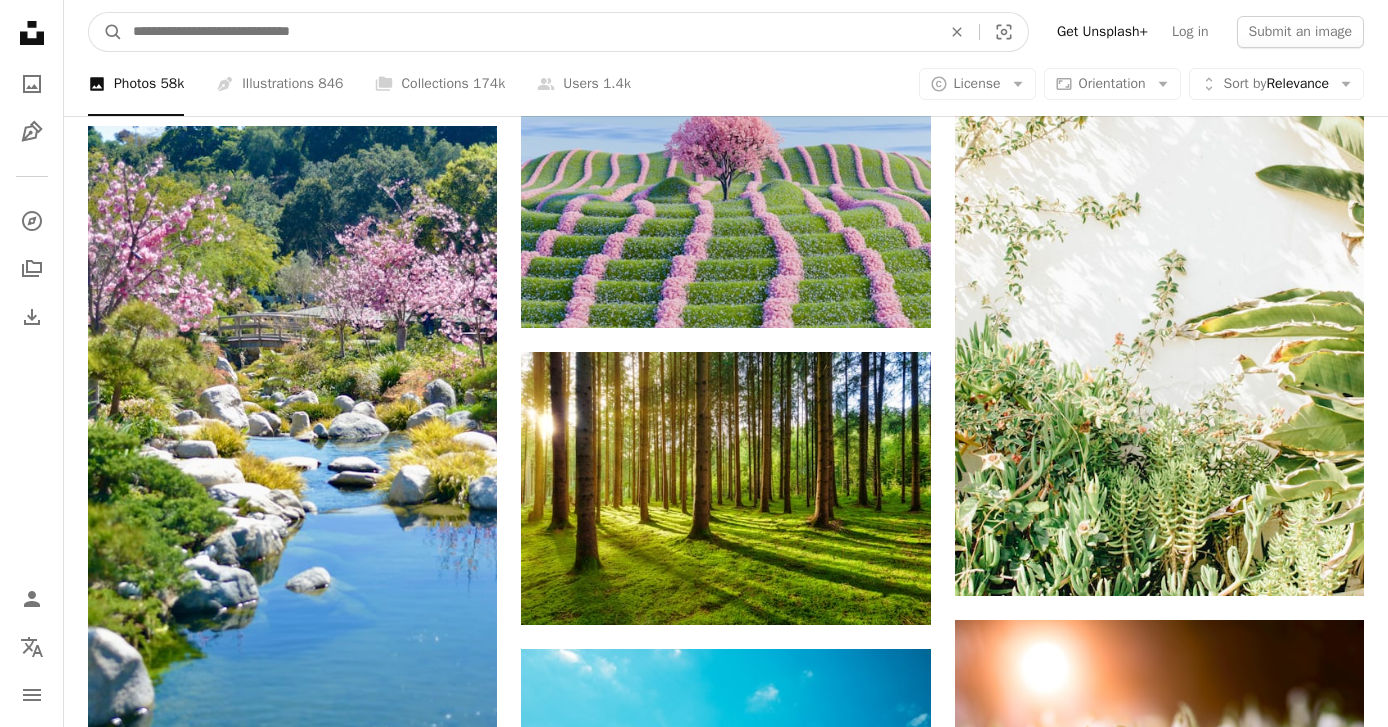 scroll, scrollTop: 10961, scrollLeft: 0, axis: vertical 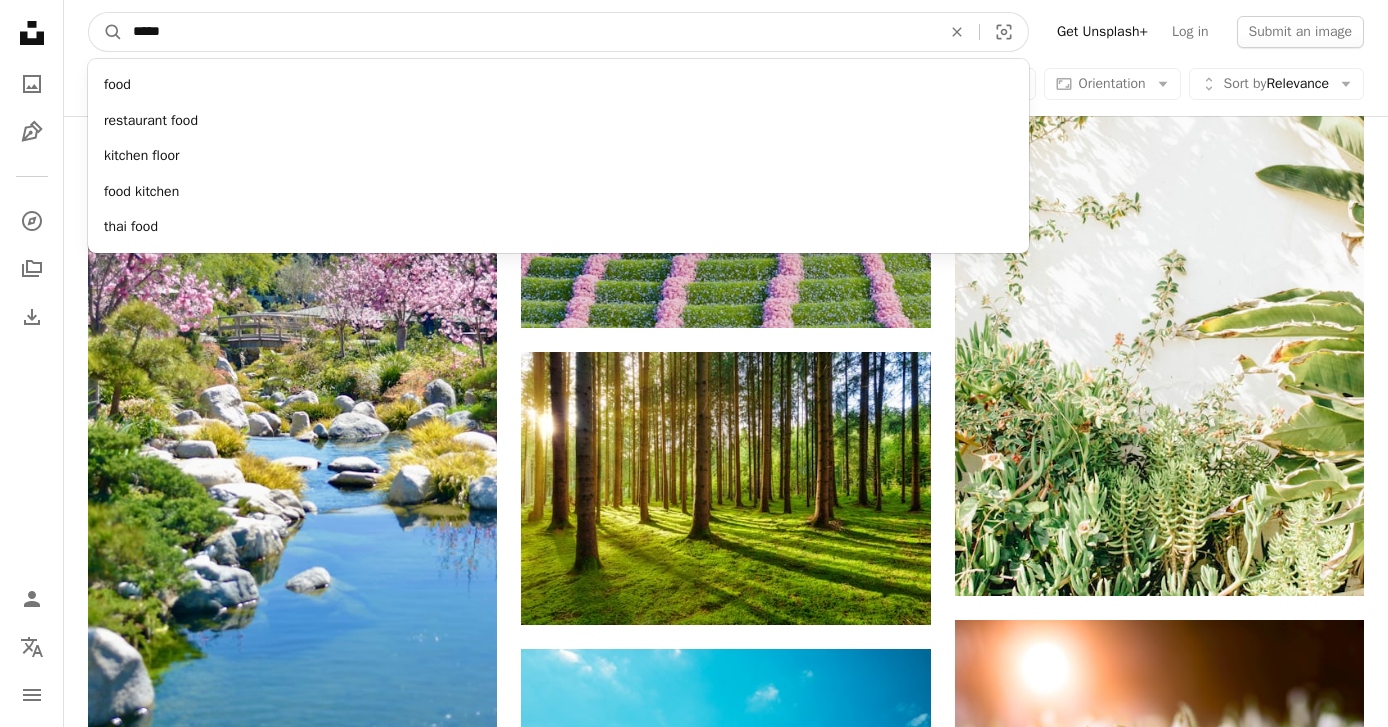 type on "******" 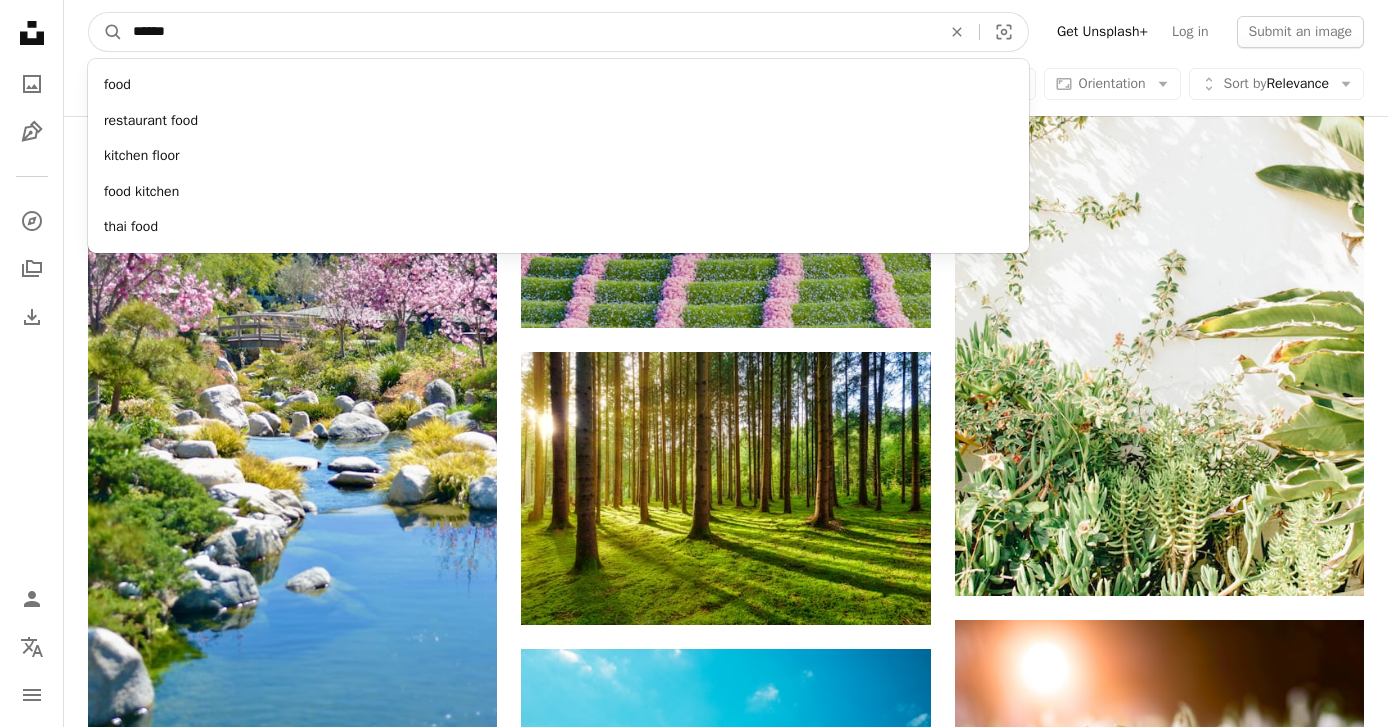 click on "A magnifying glass" at bounding box center (106, 32) 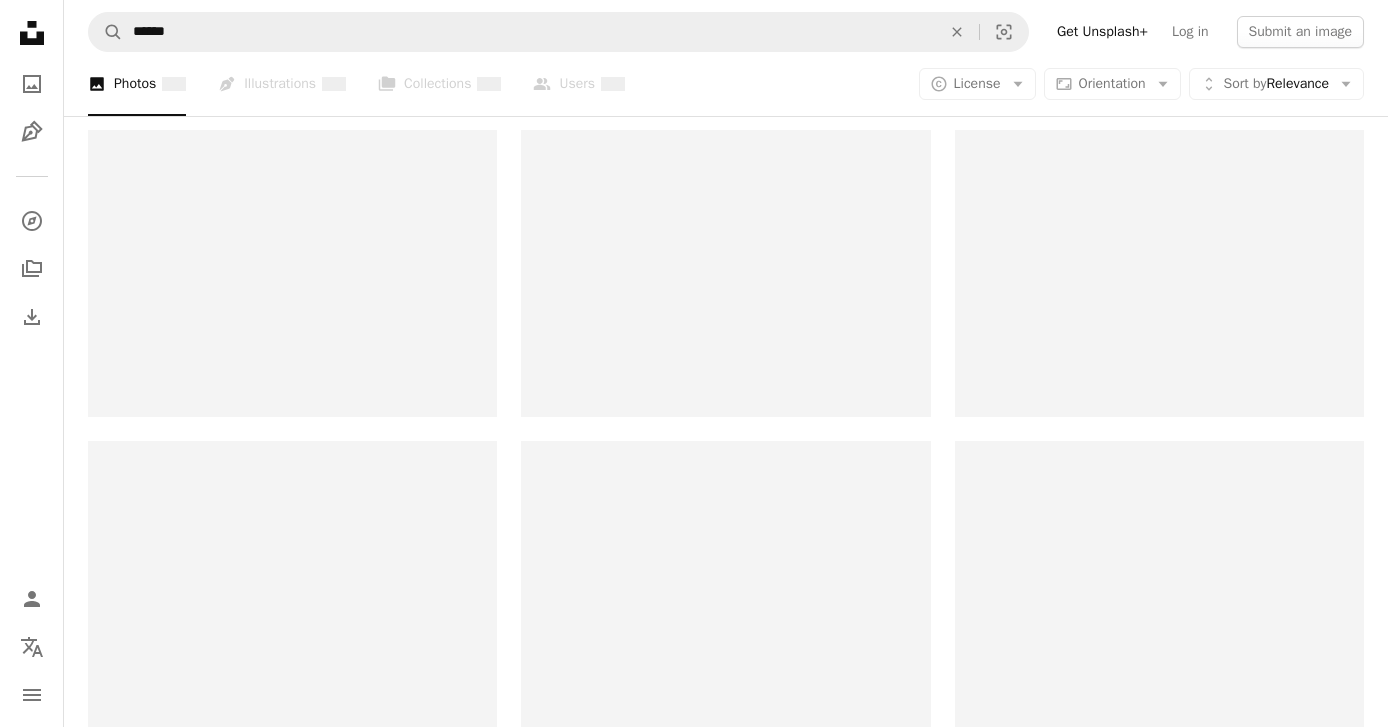 scroll, scrollTop: 0, scrollLeft: 0, axis: both 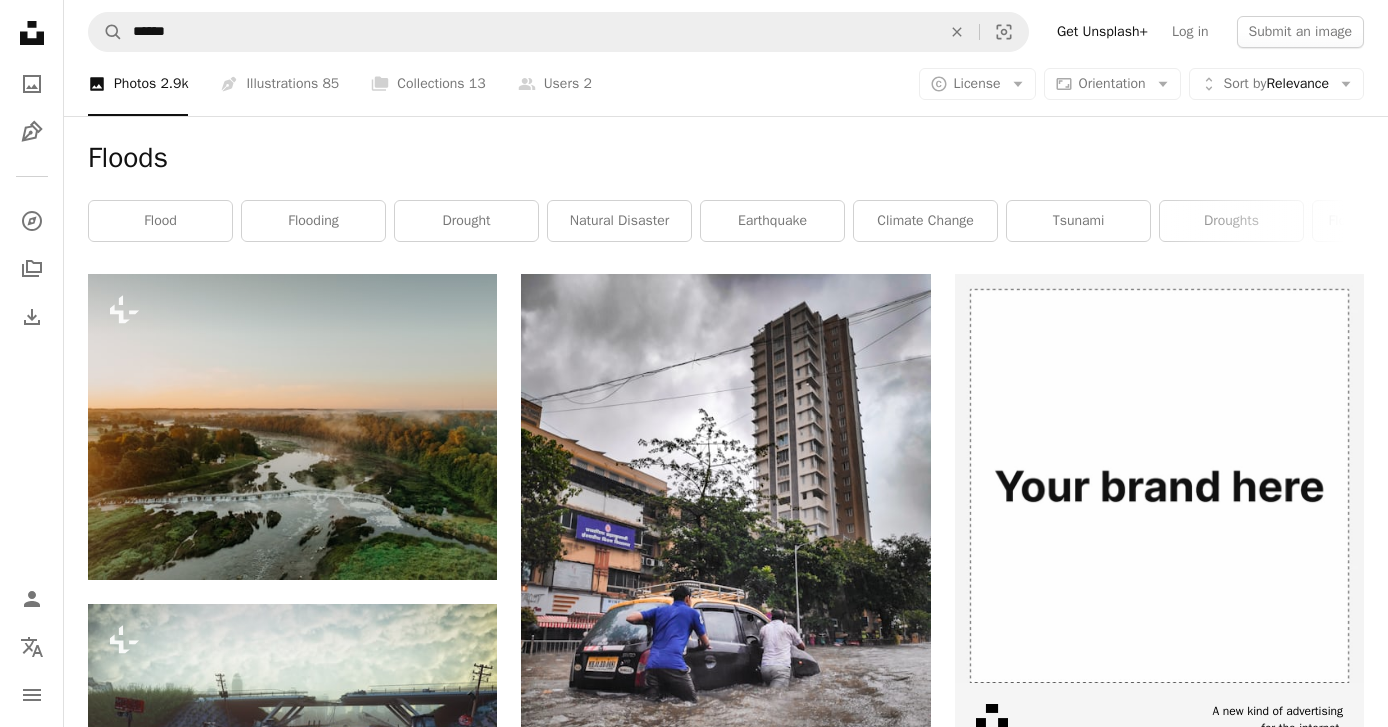 click on "Arrow pointing down" 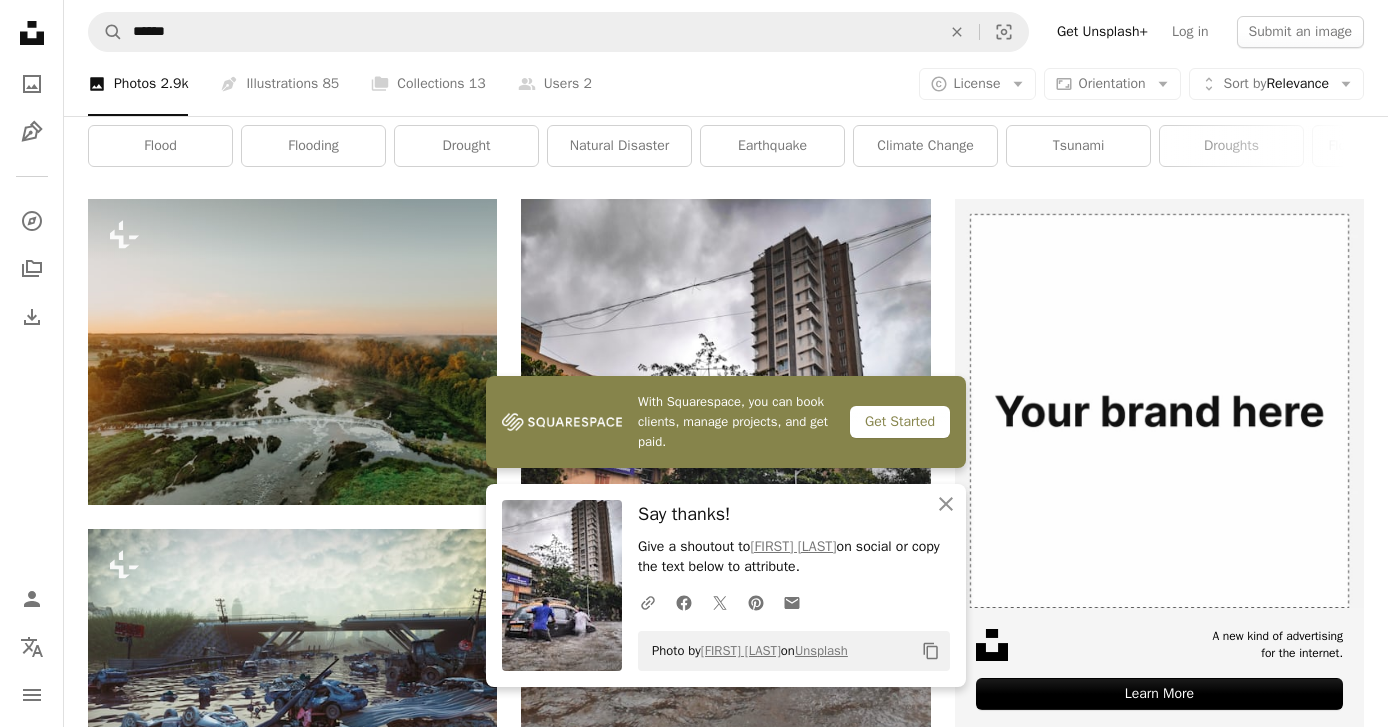 click on "An X shape" 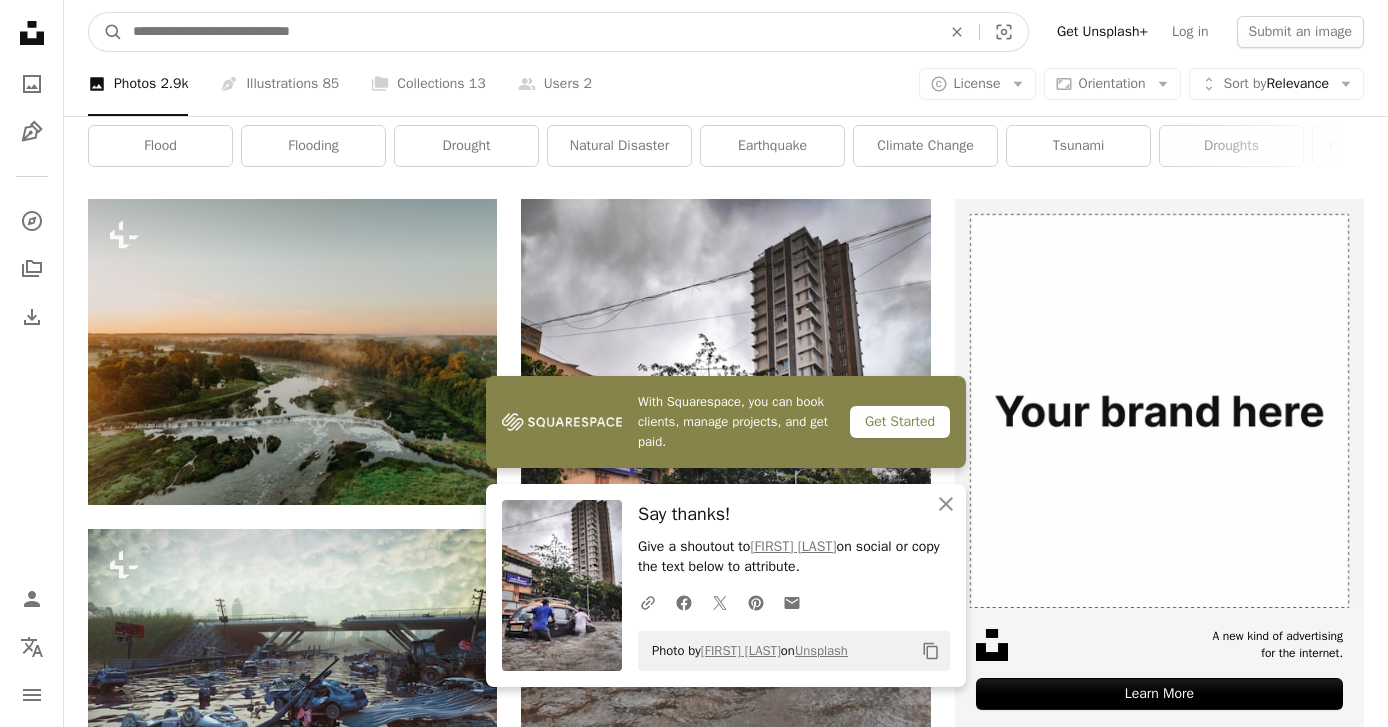 scroll, scrollTop: 75, scrollLeft: 0, axis: vertical 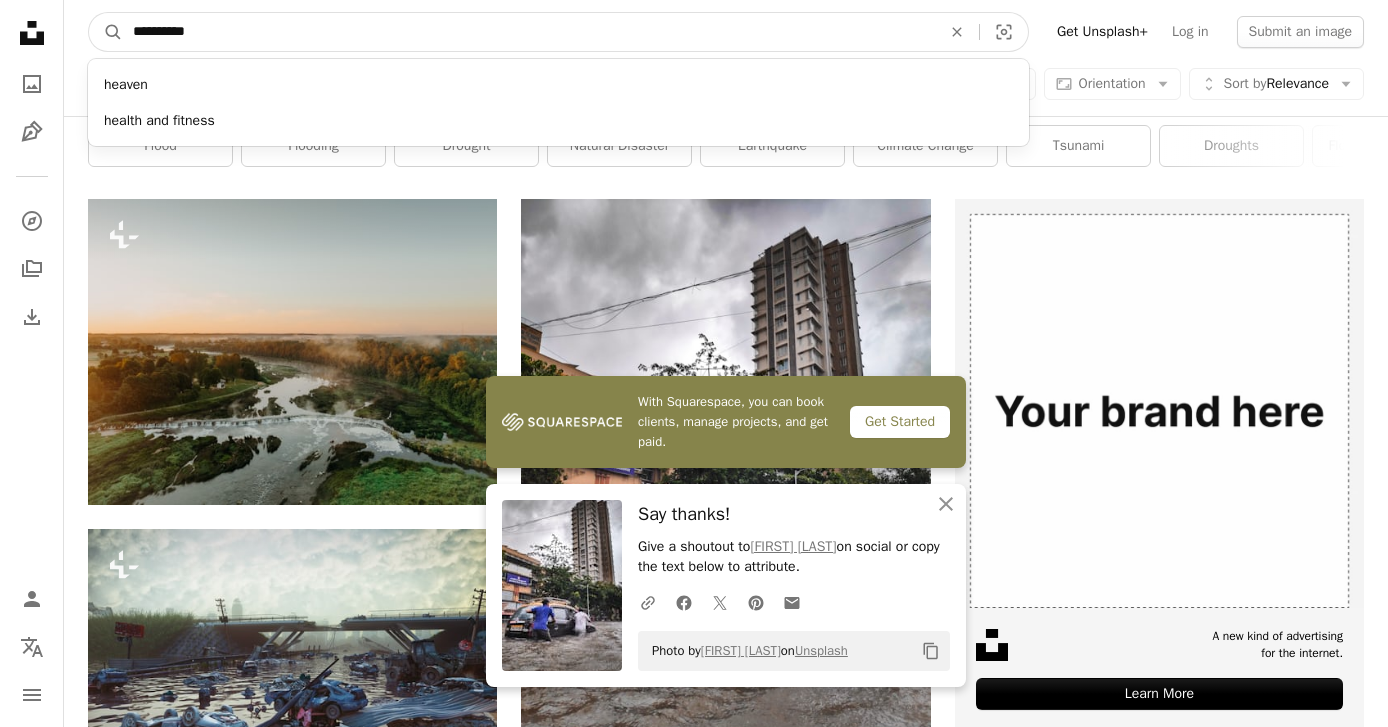 type on "**********" 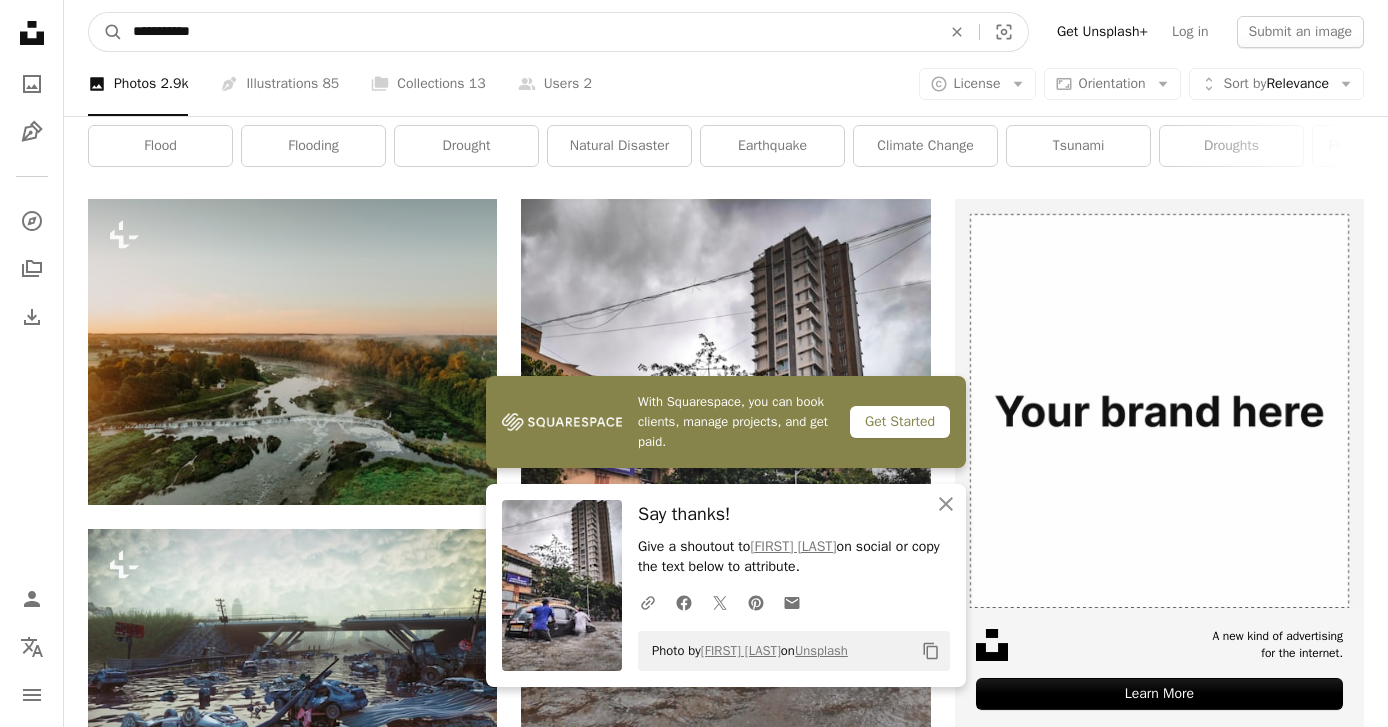click on "A magnifying glass" at bounding box center [106, 32] 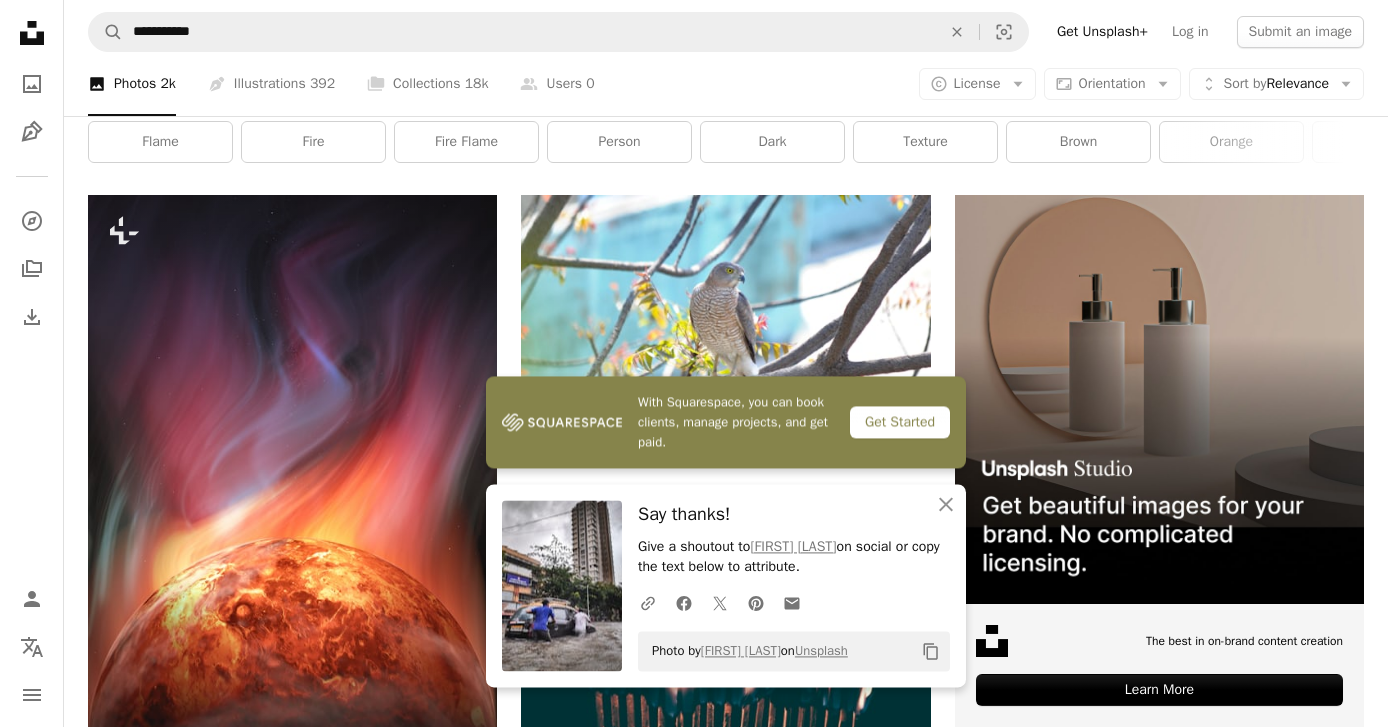 scroll, scrollTop: 0, scrollLeft: 0, axis: both 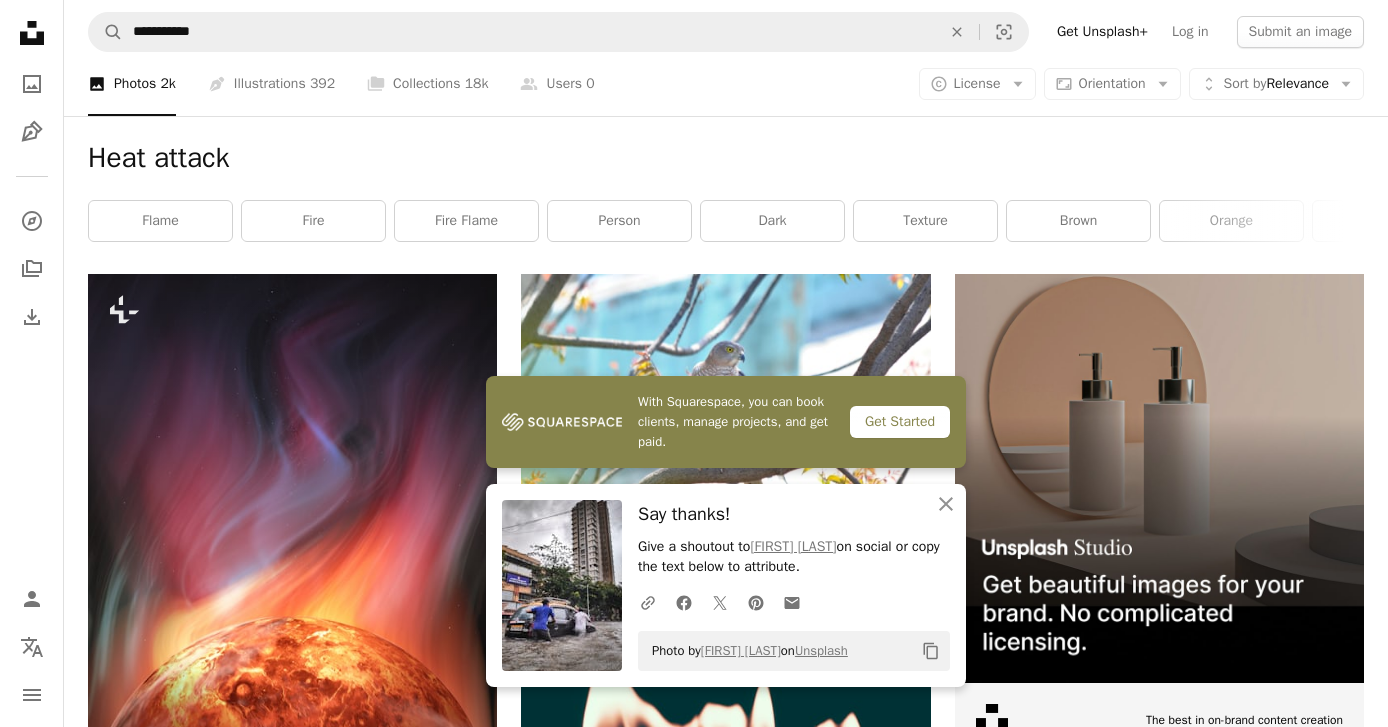 click on "An X shape" at bounding box center [957, 32] 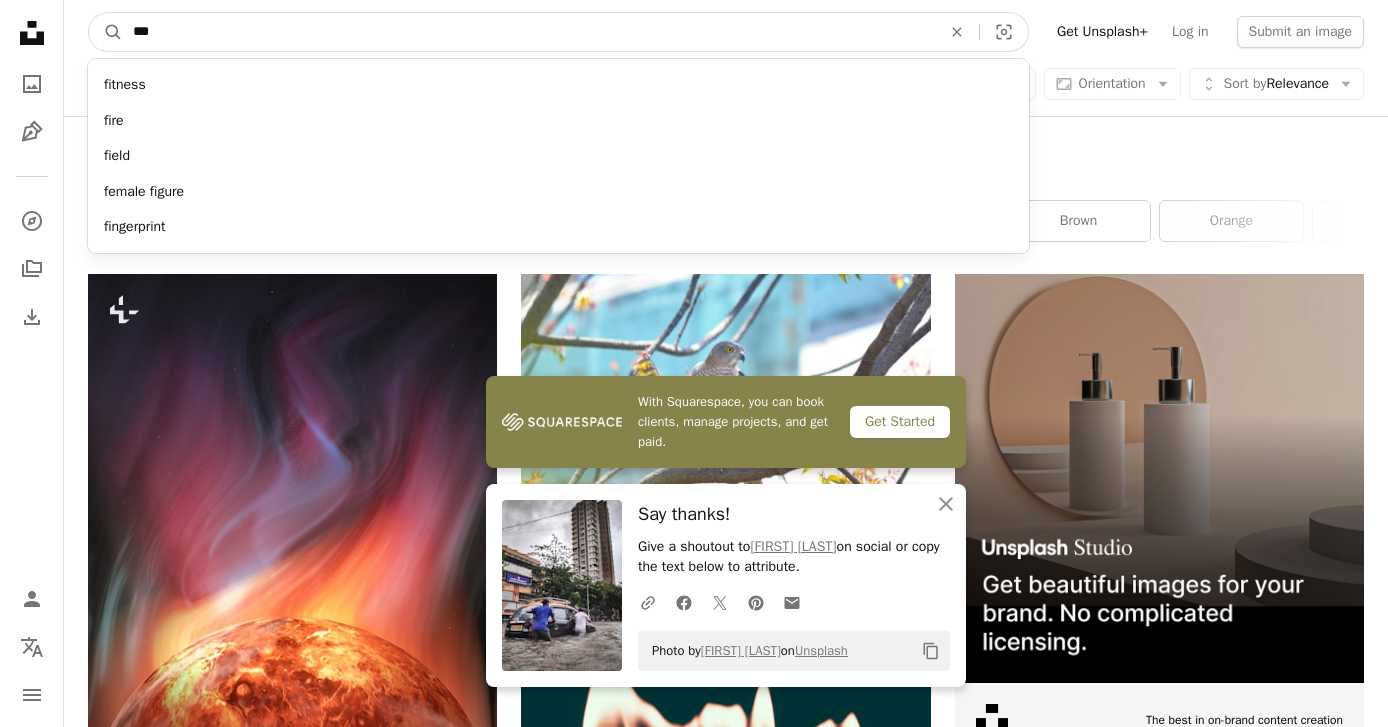 type on "****" 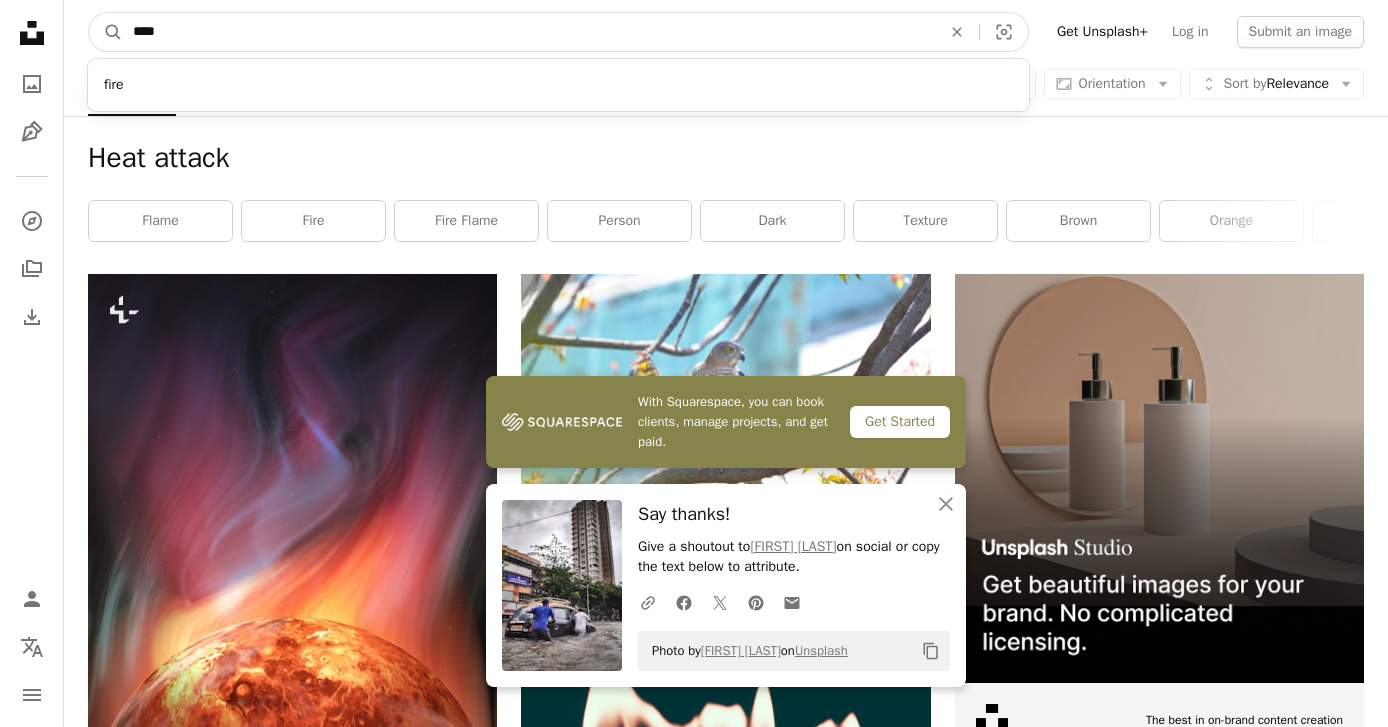 click on "A magnifying glass" at bounding box center (106, 32) 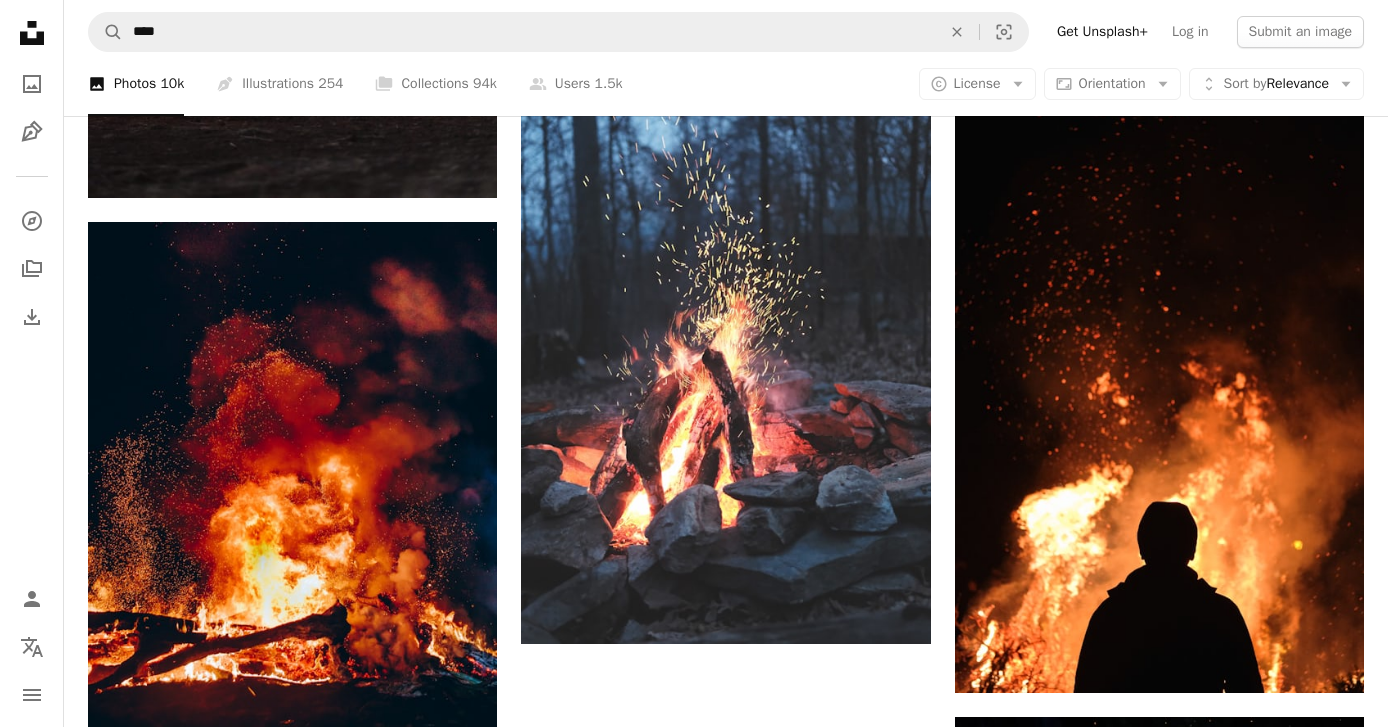 scroll, scrollTop: 3033, scrollLeft: 0, axis: vertical 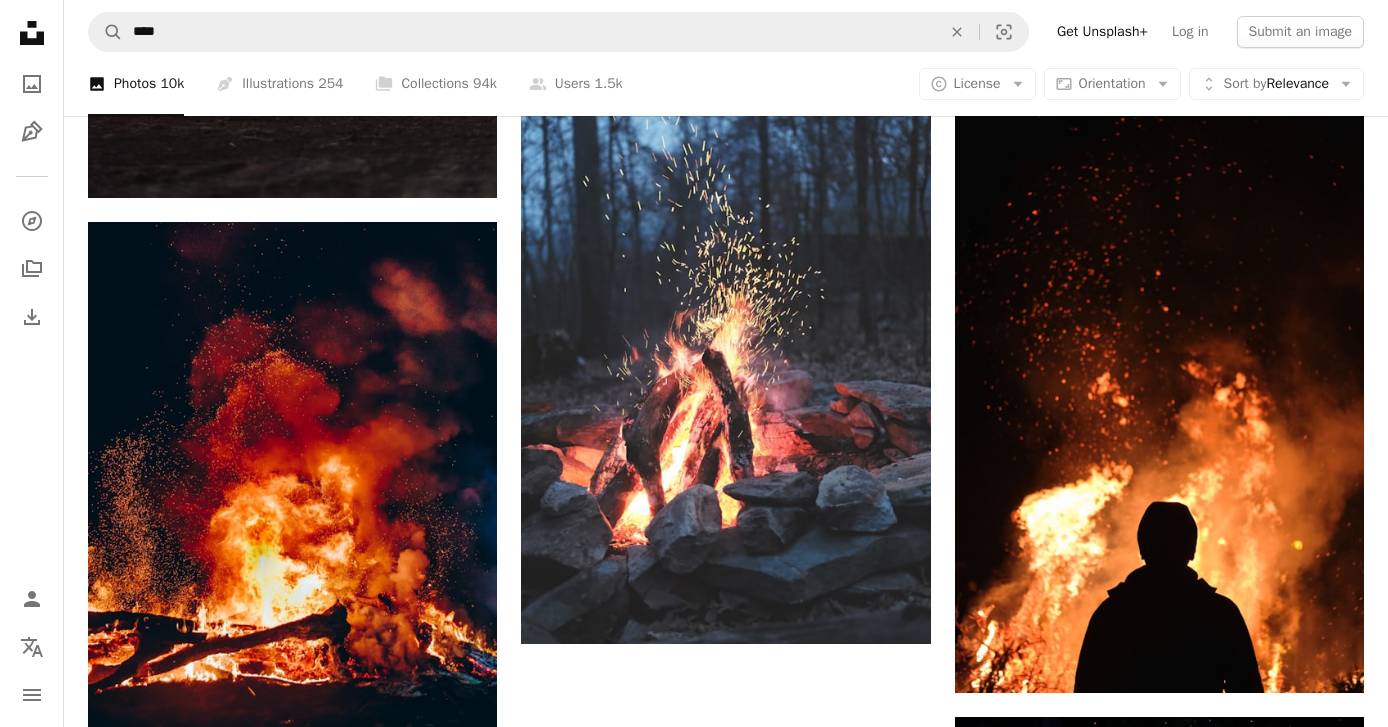 click on "Arrow pointing down" 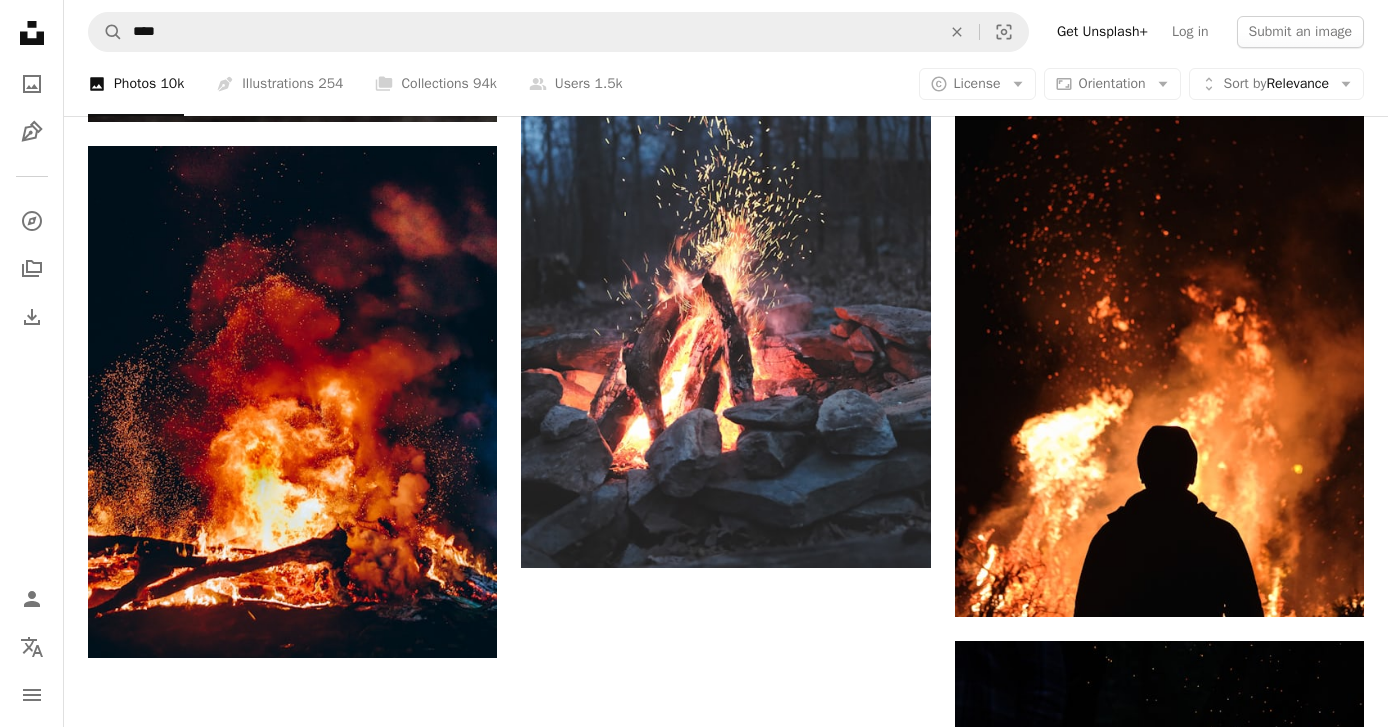 scroll, scrollTop: 4564, scrollLeft: 0, axis: vertical 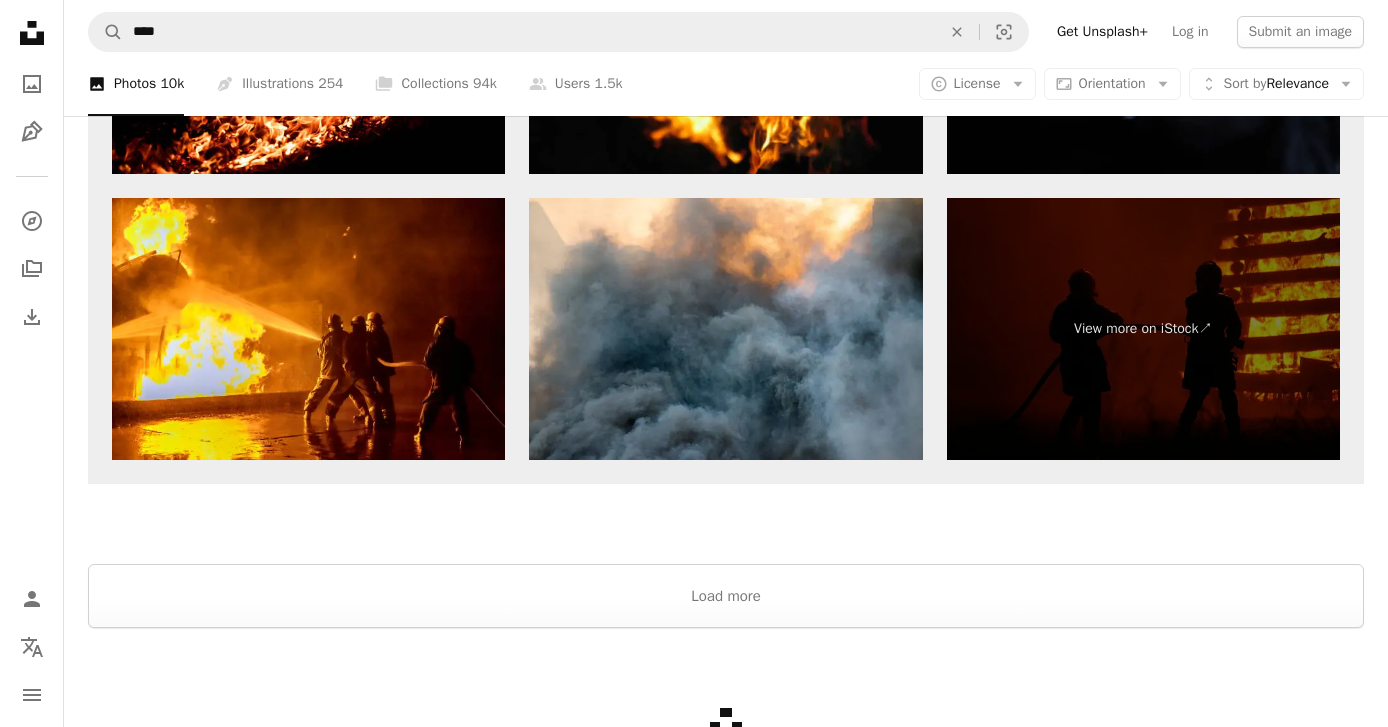 click on "An X shape" 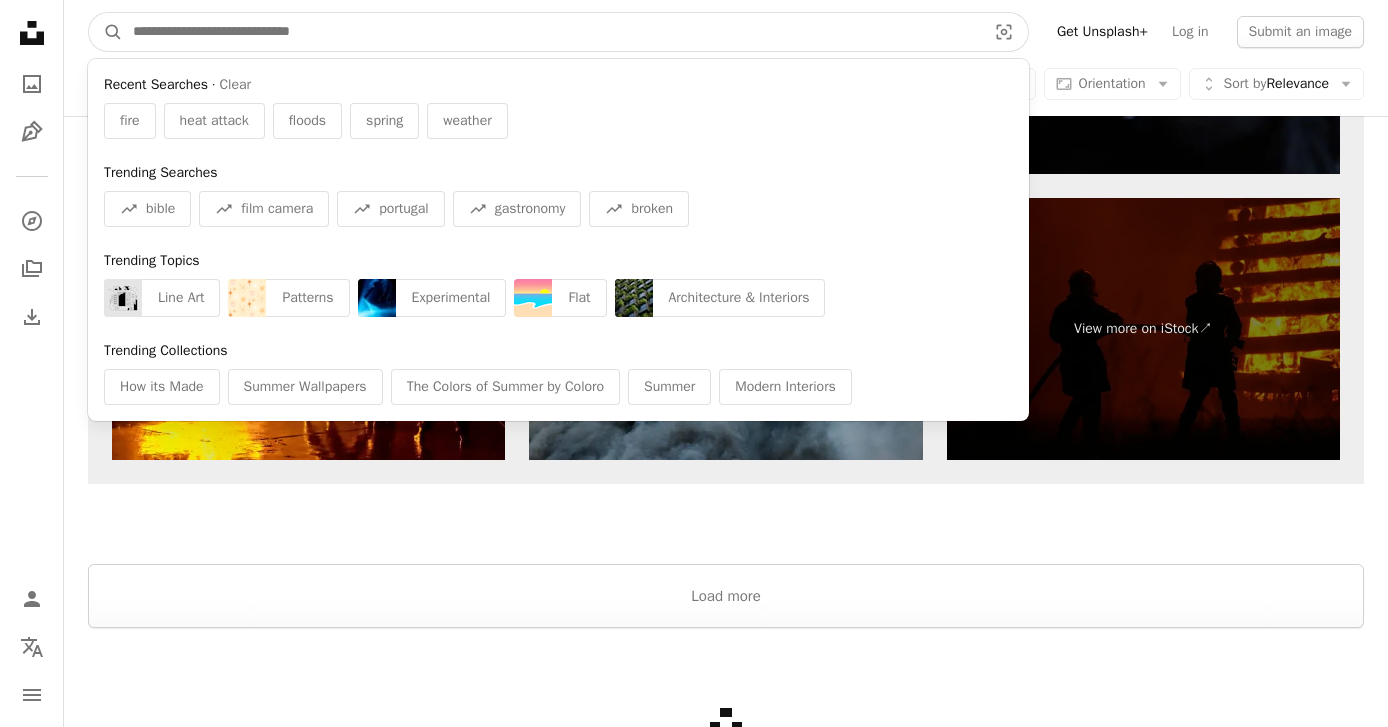 scroll, scrollTop: 4564, scrollLeft: 0, axis: vertical 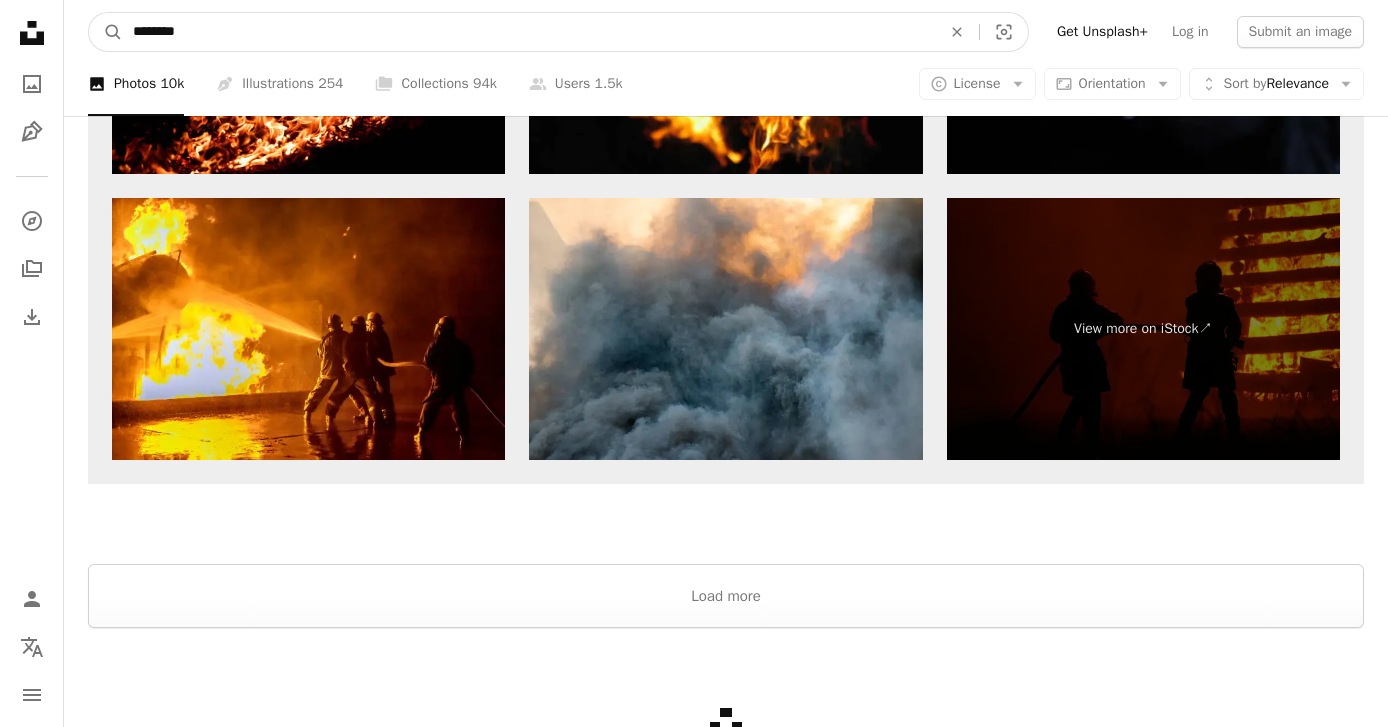 type on "********" 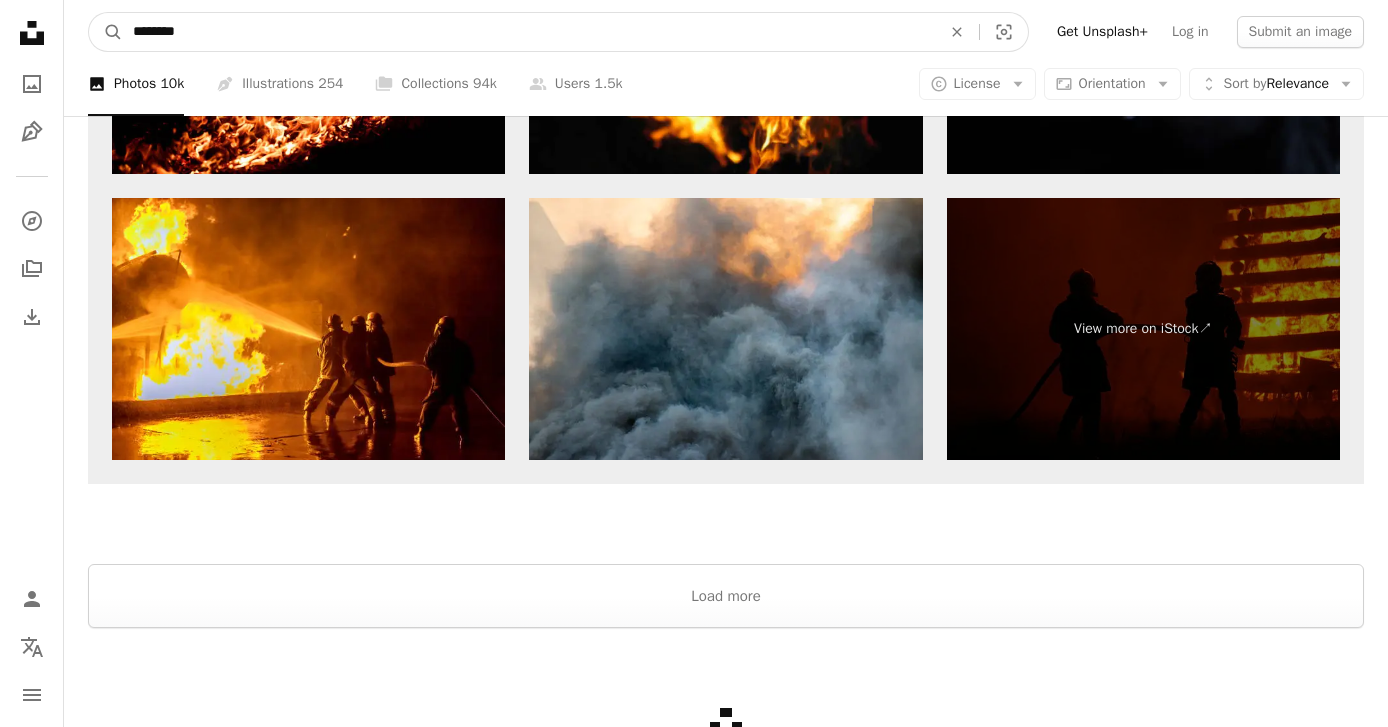 click on "A magnifying glass" at bounding box center [106, 32] 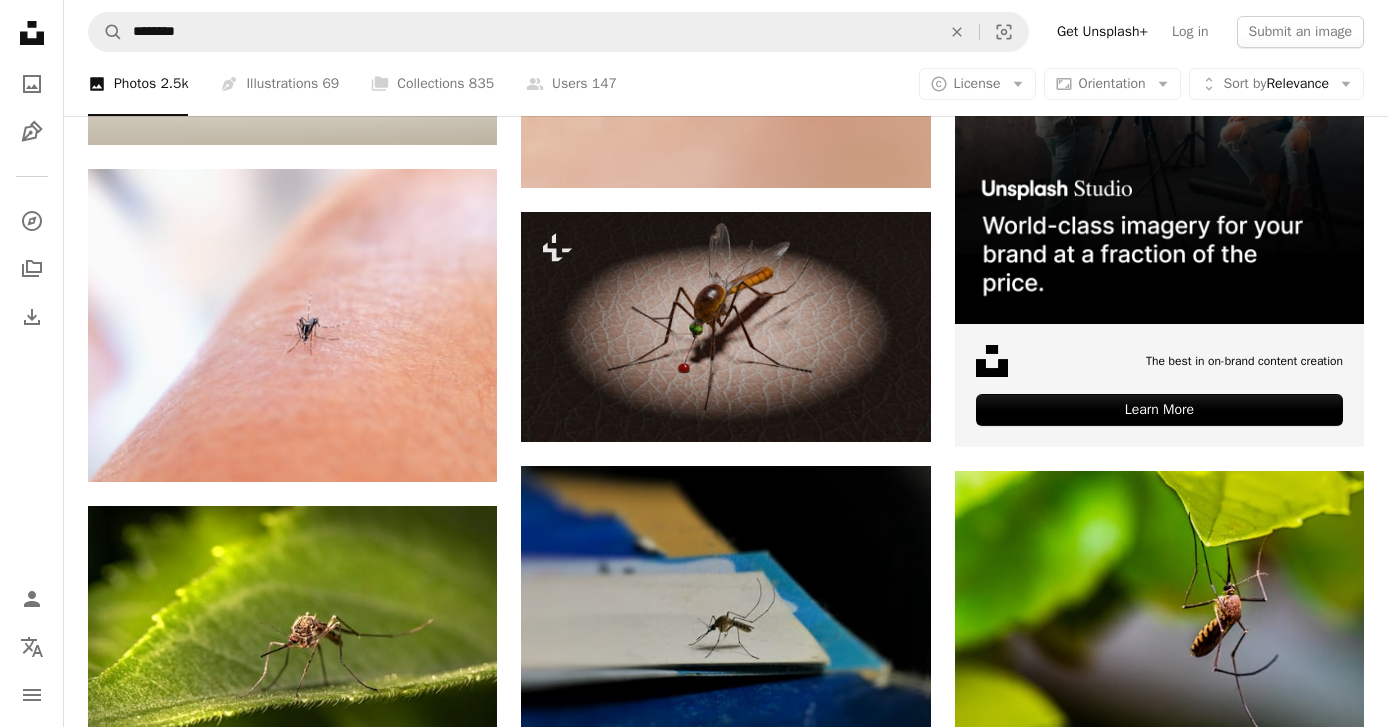 scroll, scrollTop: 241, scrollLeft: 0, axis: vertical 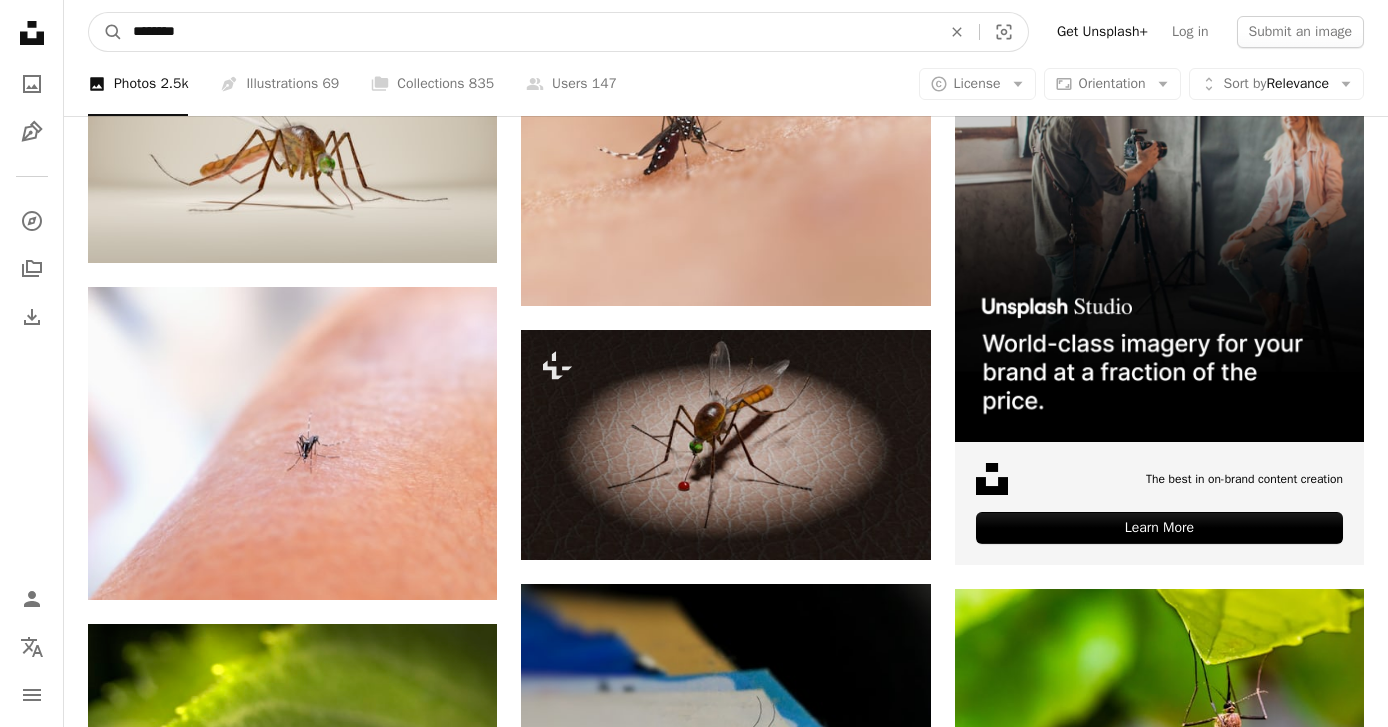 click on "********" at bounding box center [529, 32] 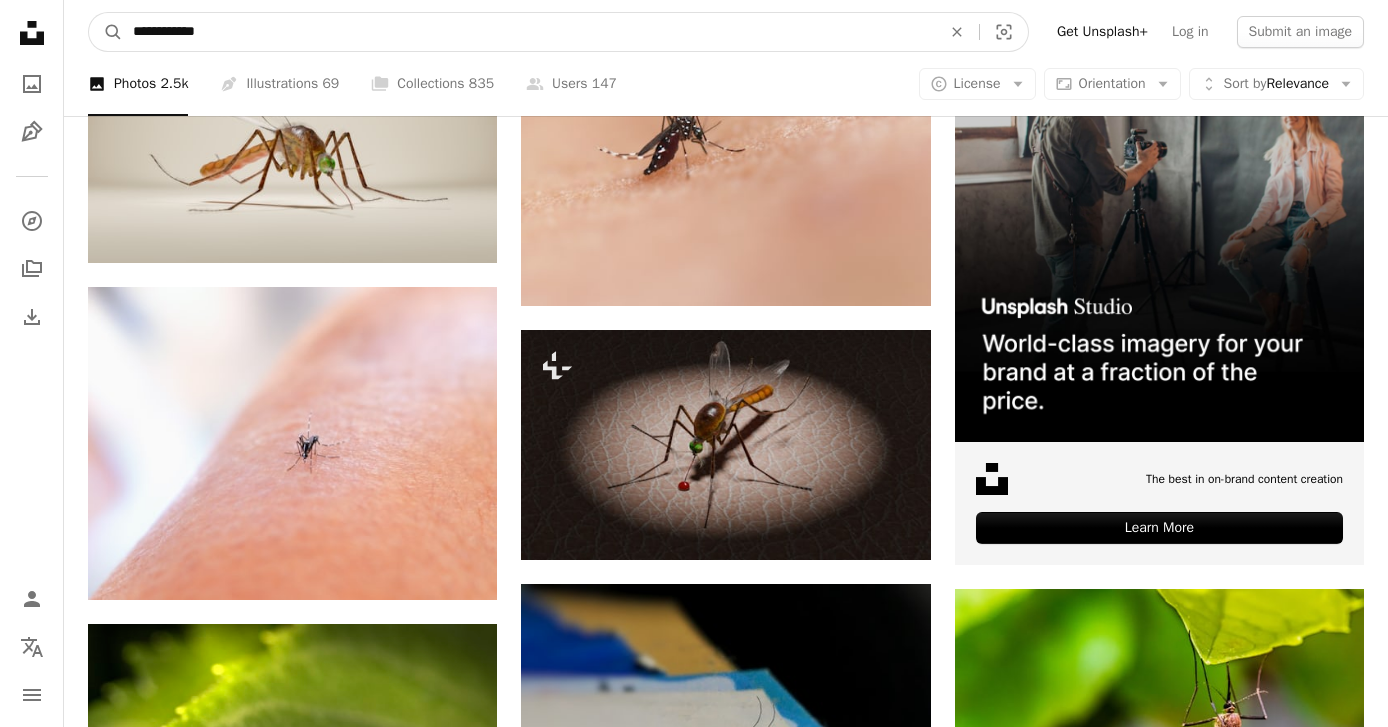 type on "**********" 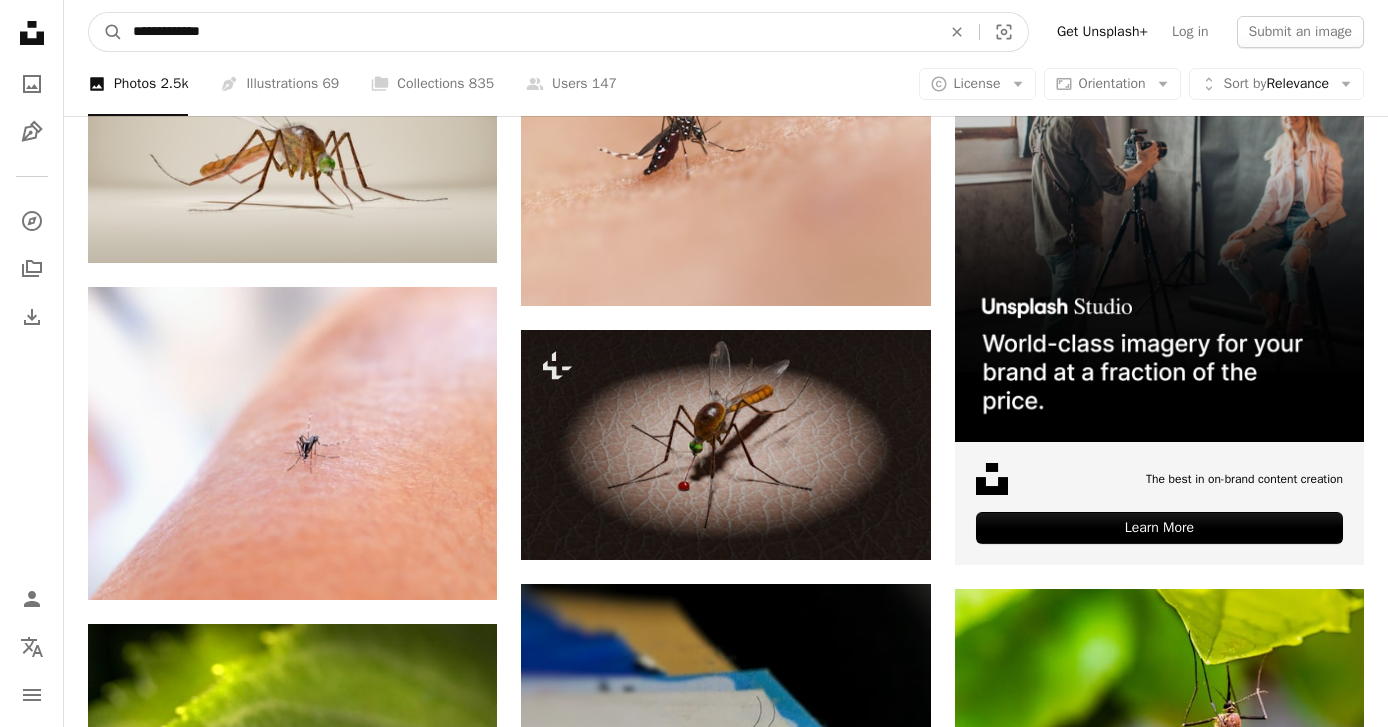 click on "A magnifying glass" at bounding box center [106, 32] 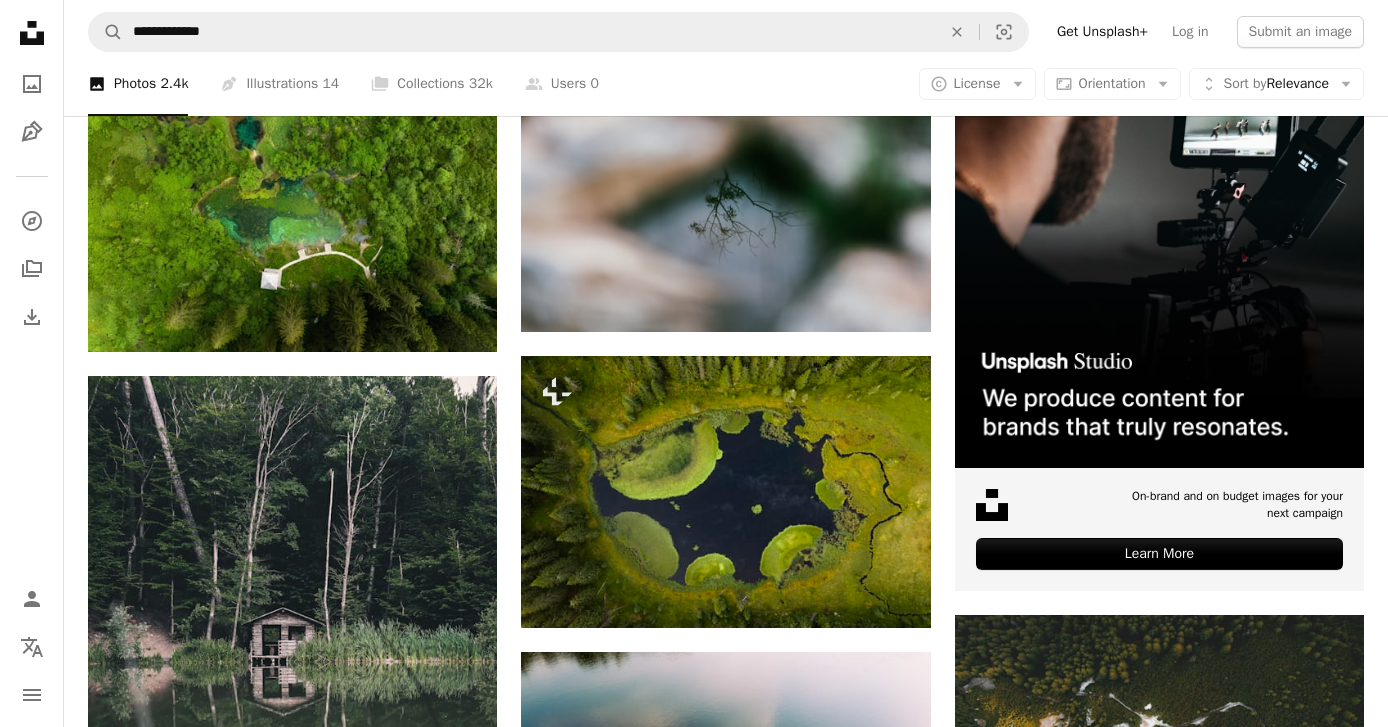 scroll, scrollTop: 0, scrollLeft: 0, axis: both 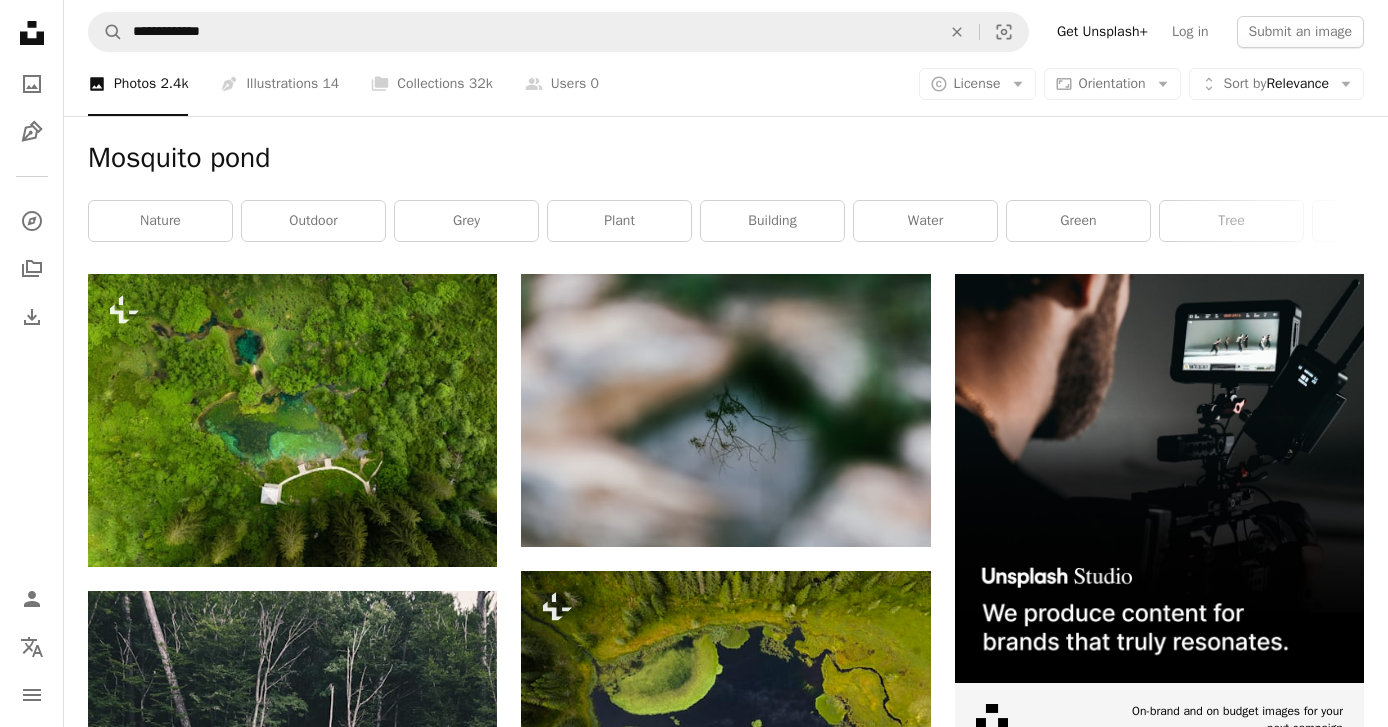 click on "An X shape" 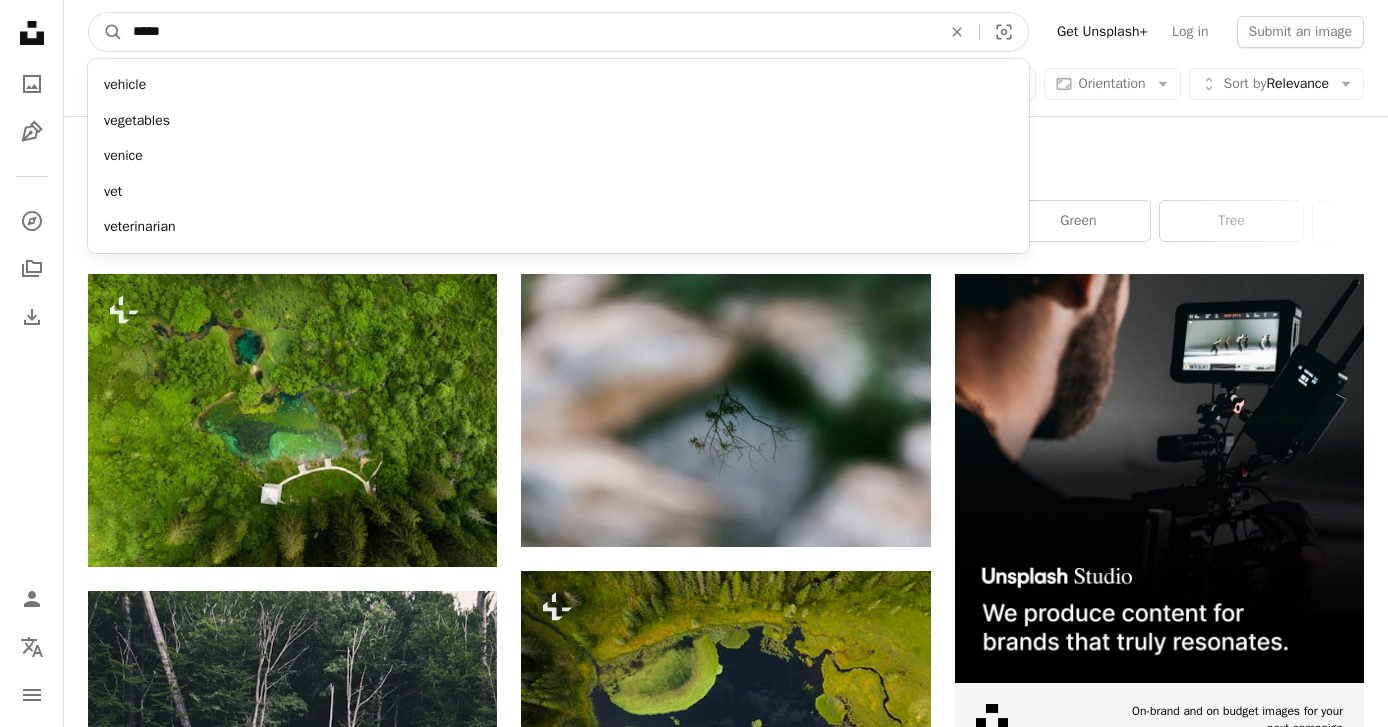 type on "******" 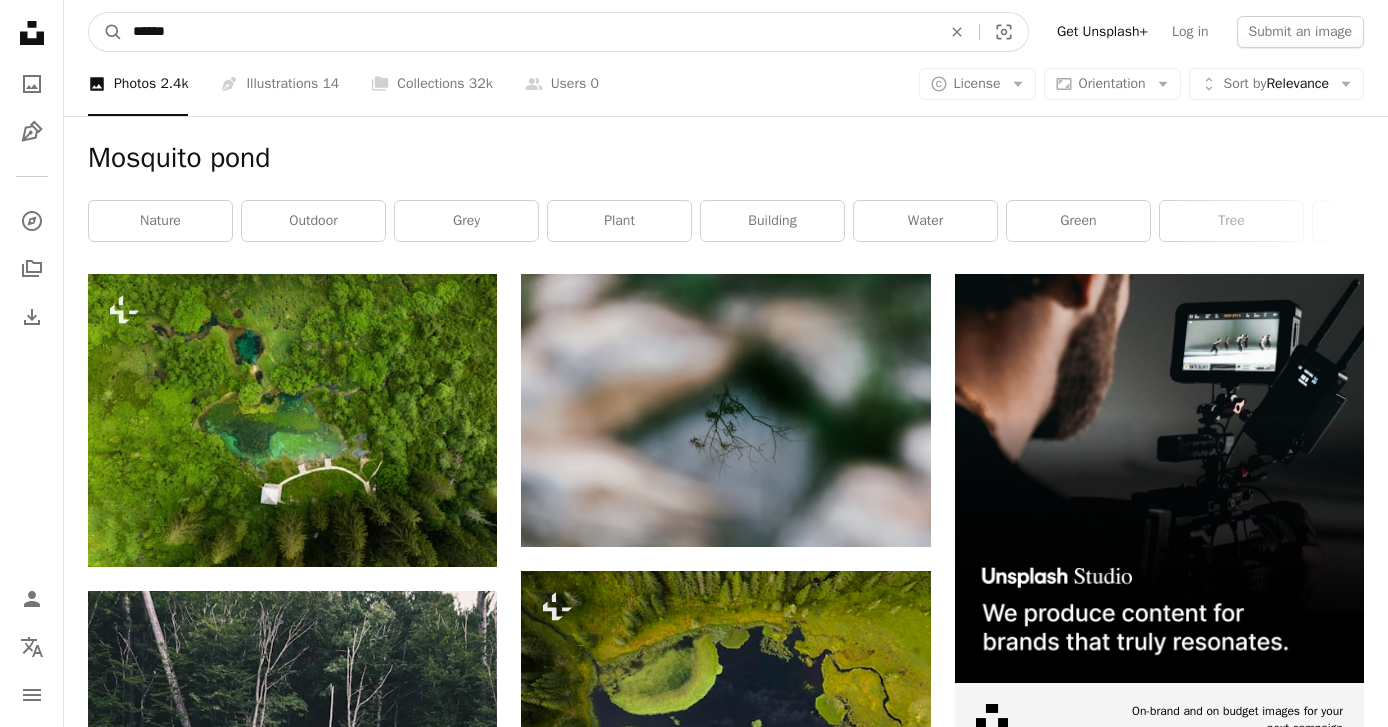 click on "A magnifying glass" at bounding box center (106, 32) 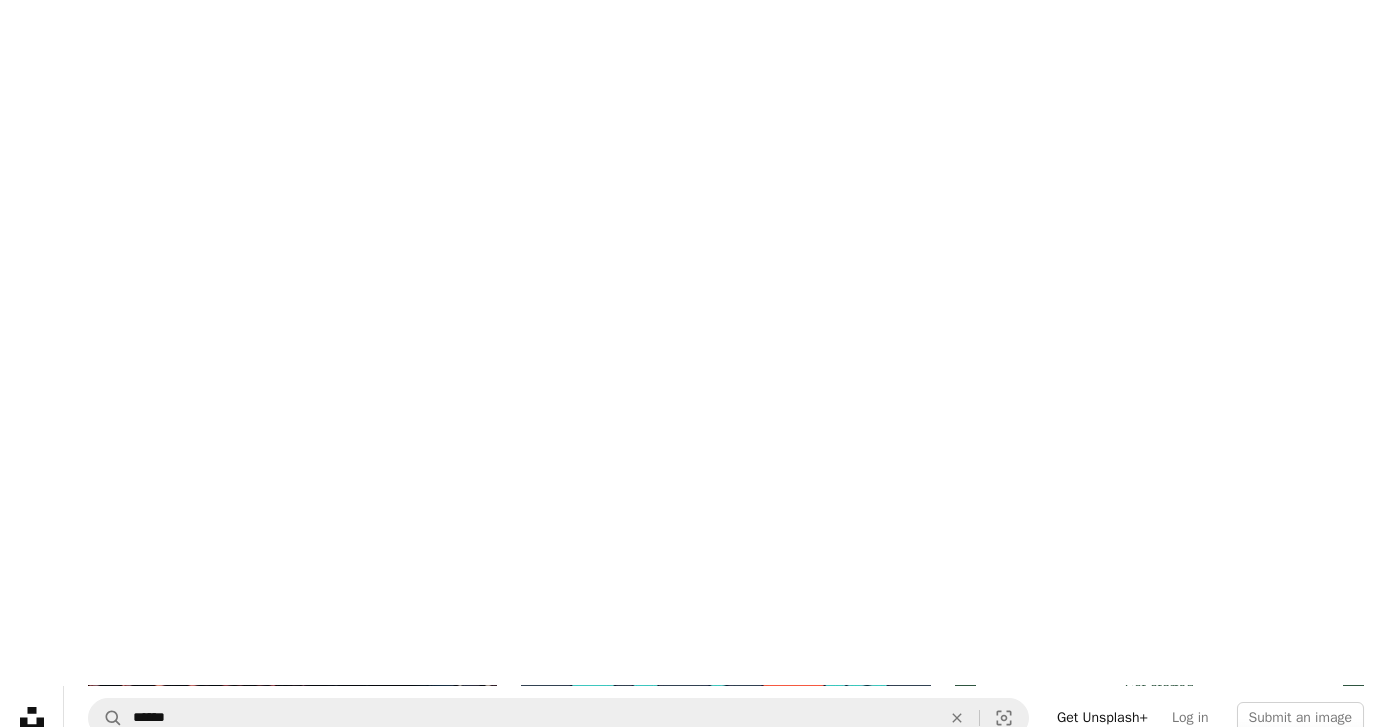 scroll, scrollTop: 0, scrollLeft: 0, axis: both 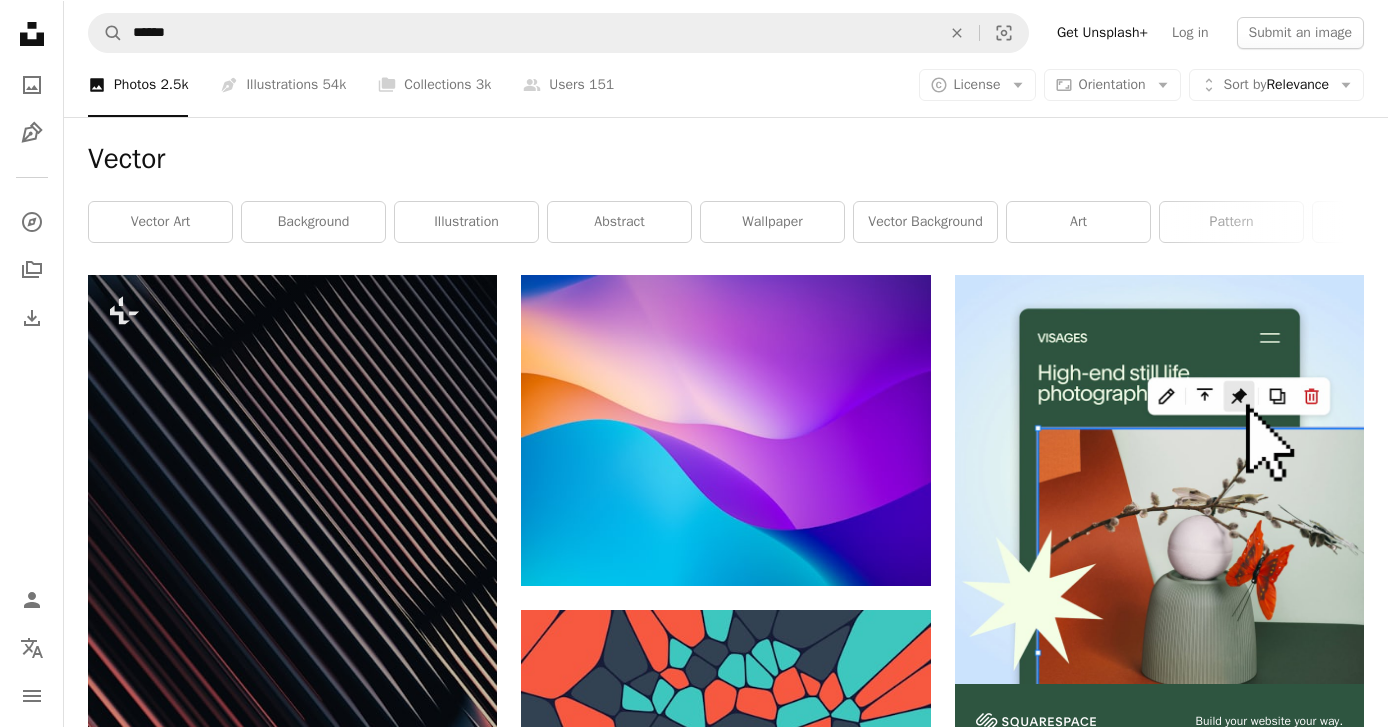 click on "An X shape" at bounding box center [957, 32] 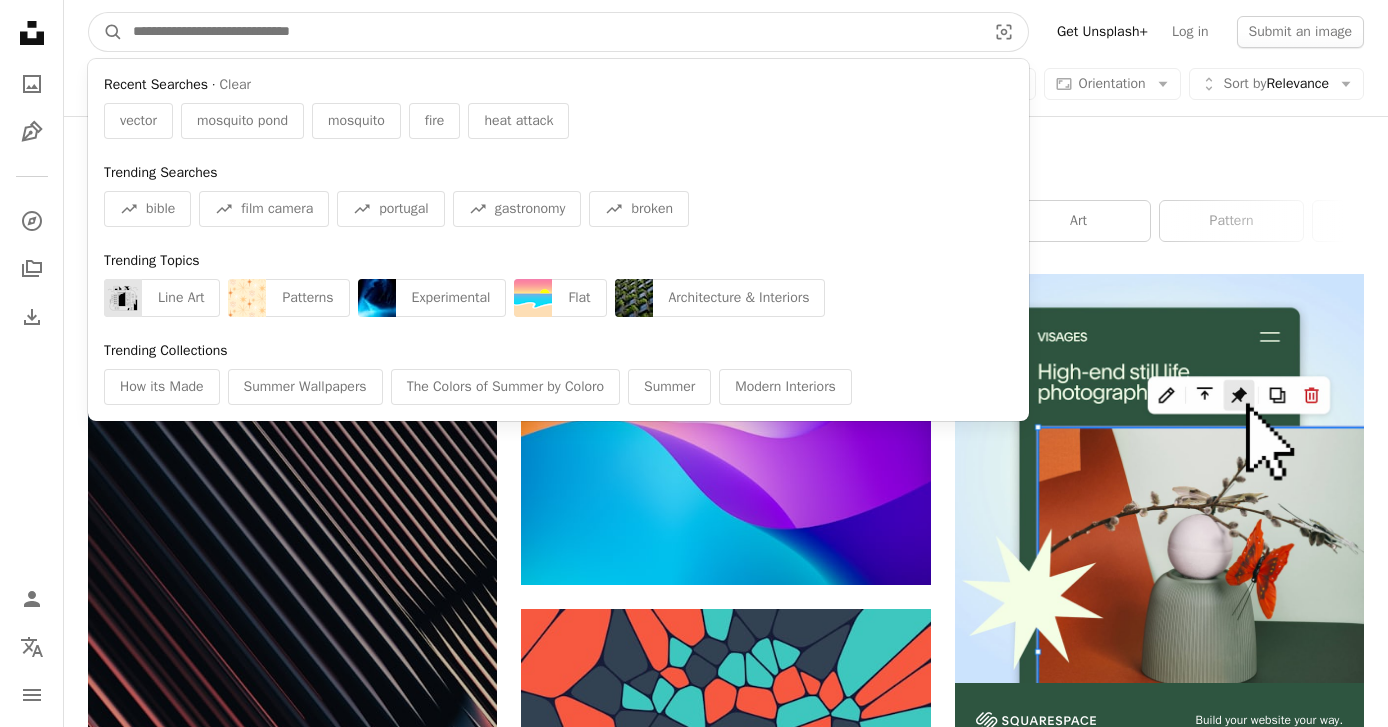 click at bounding box center (551, 32) 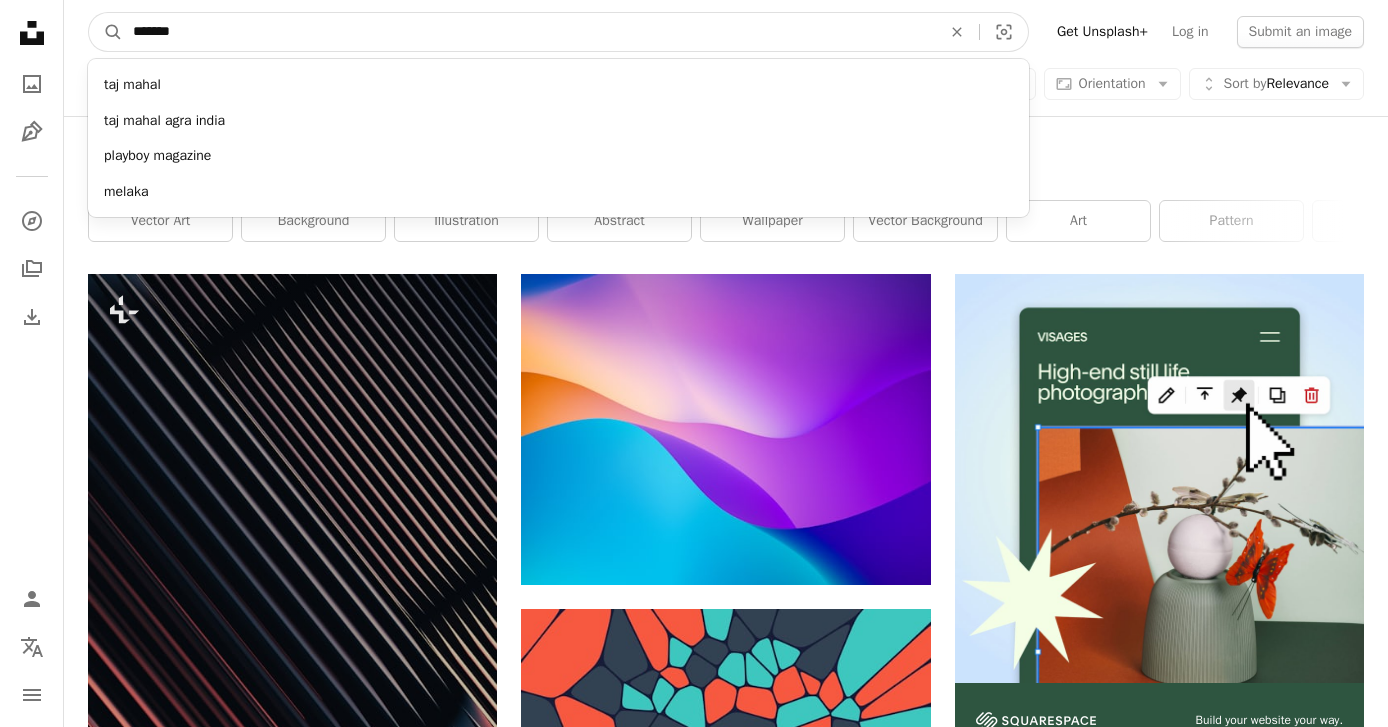 type on "*******" 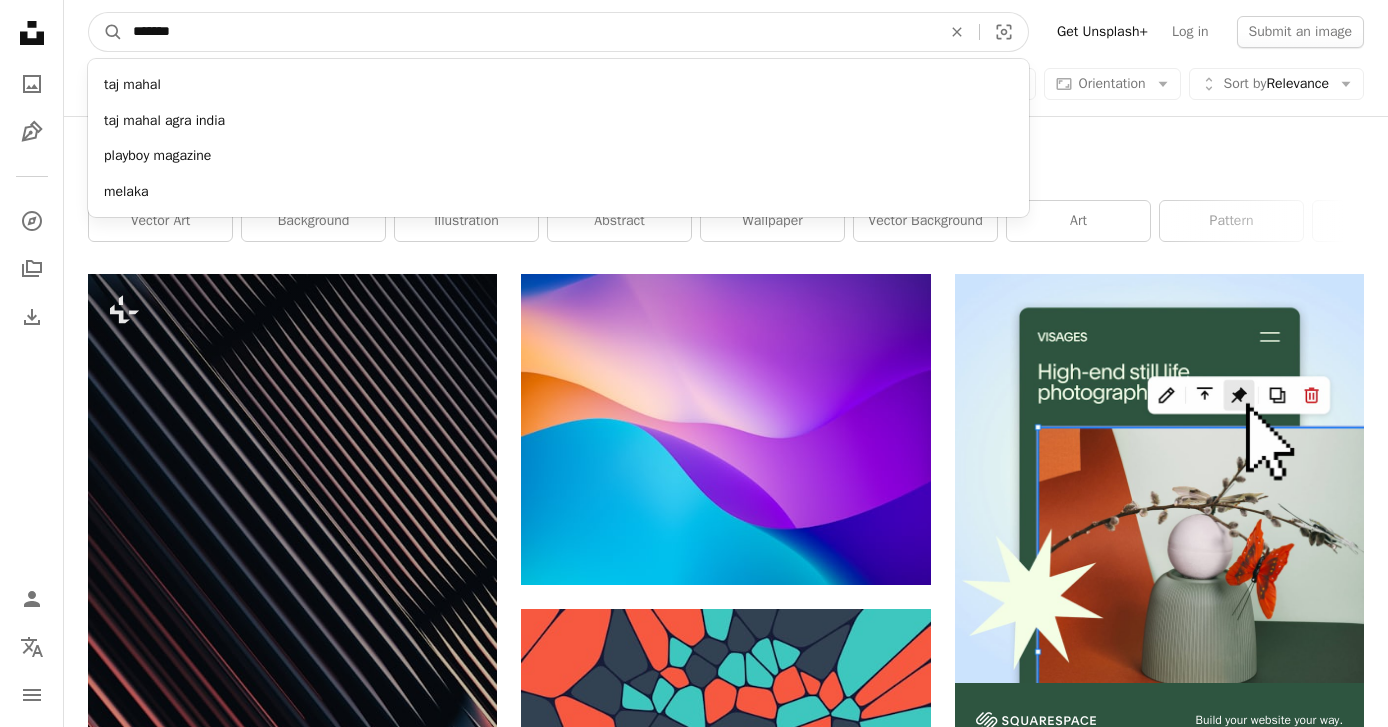 click on "A magnifying glass" at bounding box center [106, 32] 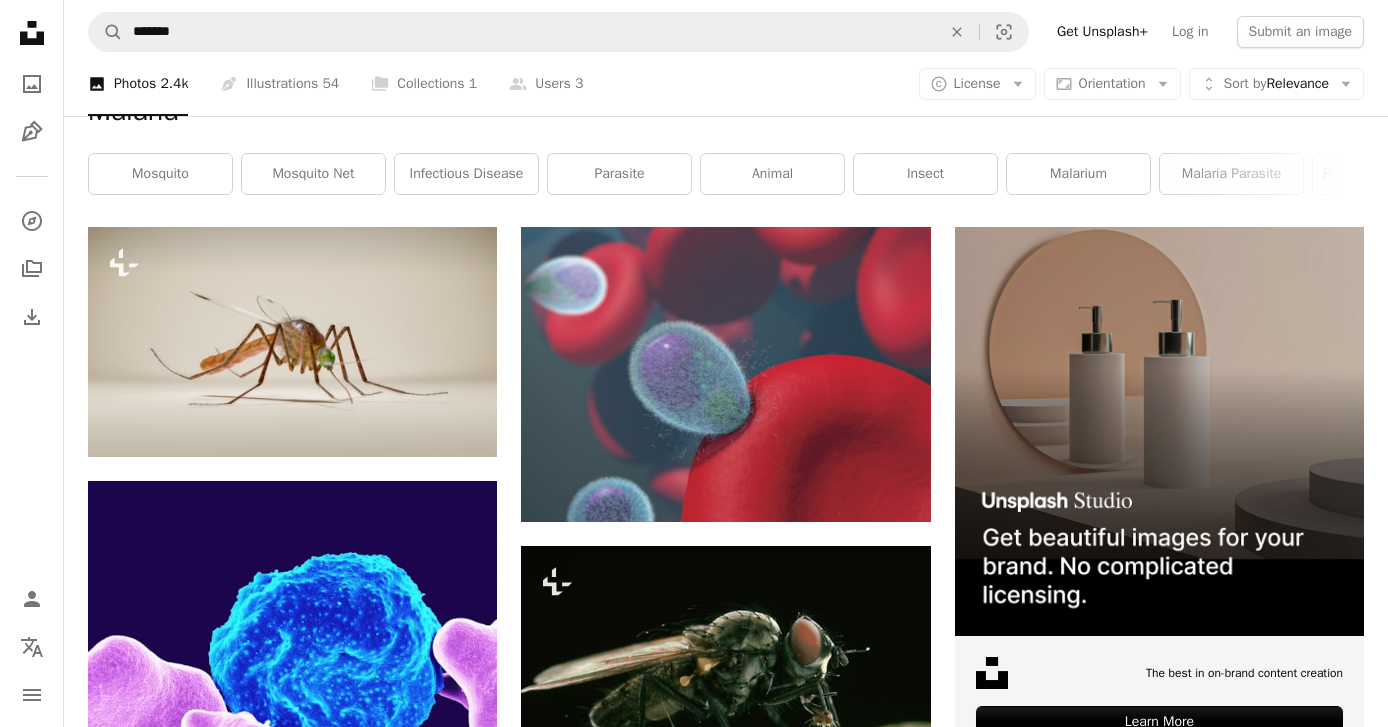 scroll, scrollTop: 0, scrollLeft: 0, axis: both 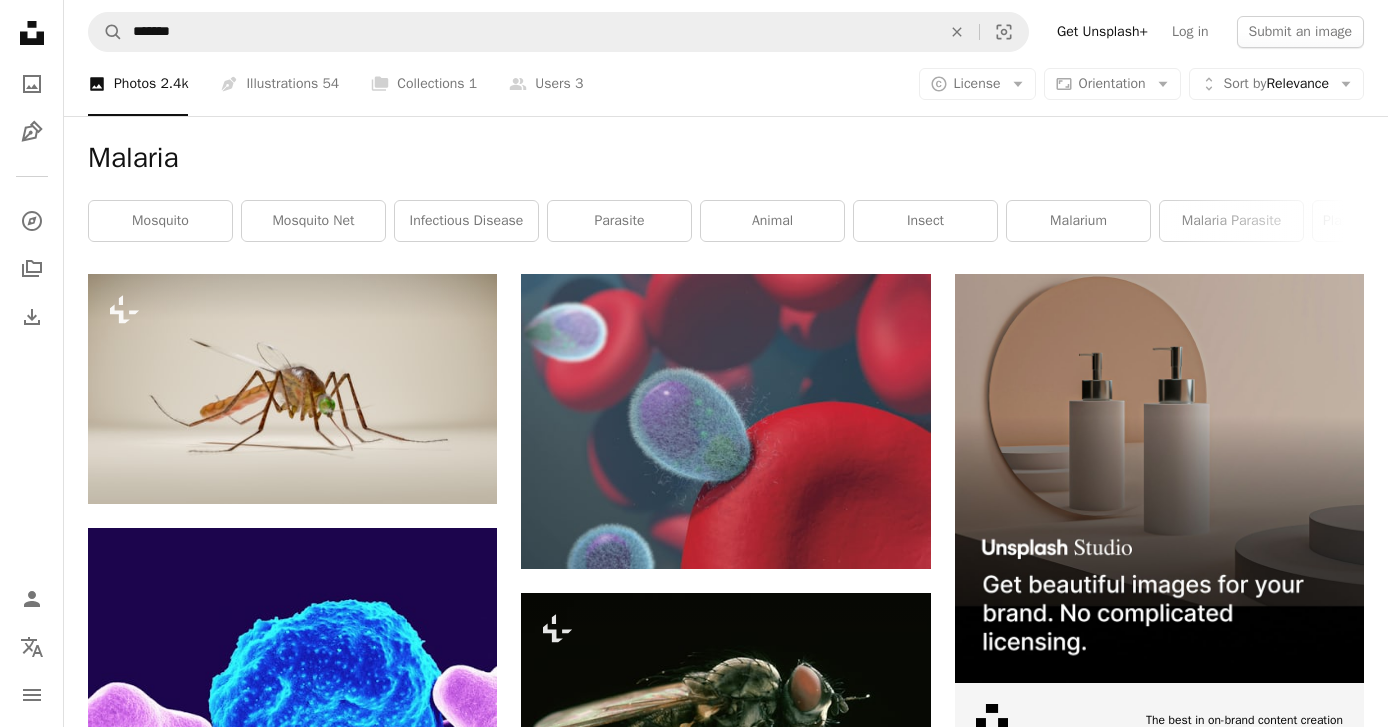 click on "infectious disease" at bounding box center [466, 221] 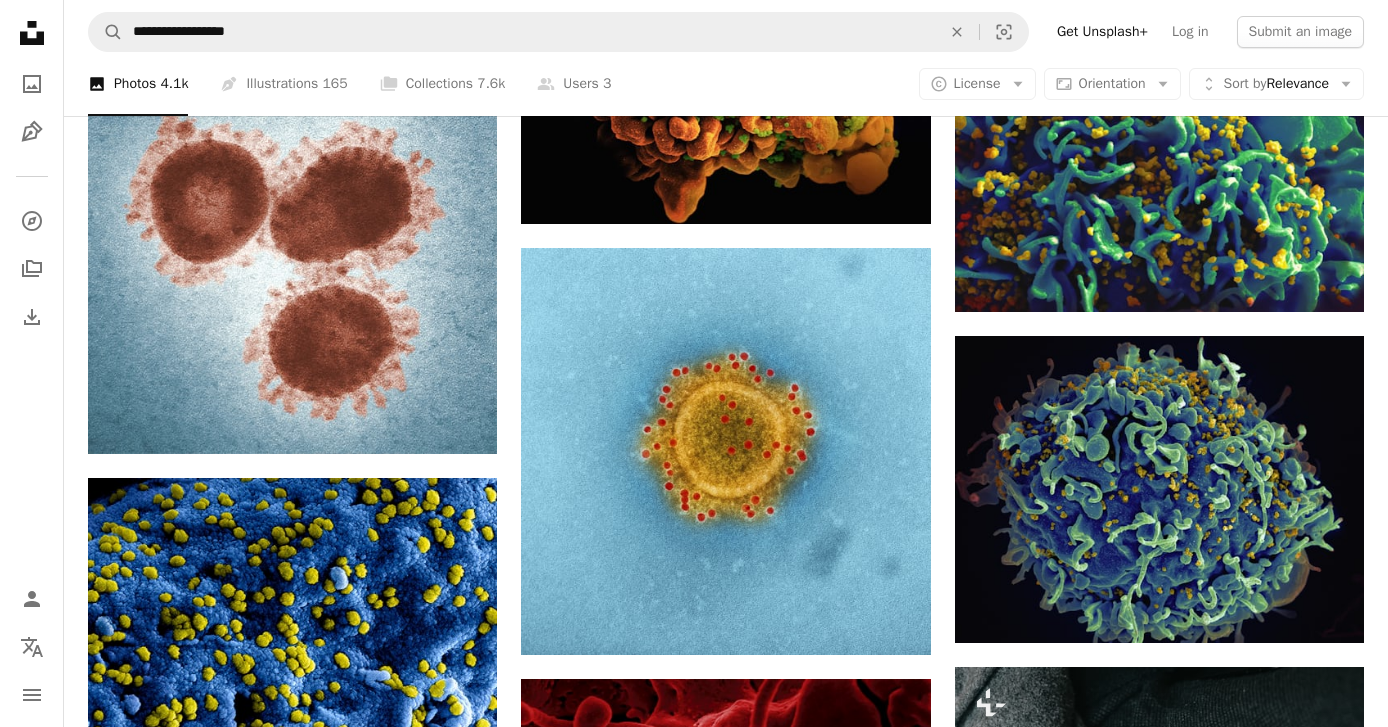 scroll, scrollTop: 1522, scrollLeft: 0, axis: vertical 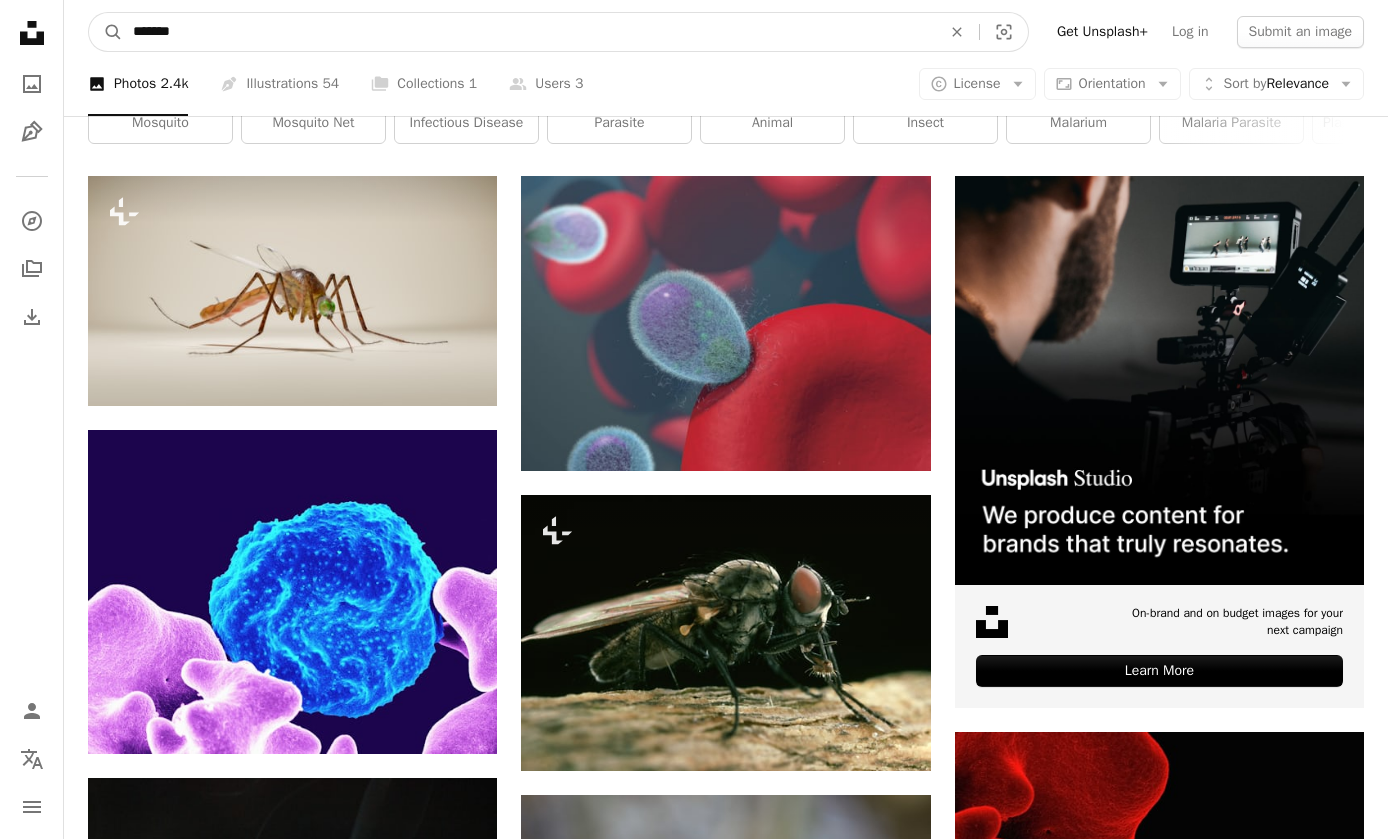 click on "*******" at bounding box center (529, 32) 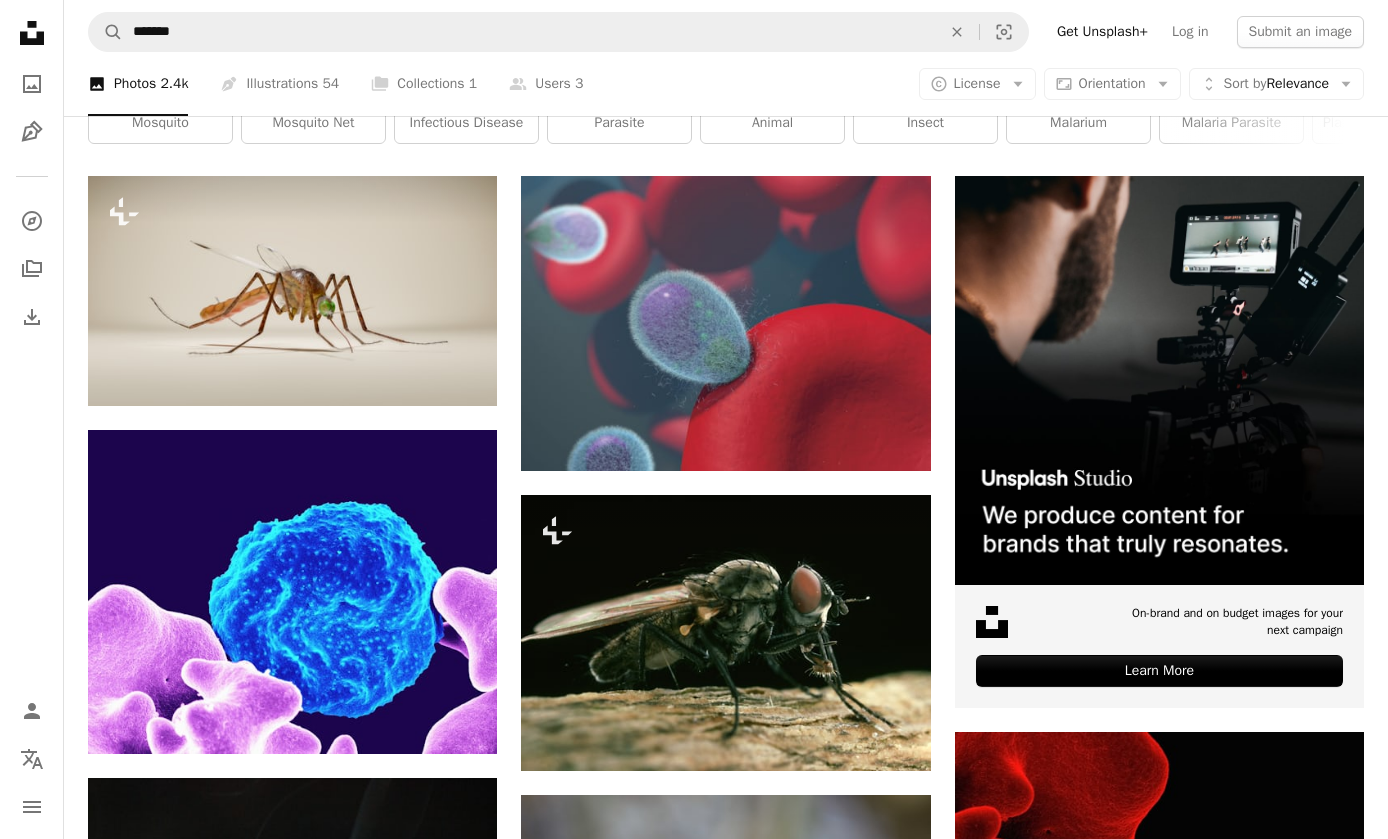click on "An X shape" 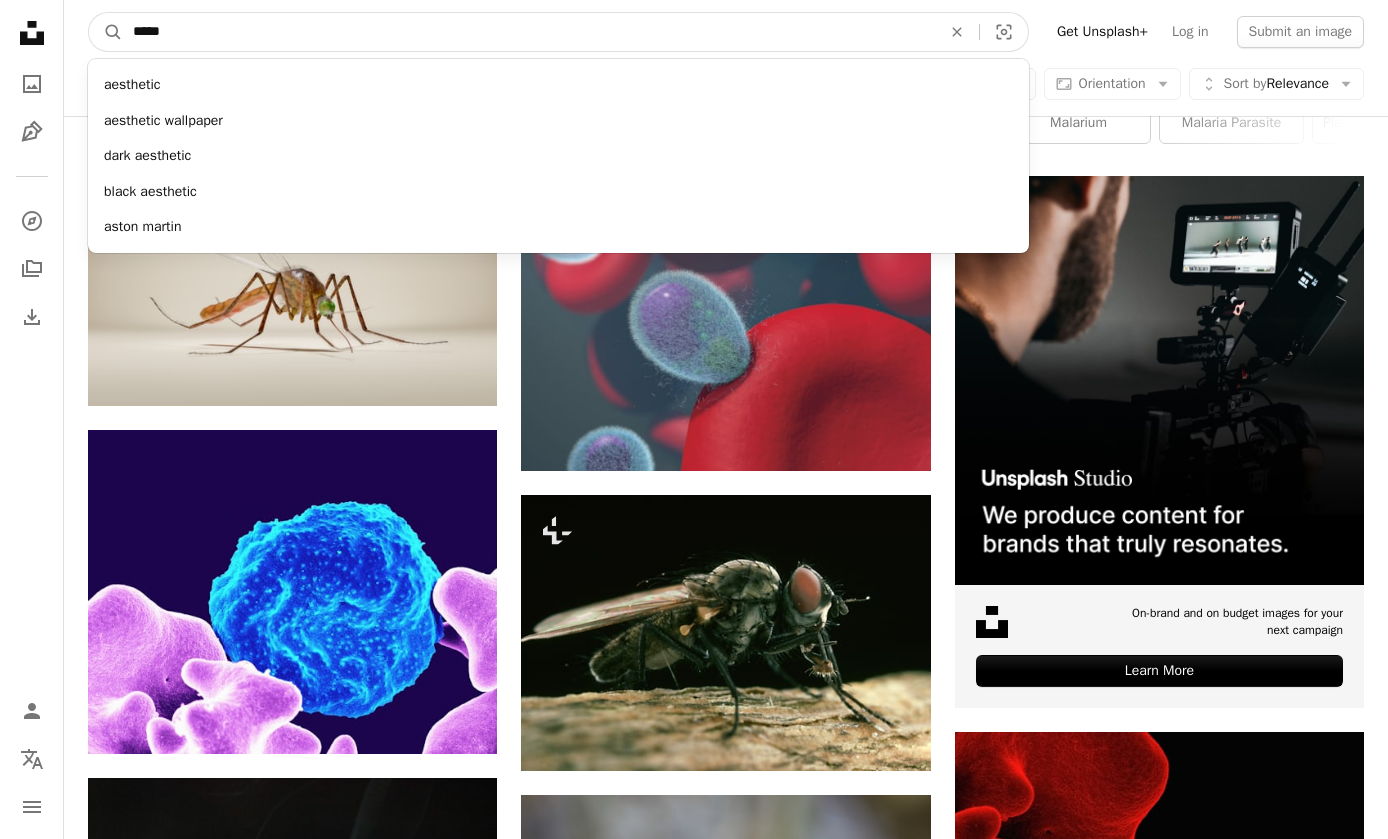 type on "******" 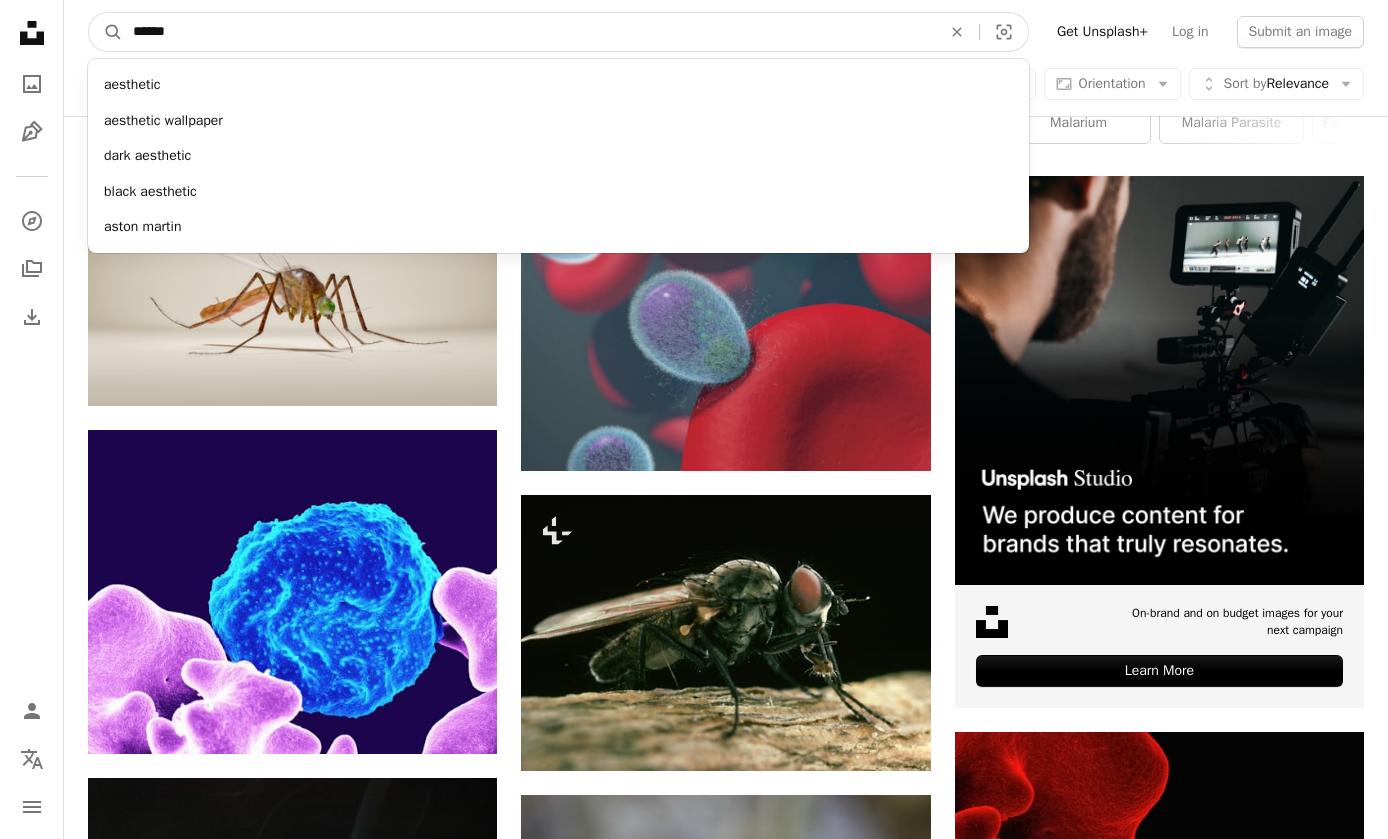 click on "A magnifying glass" at bounding box center [106, 32] 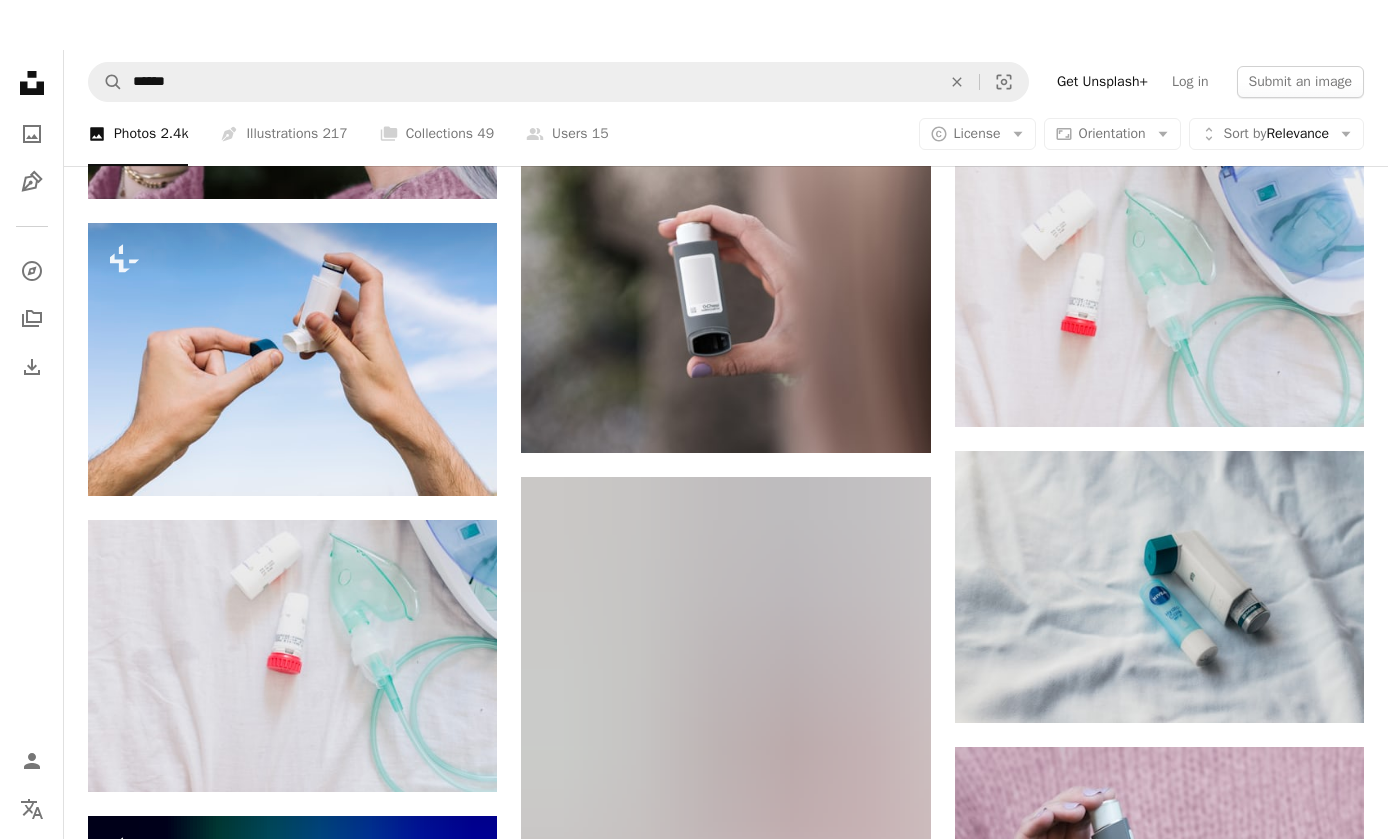 scroll, scrollTop: 0, scrollLeft: 0, axis: both 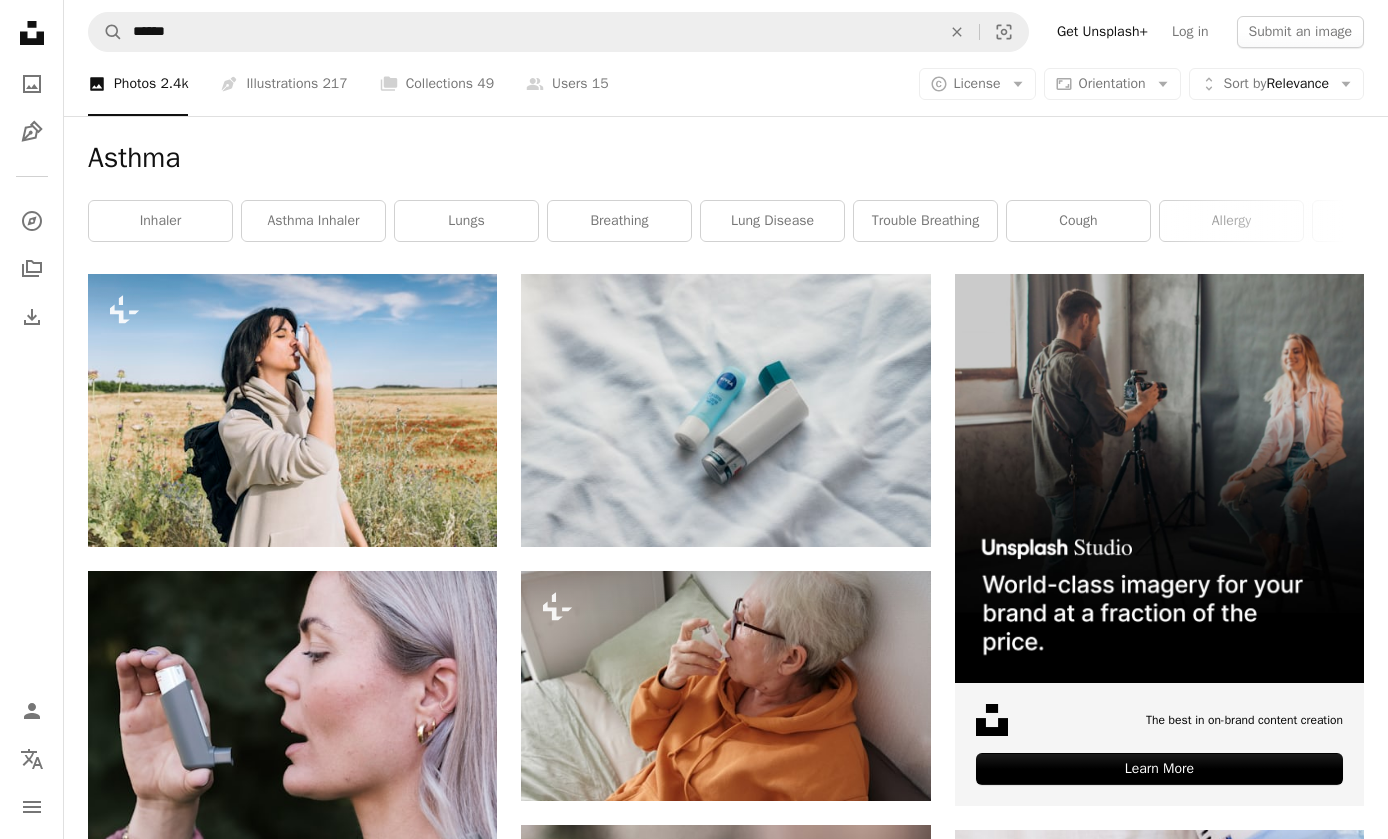click on "An X shape" 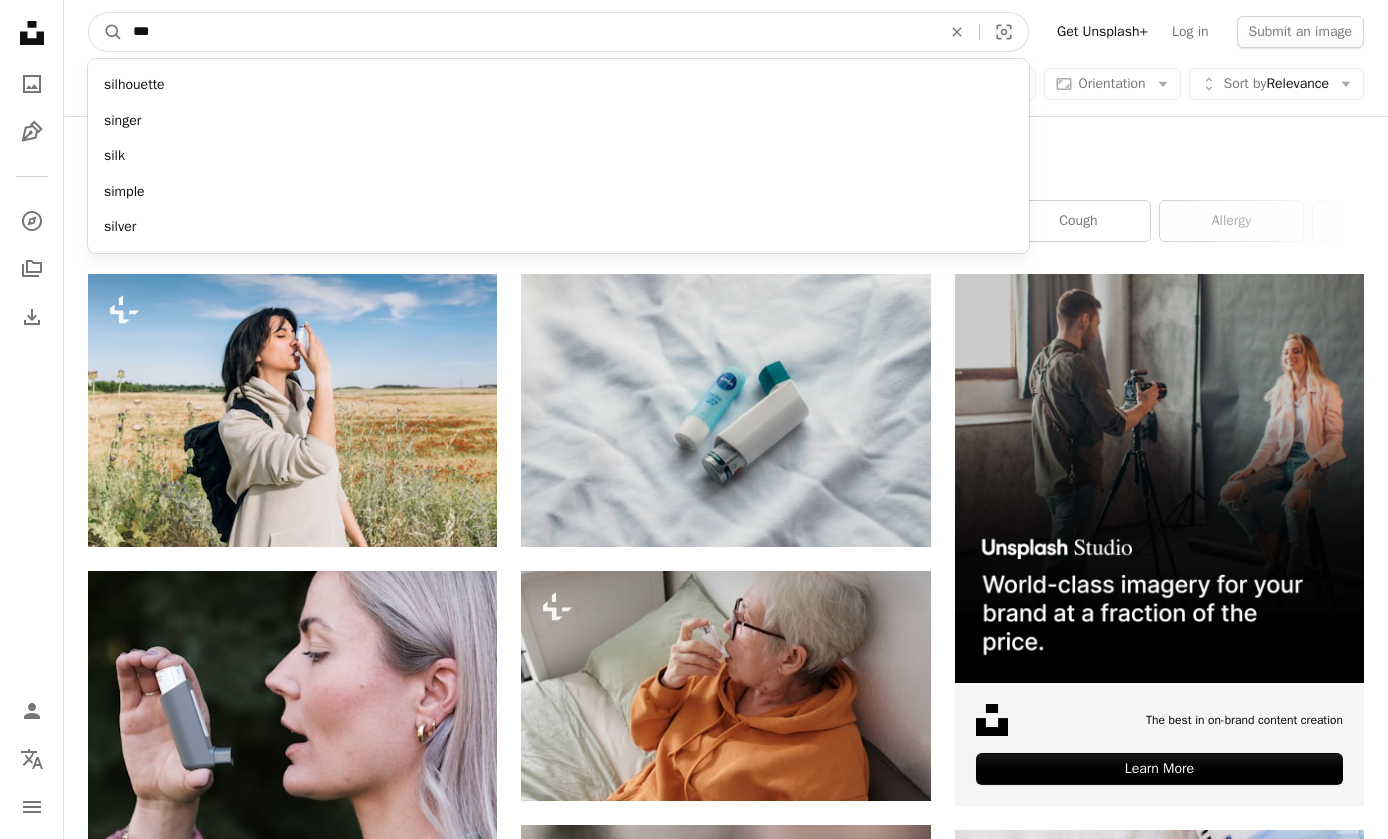 type on "****" 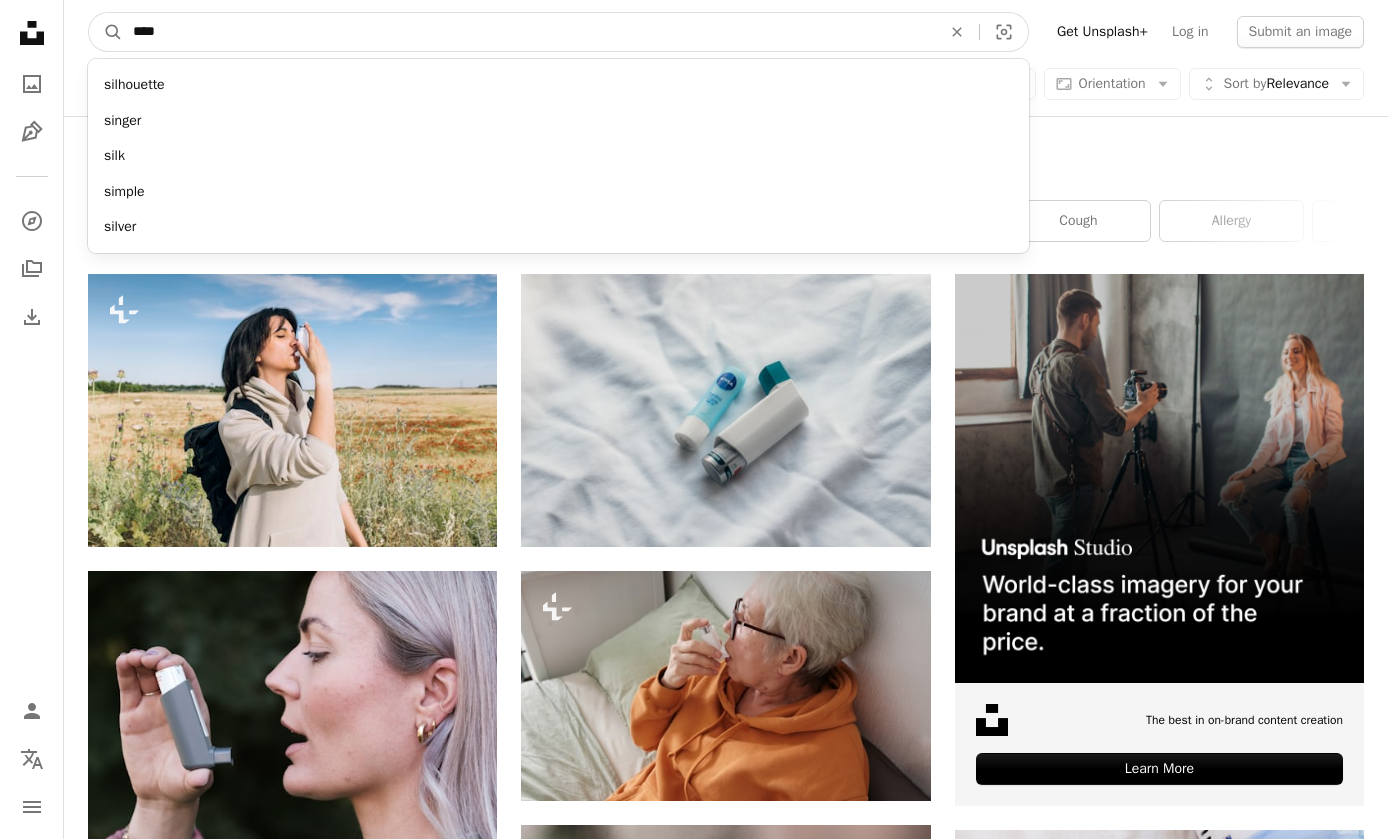 click on "A magnifying glass" at bounding box center (106, 32) 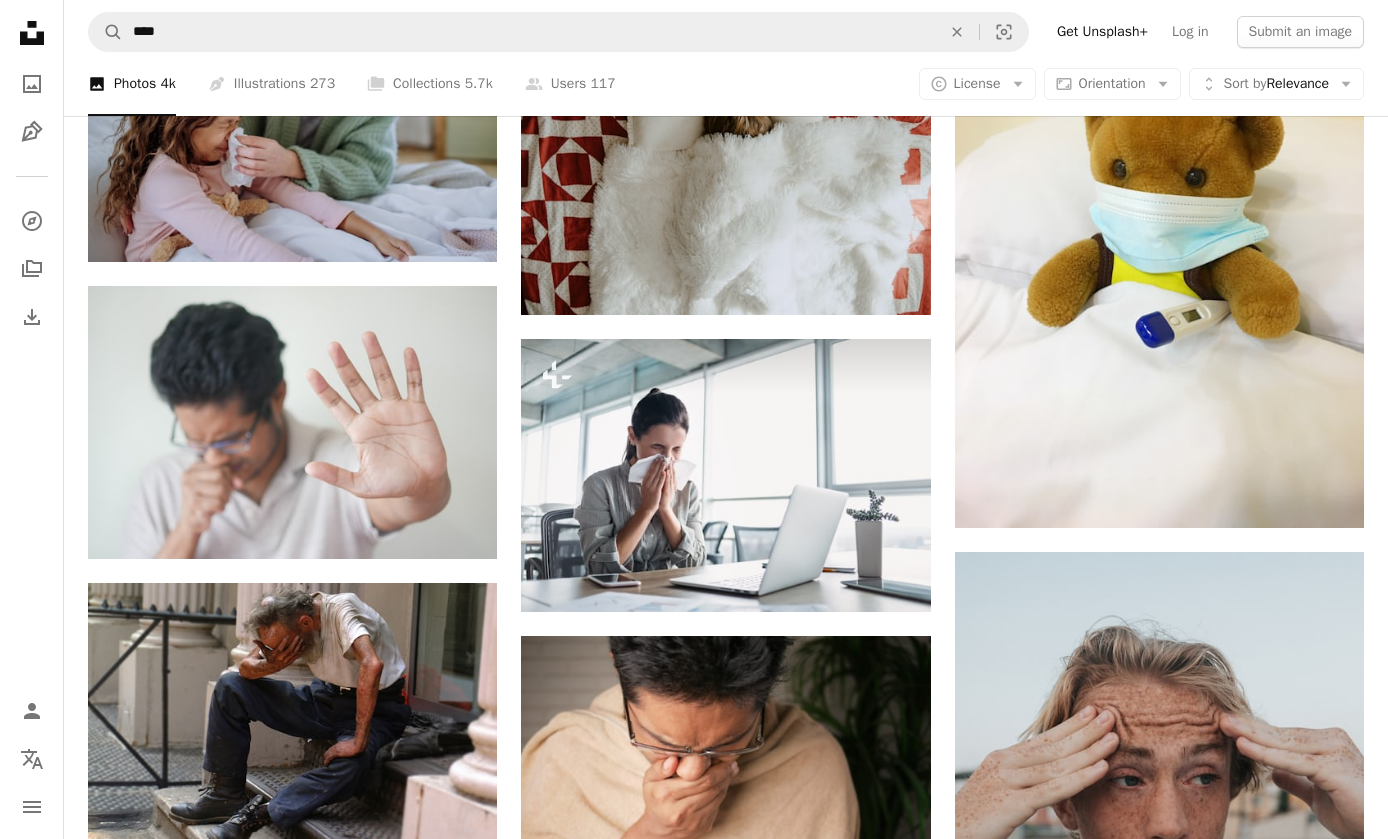 scroll, scrollTop: 1753, scrollLeft: 0, axis: vertical 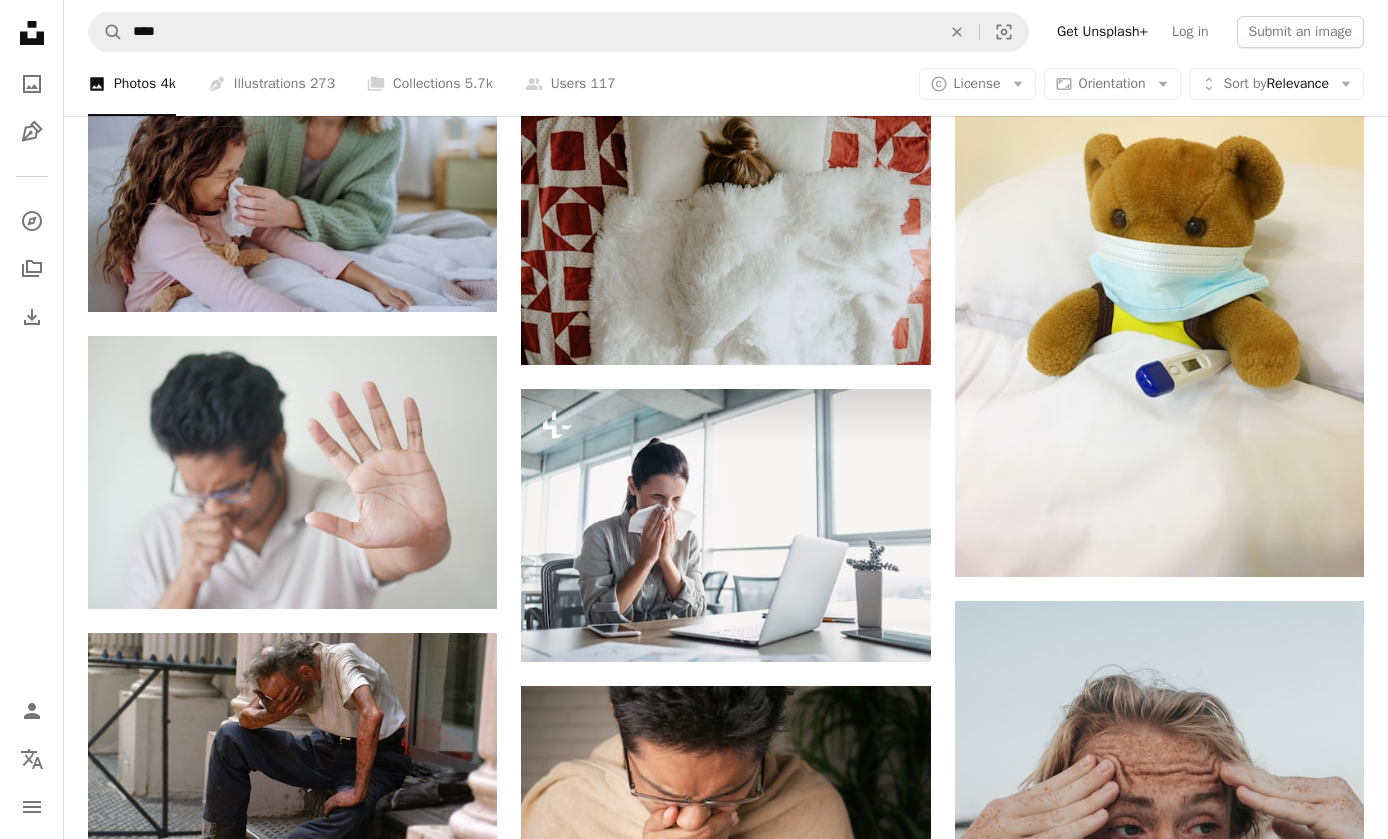 click on "An X shape" 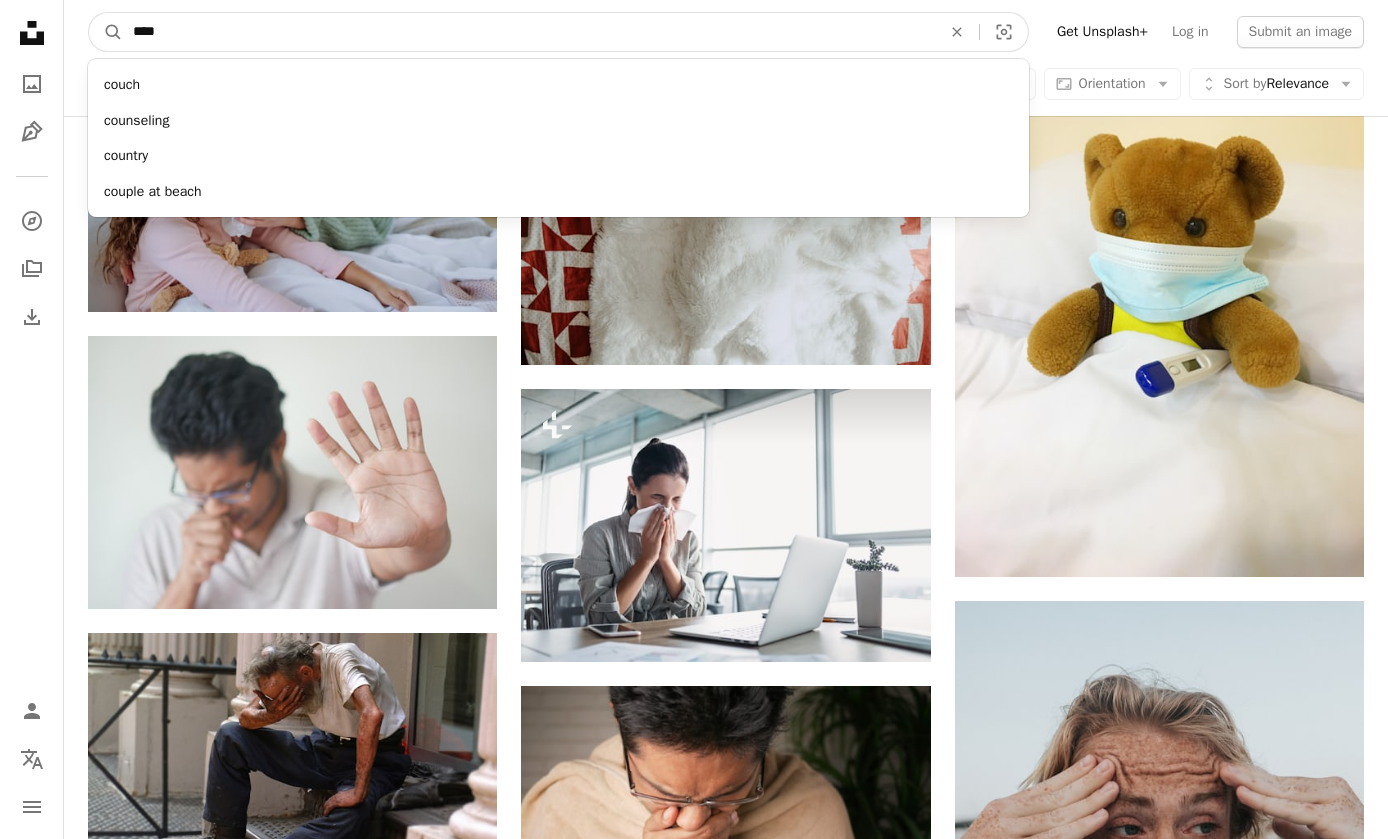 type on "*****" 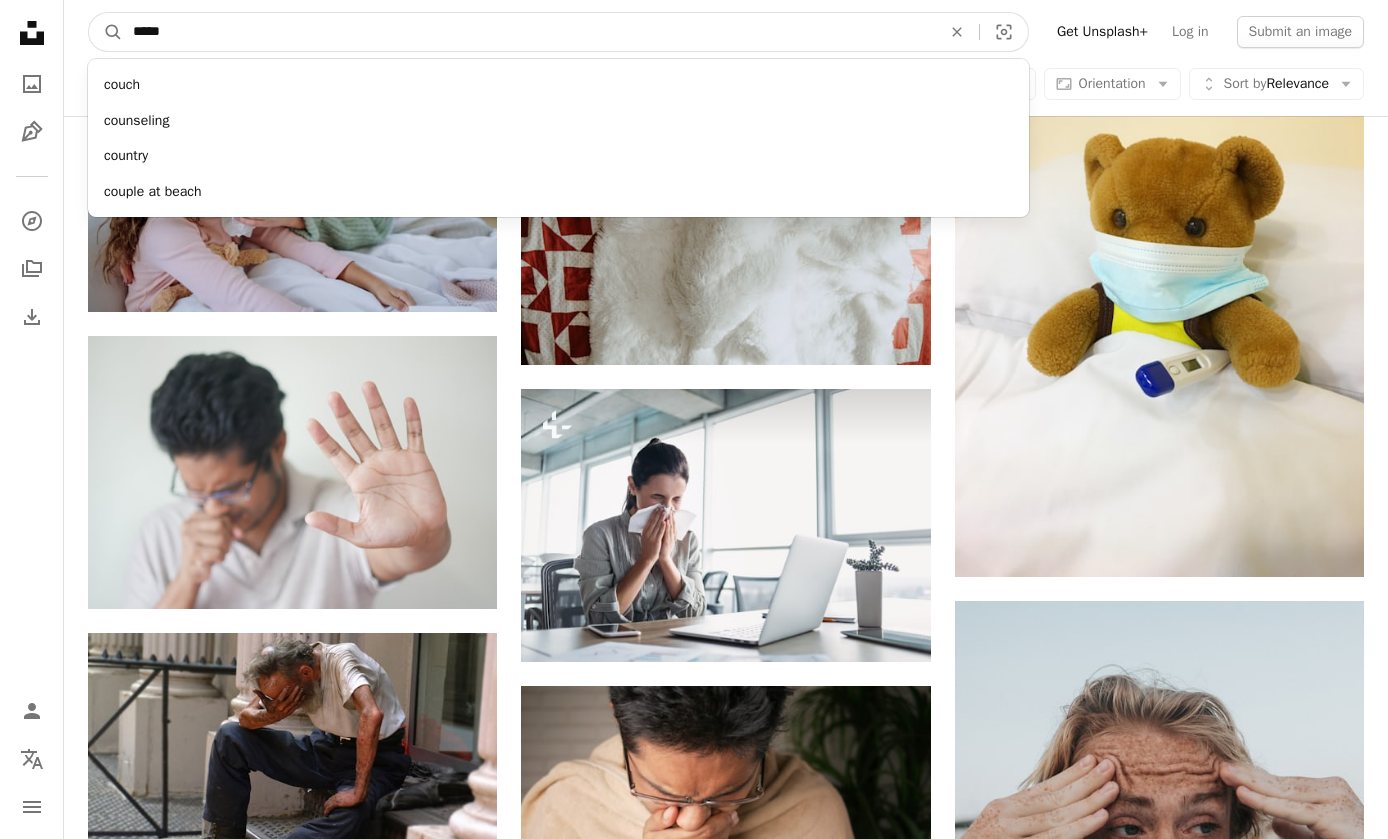 click on "A magnifying glass" at bounding box center (106, 32) 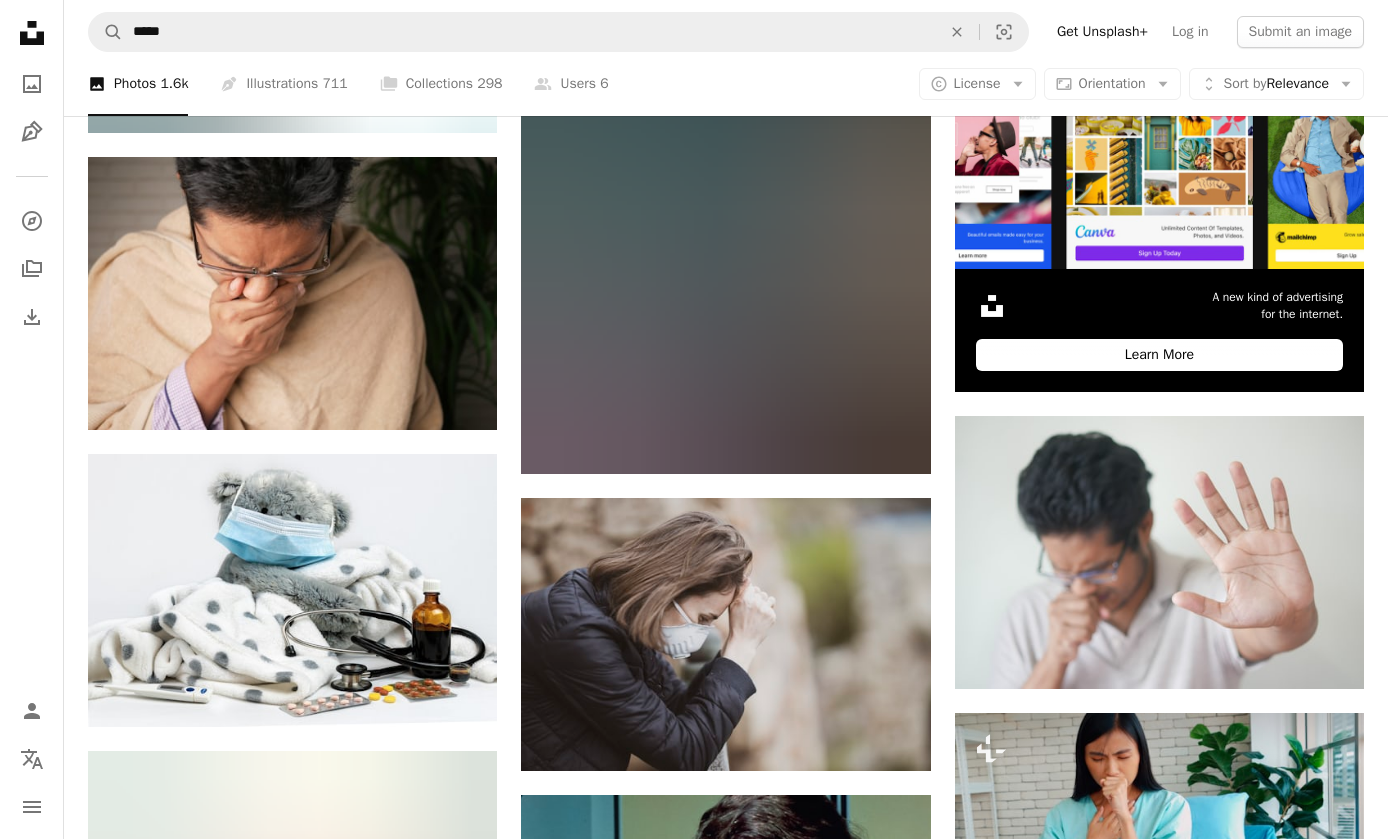 scroll, scrollTop: 414, scrollLeft: 0, axis: vertical 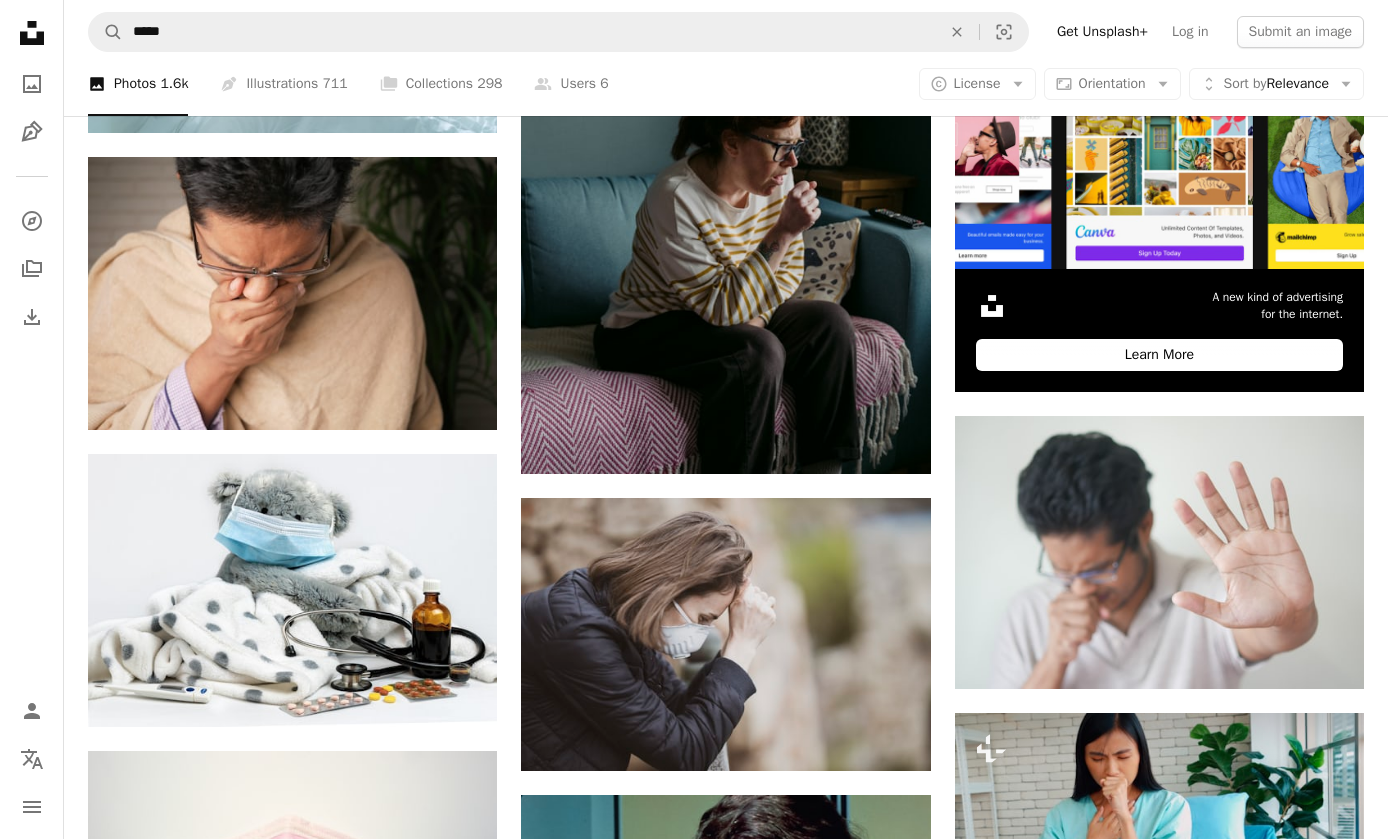 click 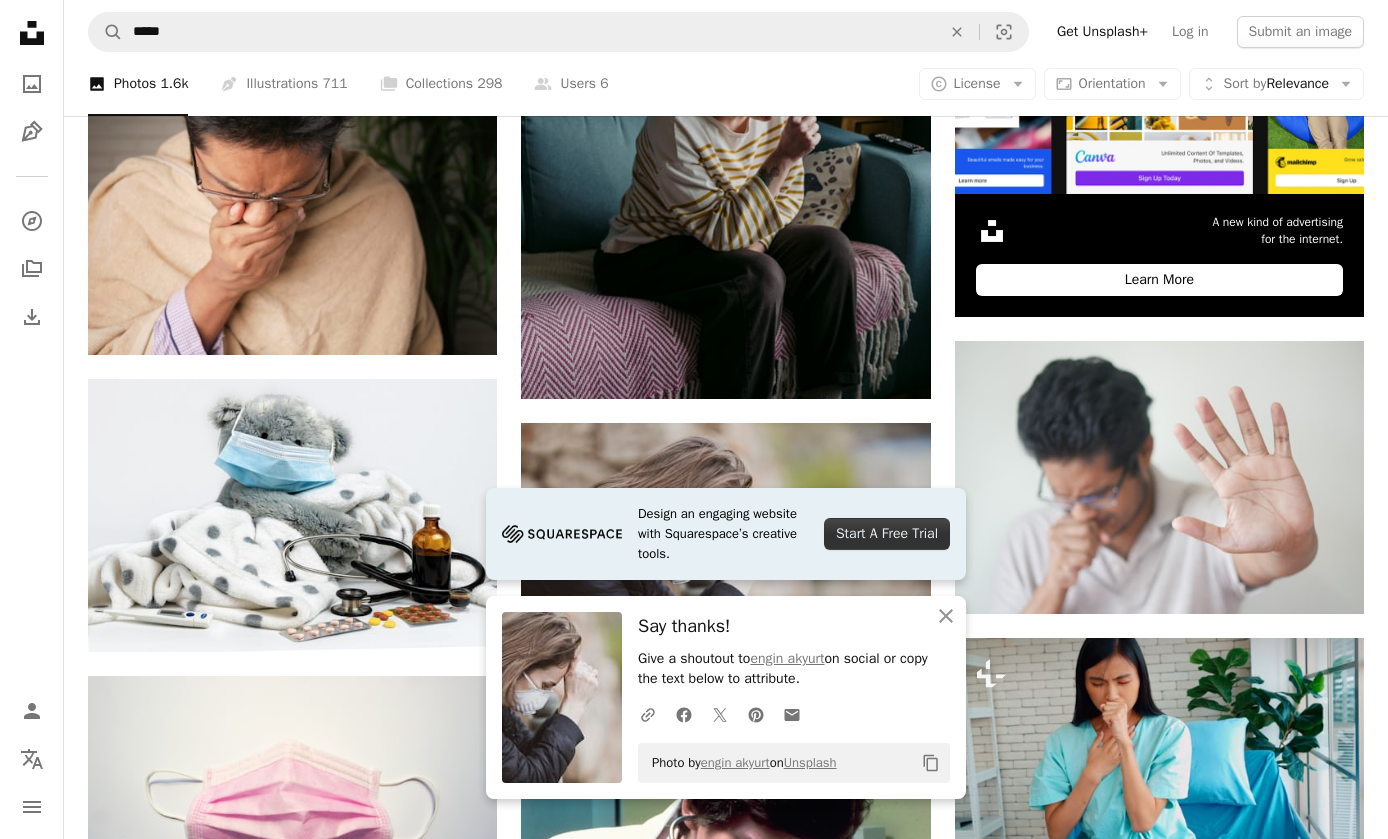 click on "An X shape" 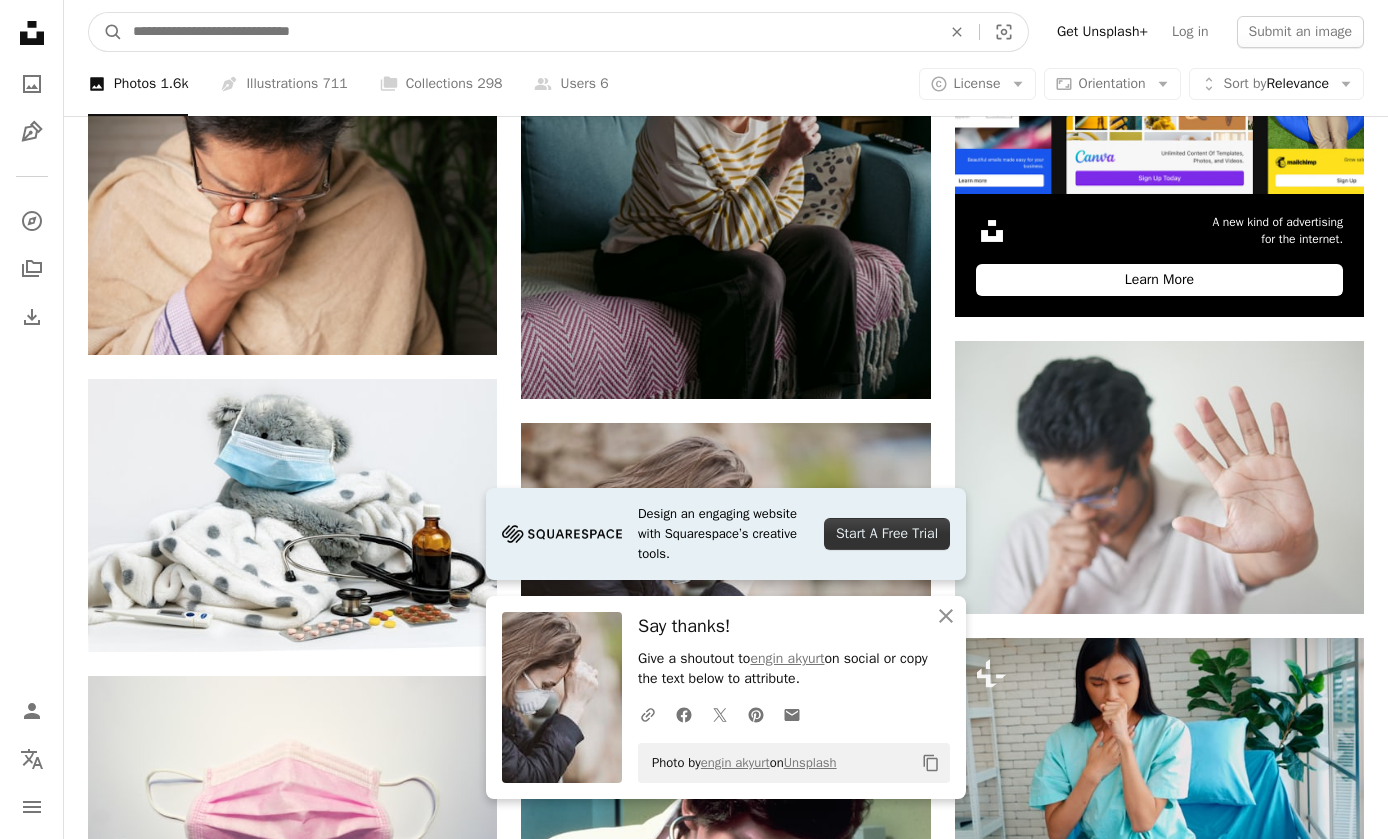 scroll, scrollTop: 489, scrollLeft: 0, axis: vertical 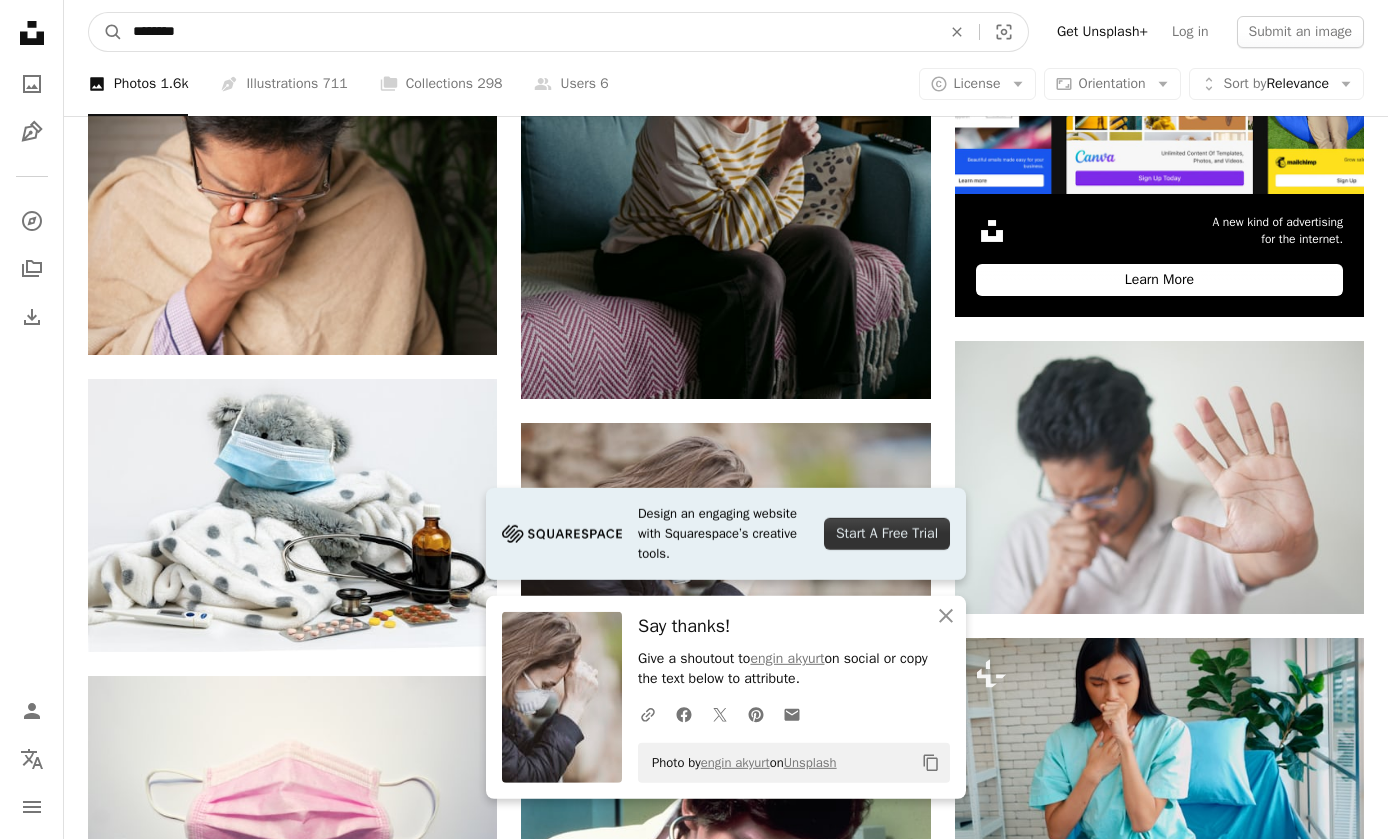 type on "*********" 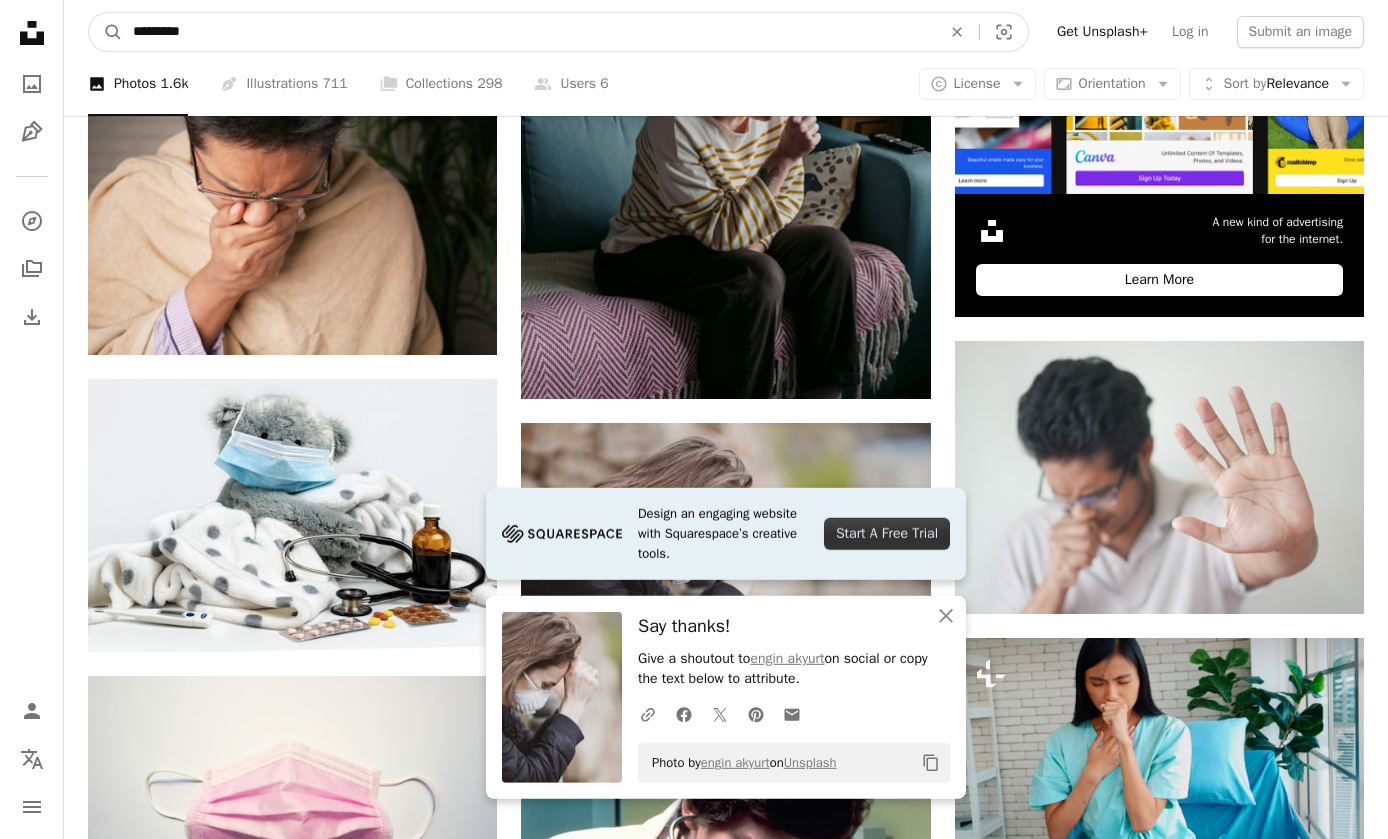 click on "A magnifying glass" at bounding box center [106, 32] 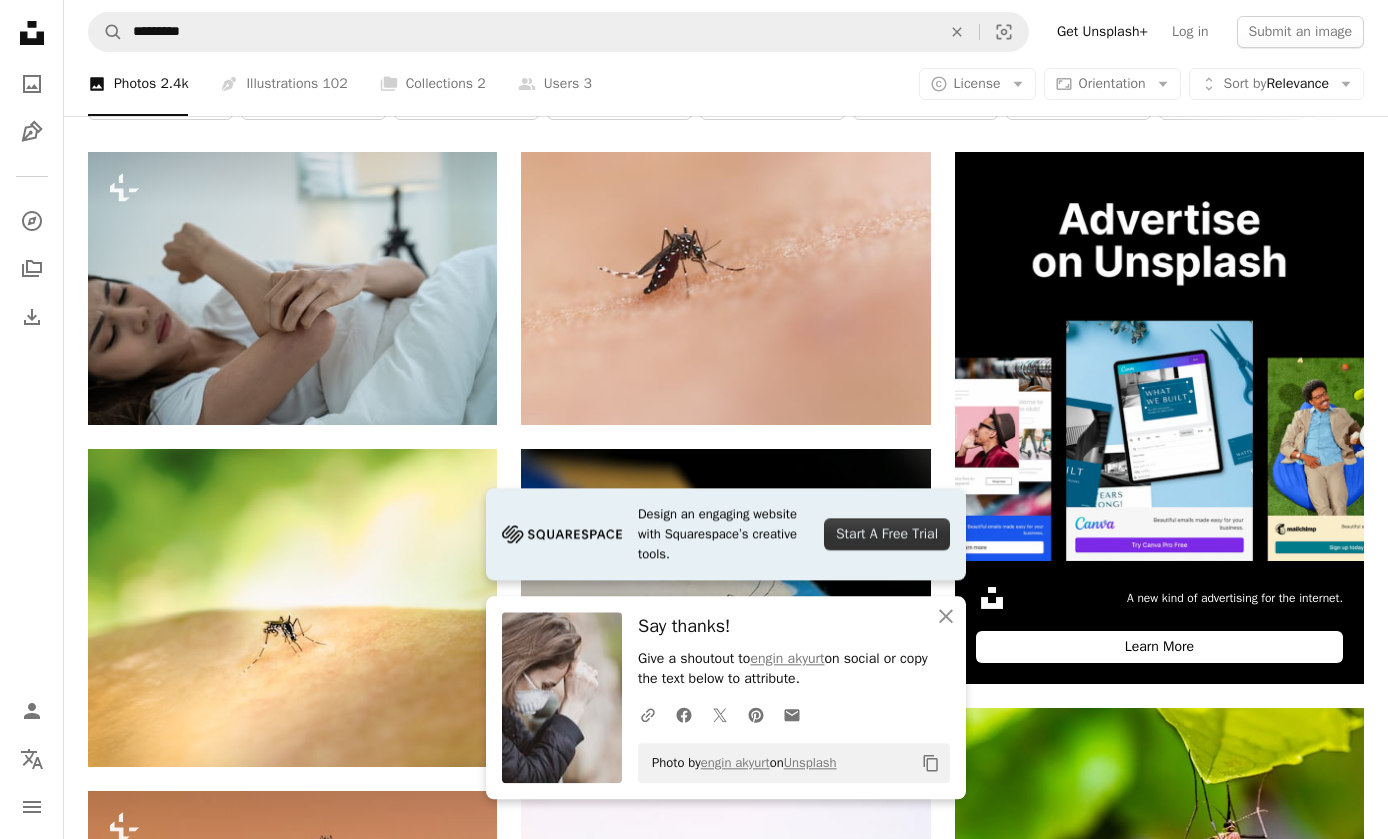 scroll, scrollTop: 121, scrollLeft: 0, axis: vertical 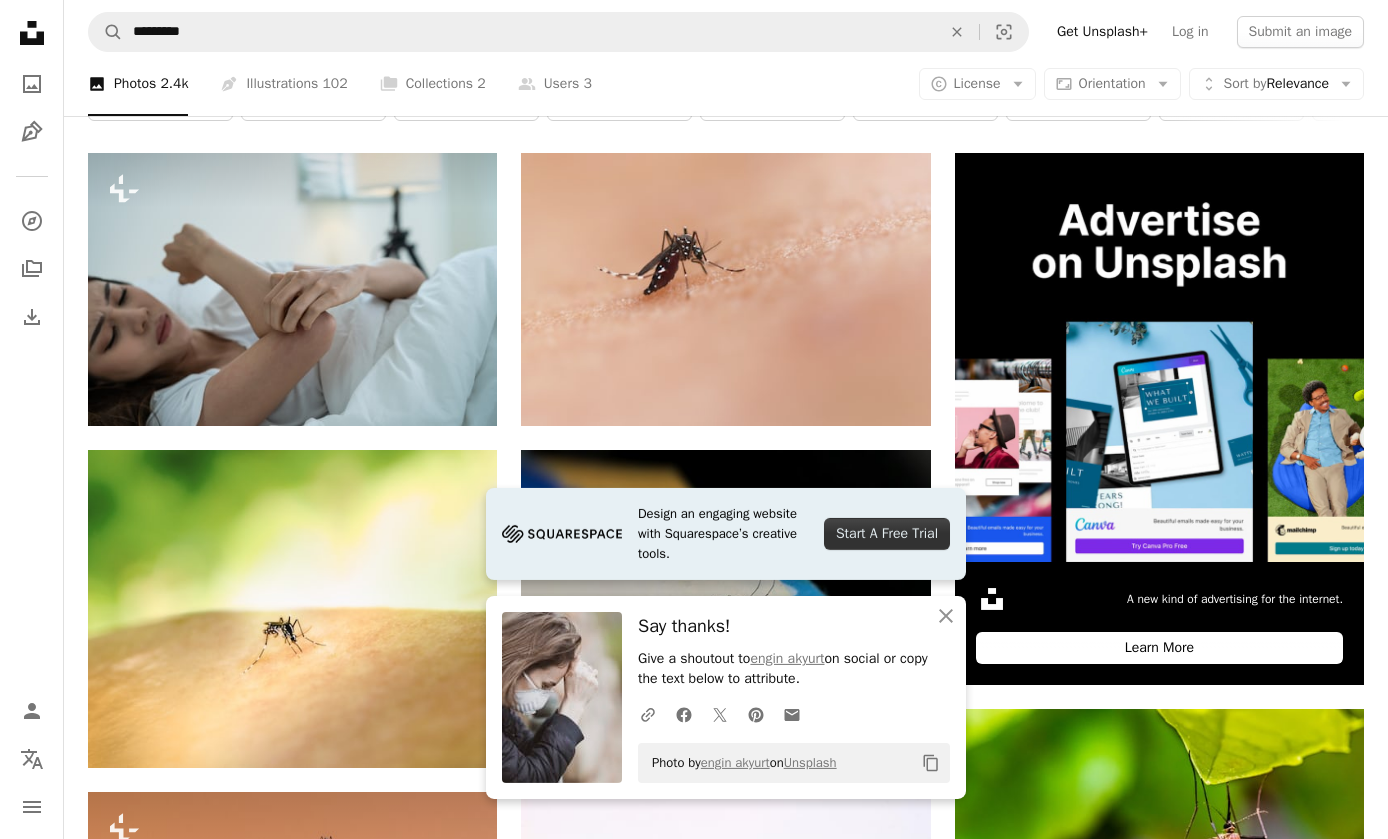 click 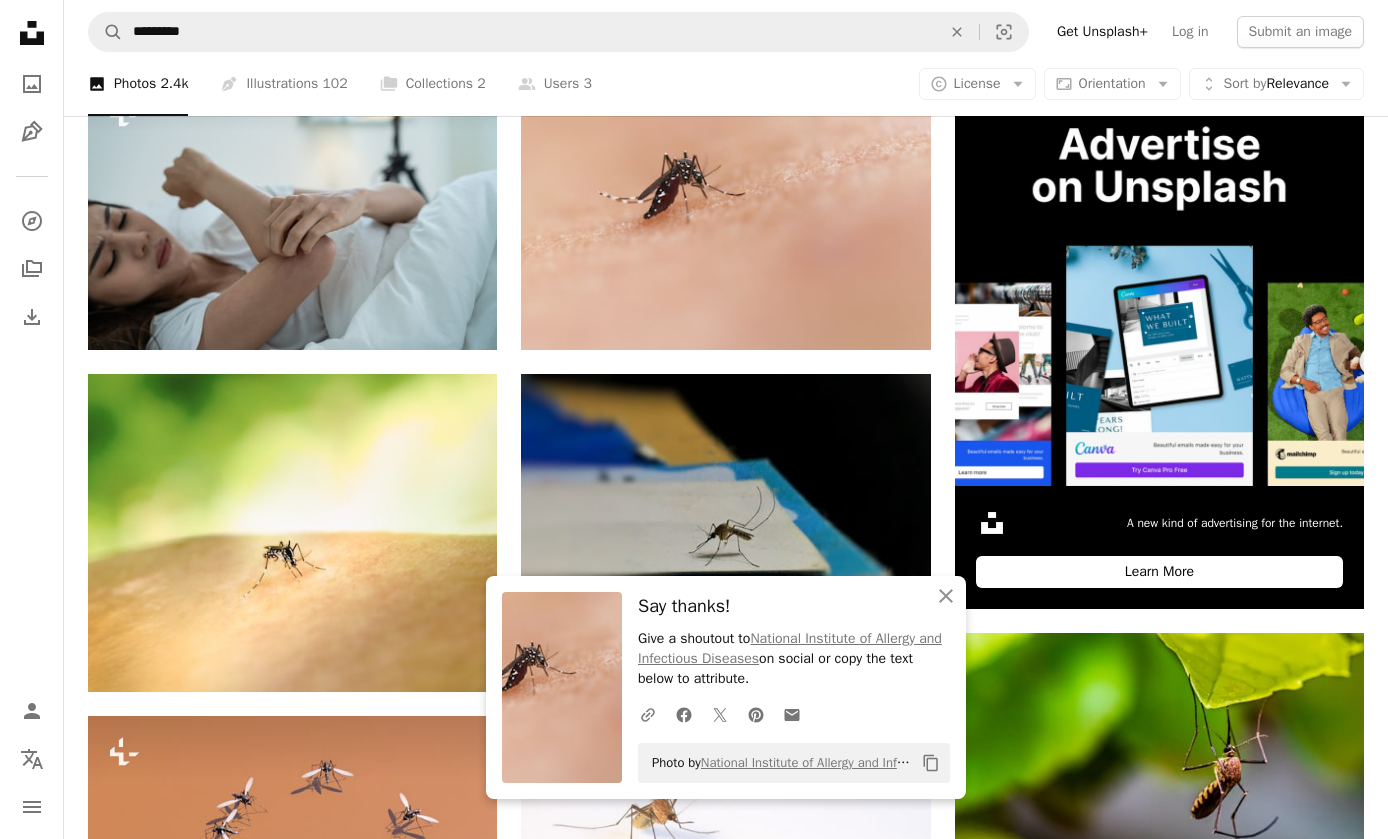 scroll, scrollTop: 80, scrollLeft: 0, axis: vertical 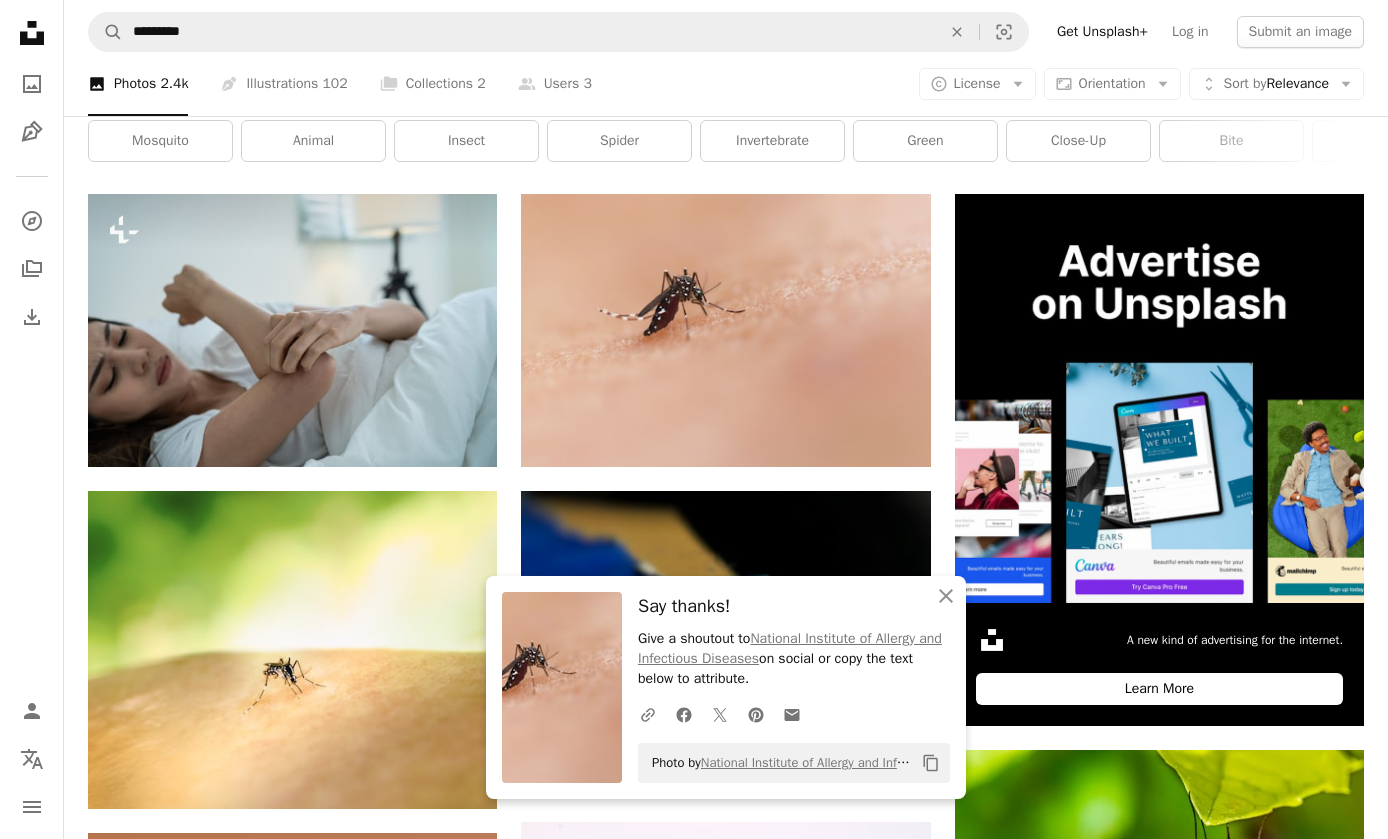 click on "An X shape" 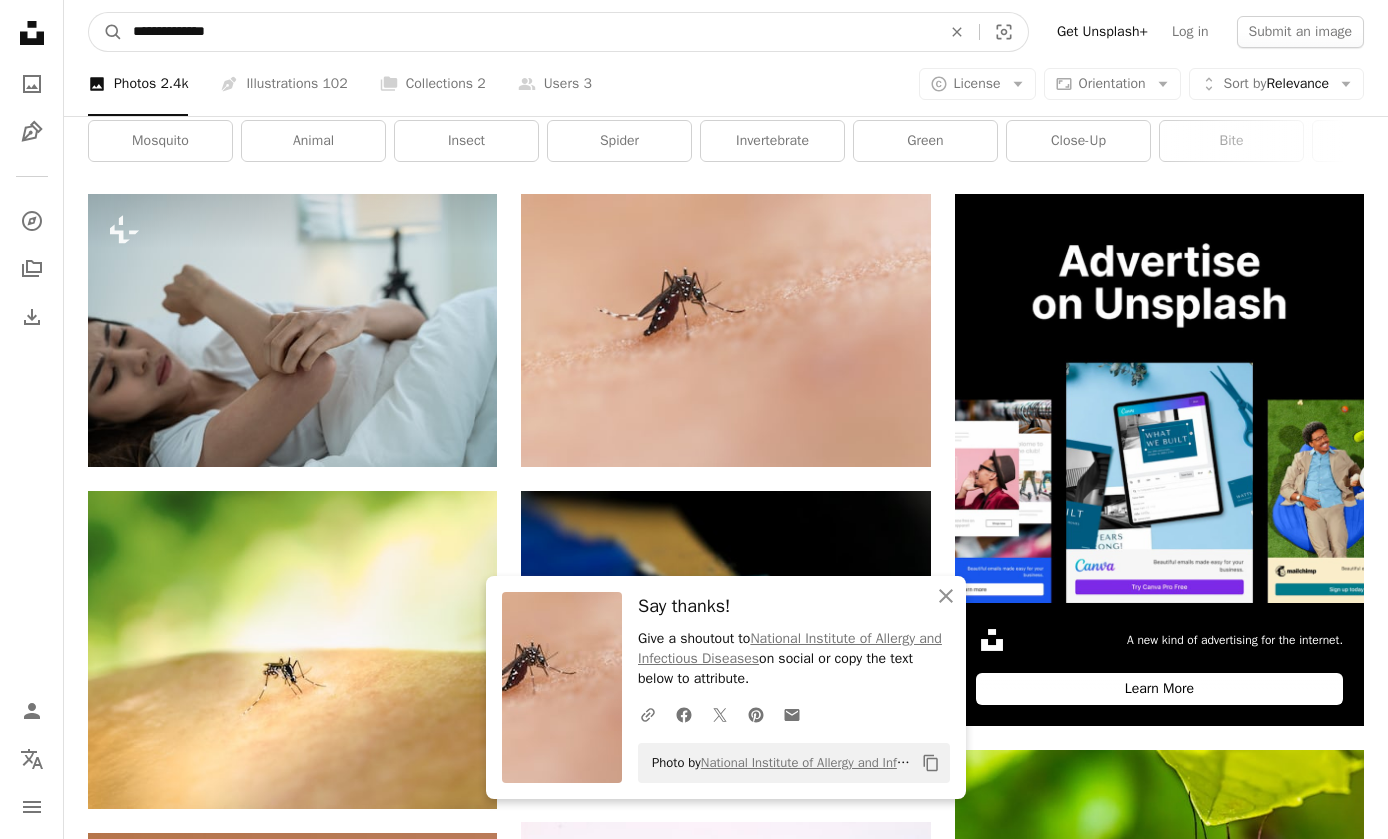 type on "**********" 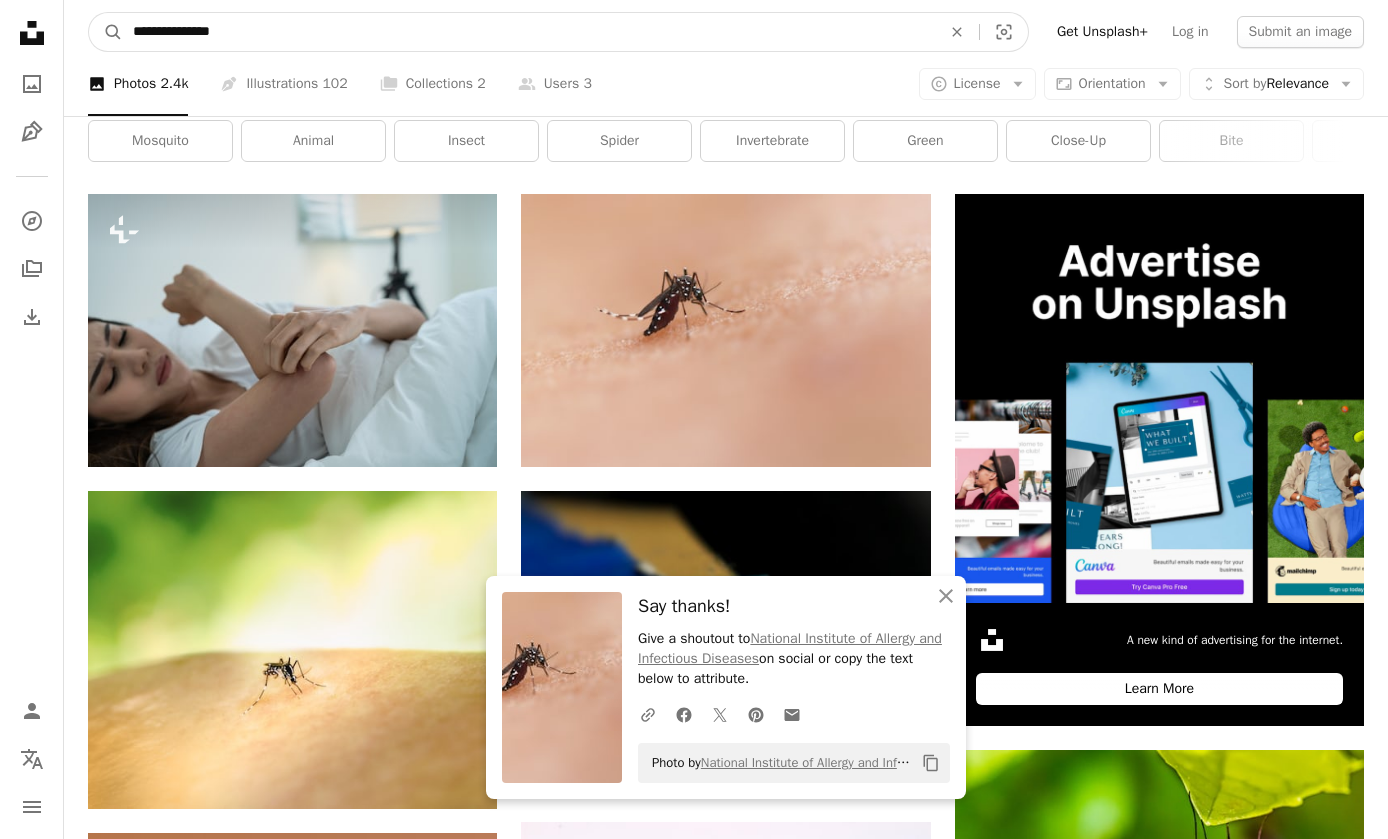 click on "A magnifying glass" at bounding box center (106, 32) 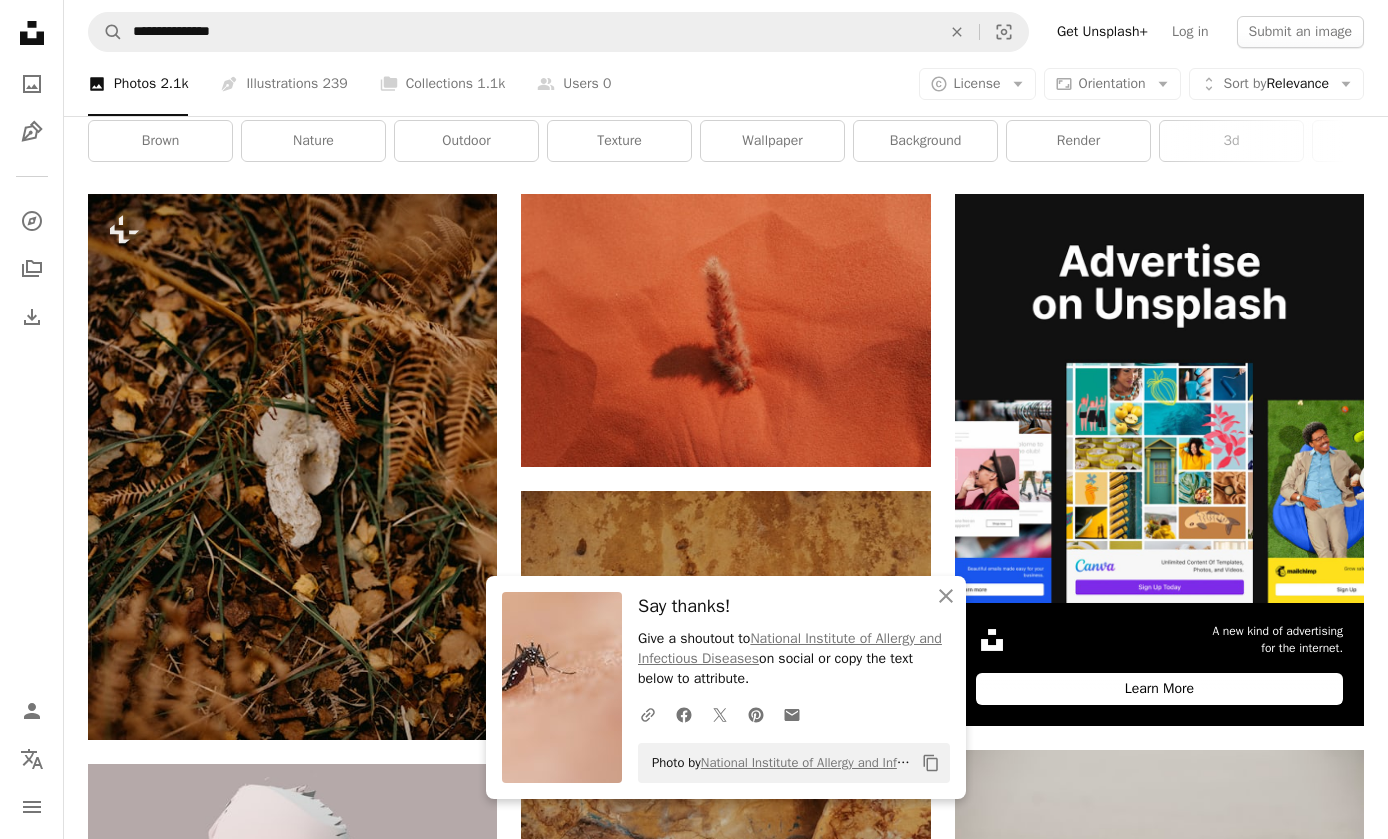 click on "An X shape" 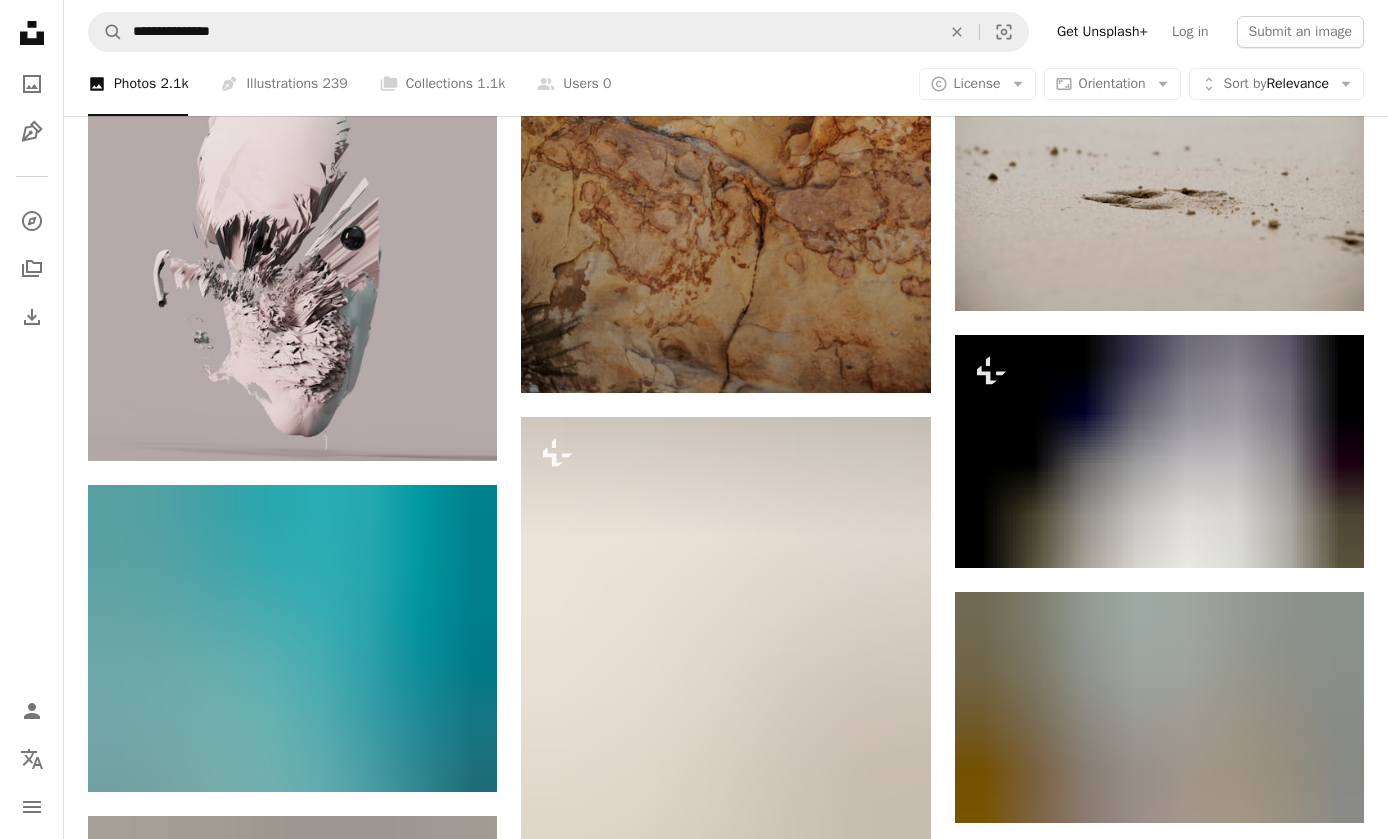 scroll, scrollTop: 792, scrollLeft: 0, axis: vertical 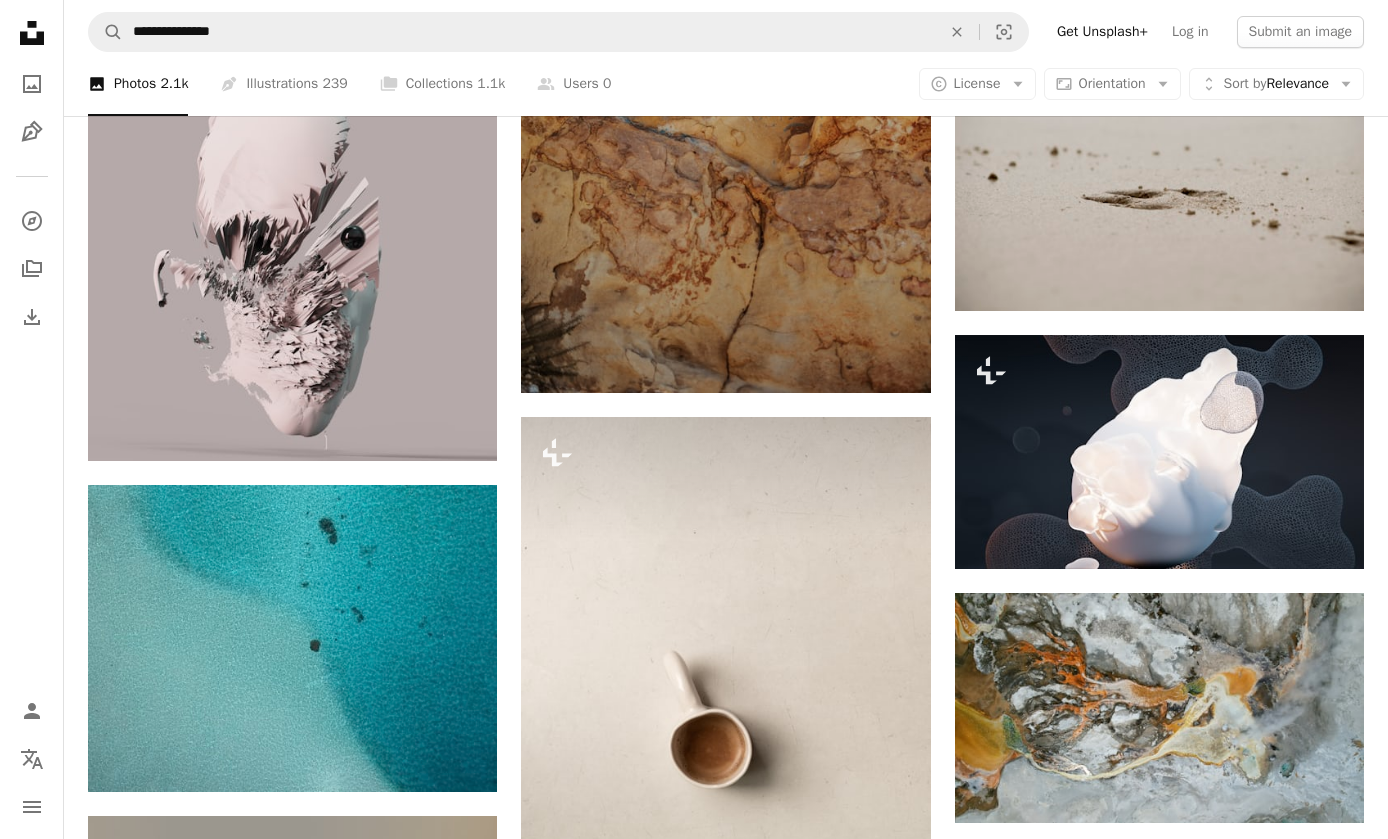 click on "An X shape" 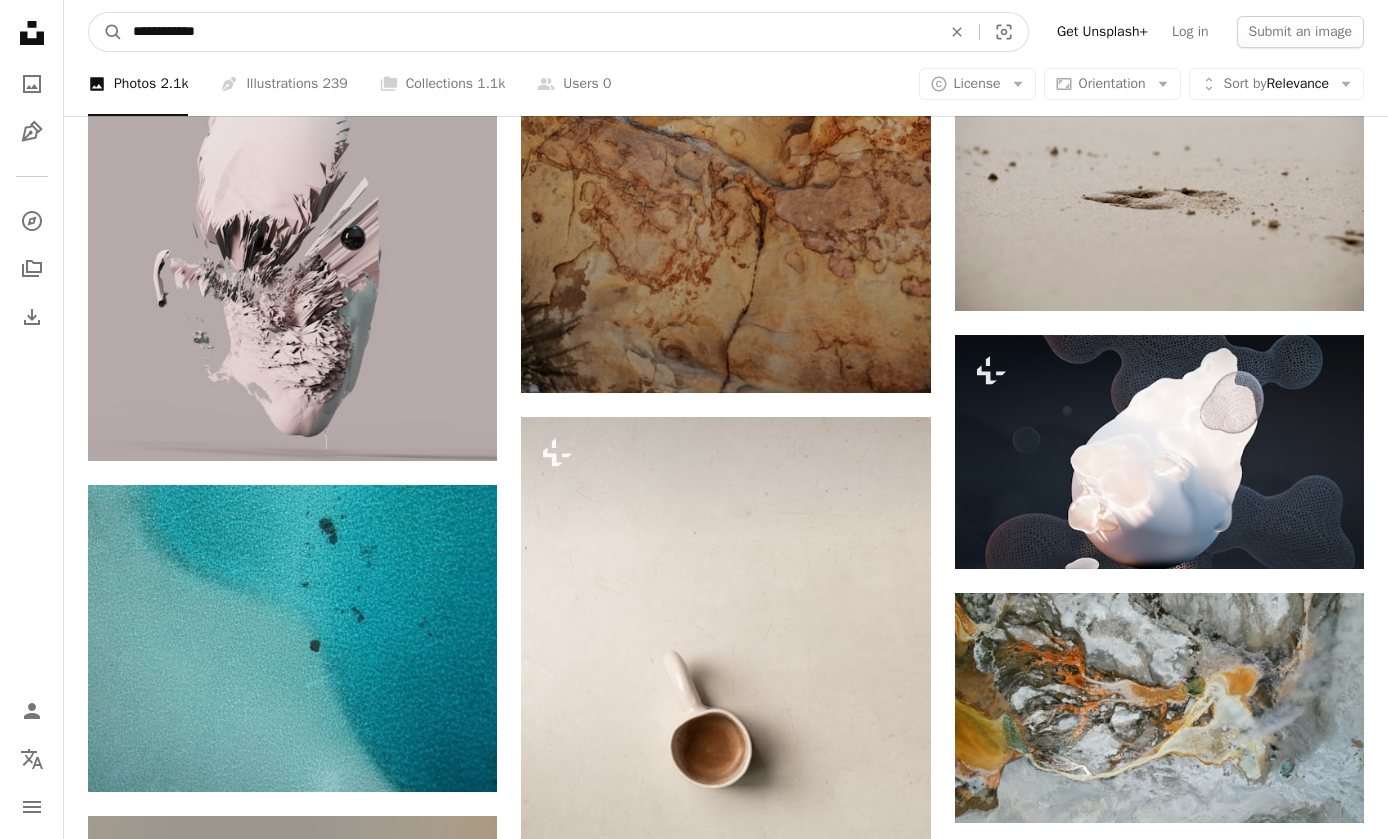 type on "**********" 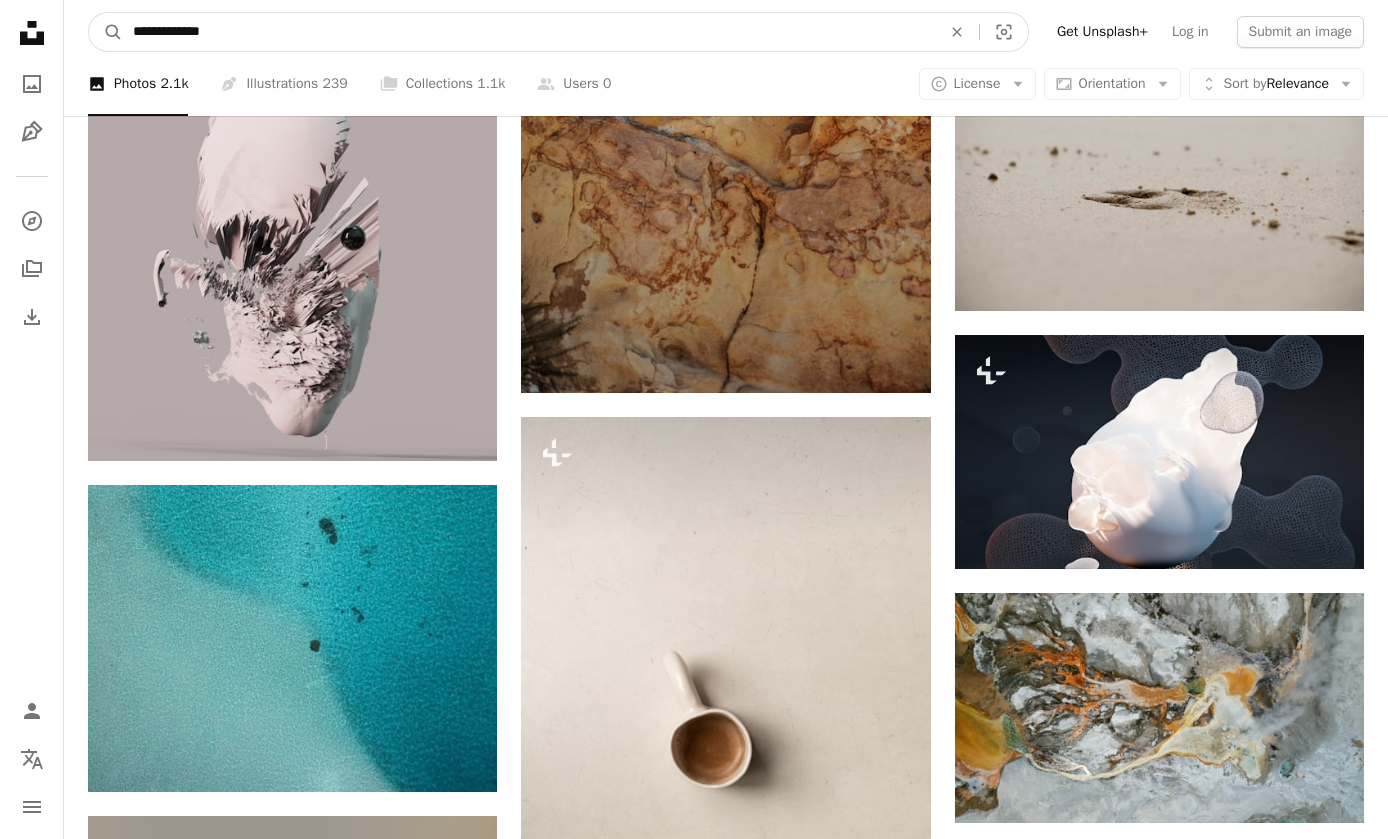 click on "A magnifying glass" at bounding box center [106, 32] 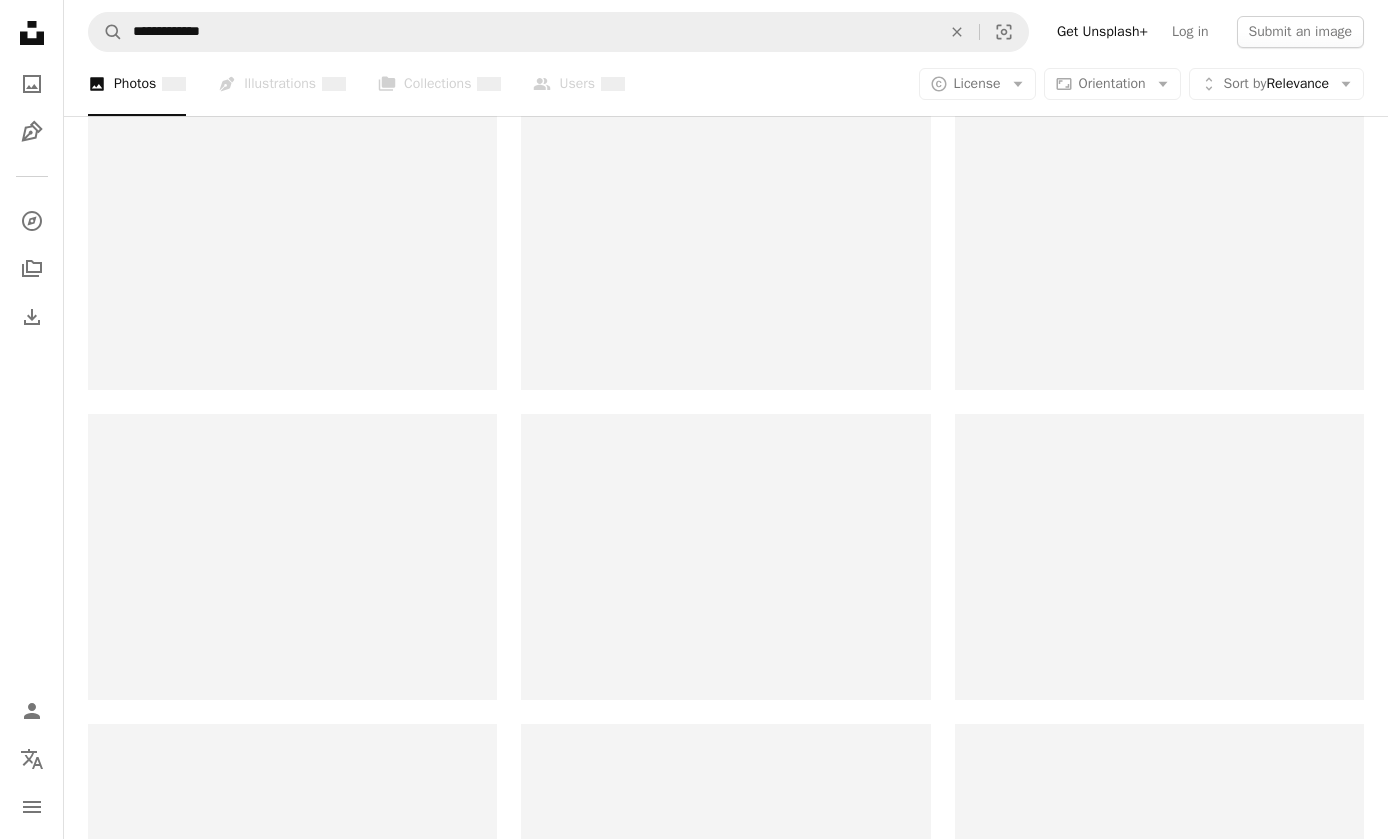 scroll, scrollTop: 0, scrollLeft: 0, axis: both 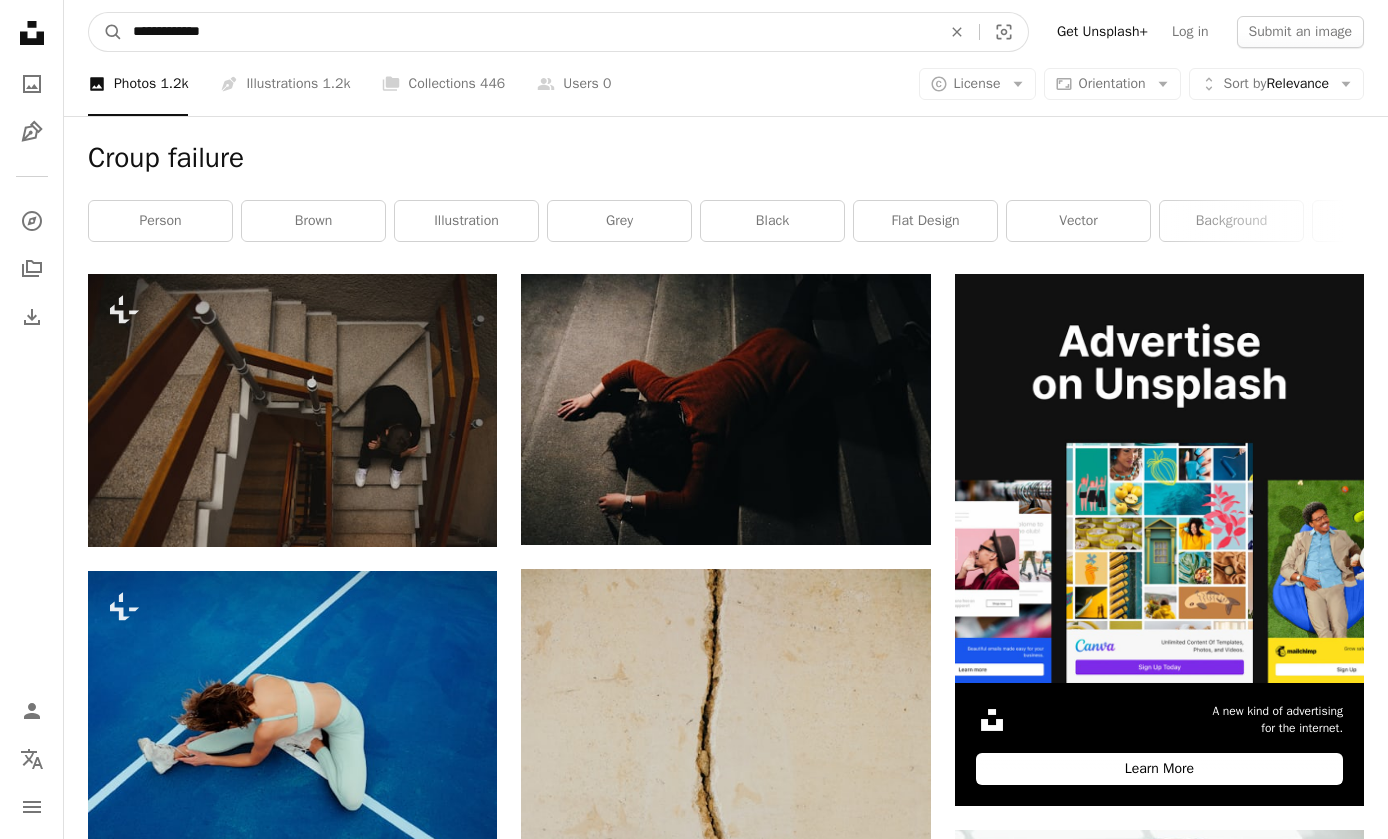 click on "**********" at bounding box center [529, 32] 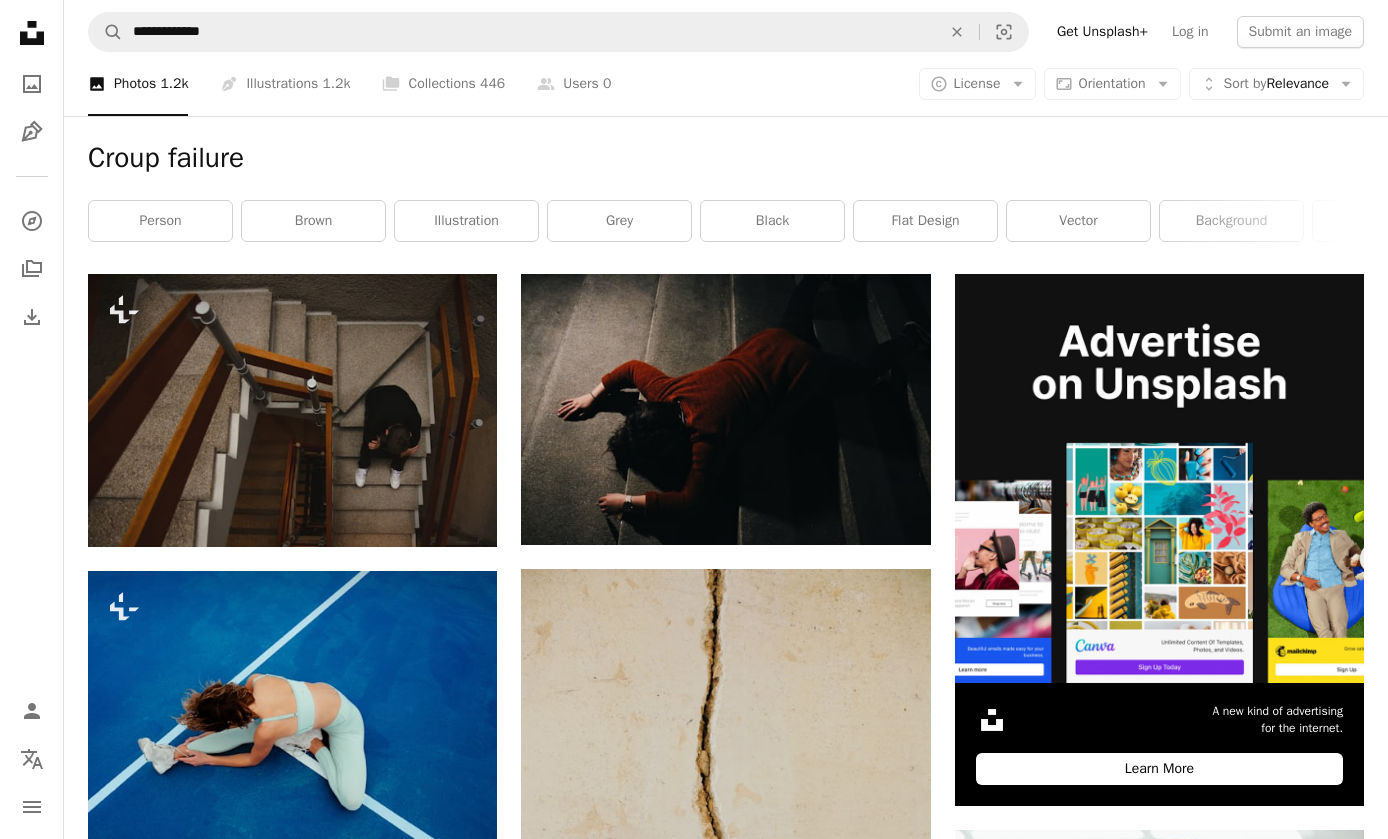 click on "An X shape" at bounding box center [957, 32] 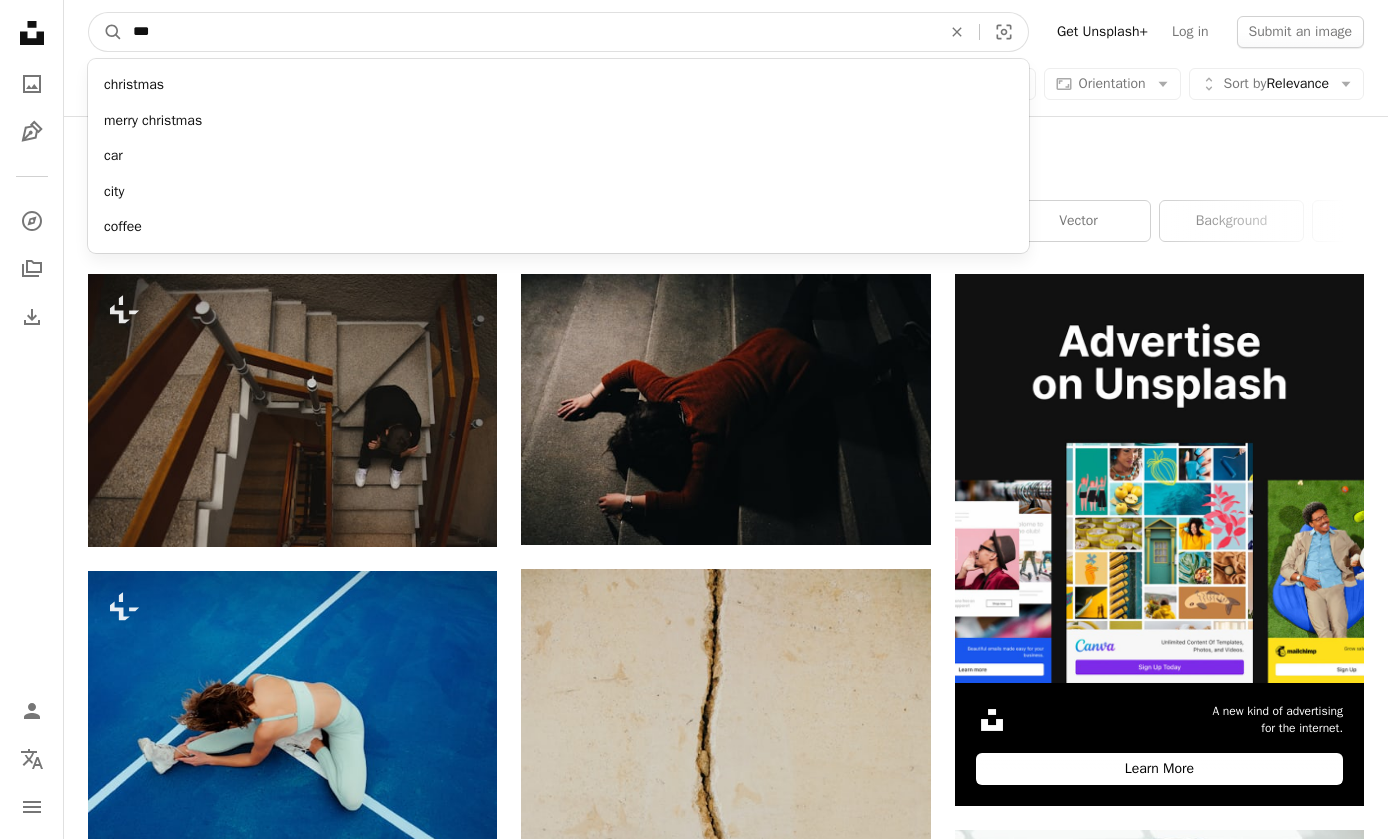 type on "****" 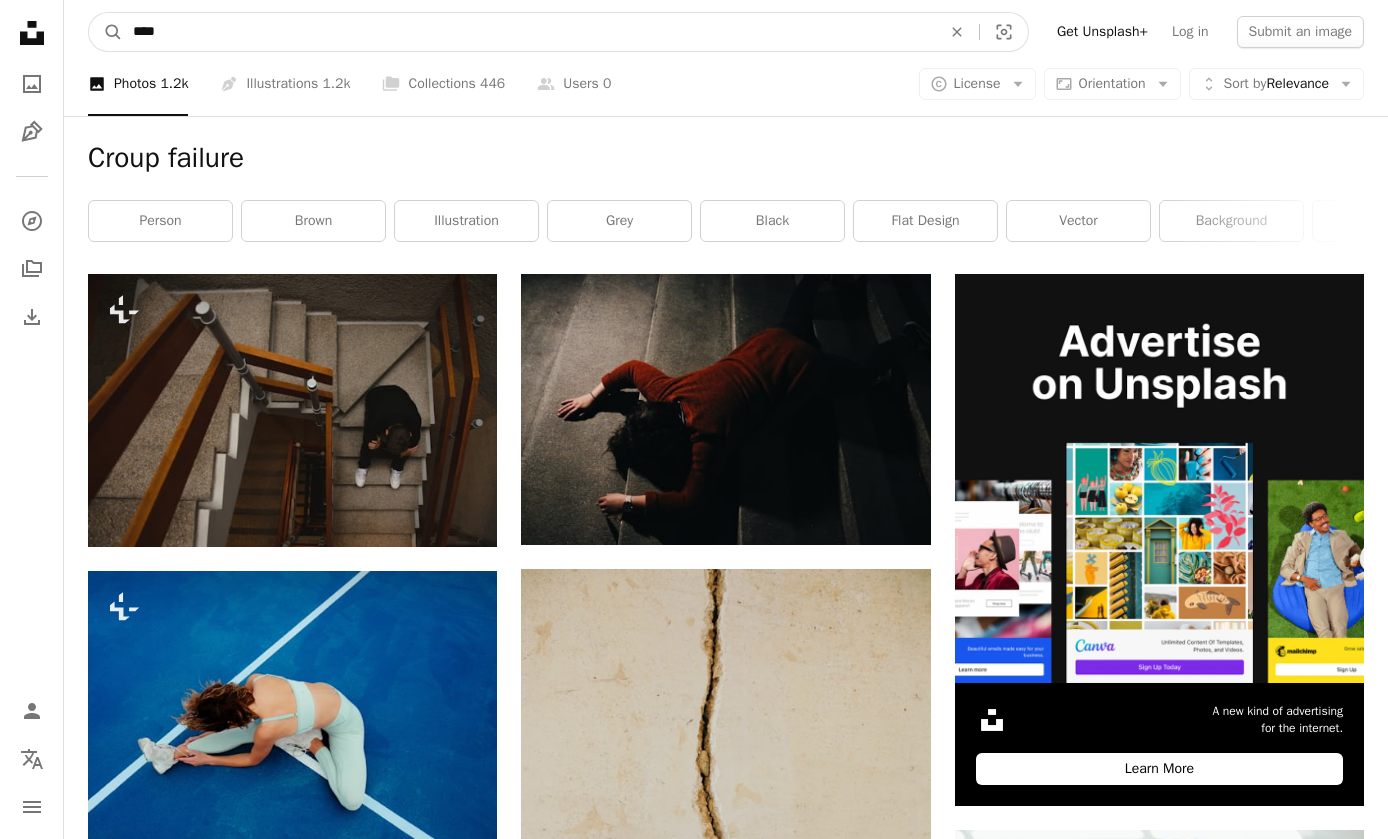 click on "A magnifying glass" at bounding box center [106, 32] 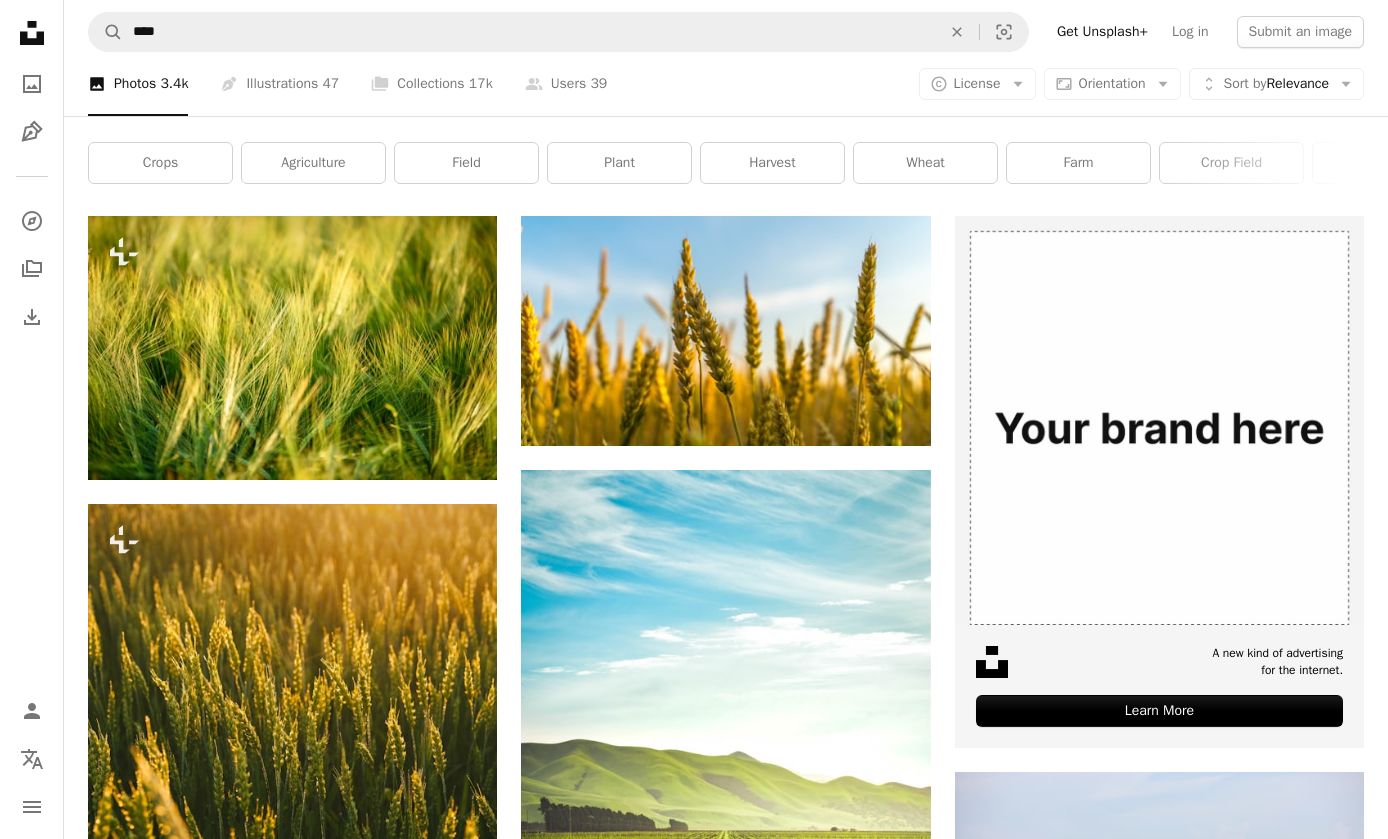 scroll, scrollTop: 58, scrollLeft: 0, axis: vertical 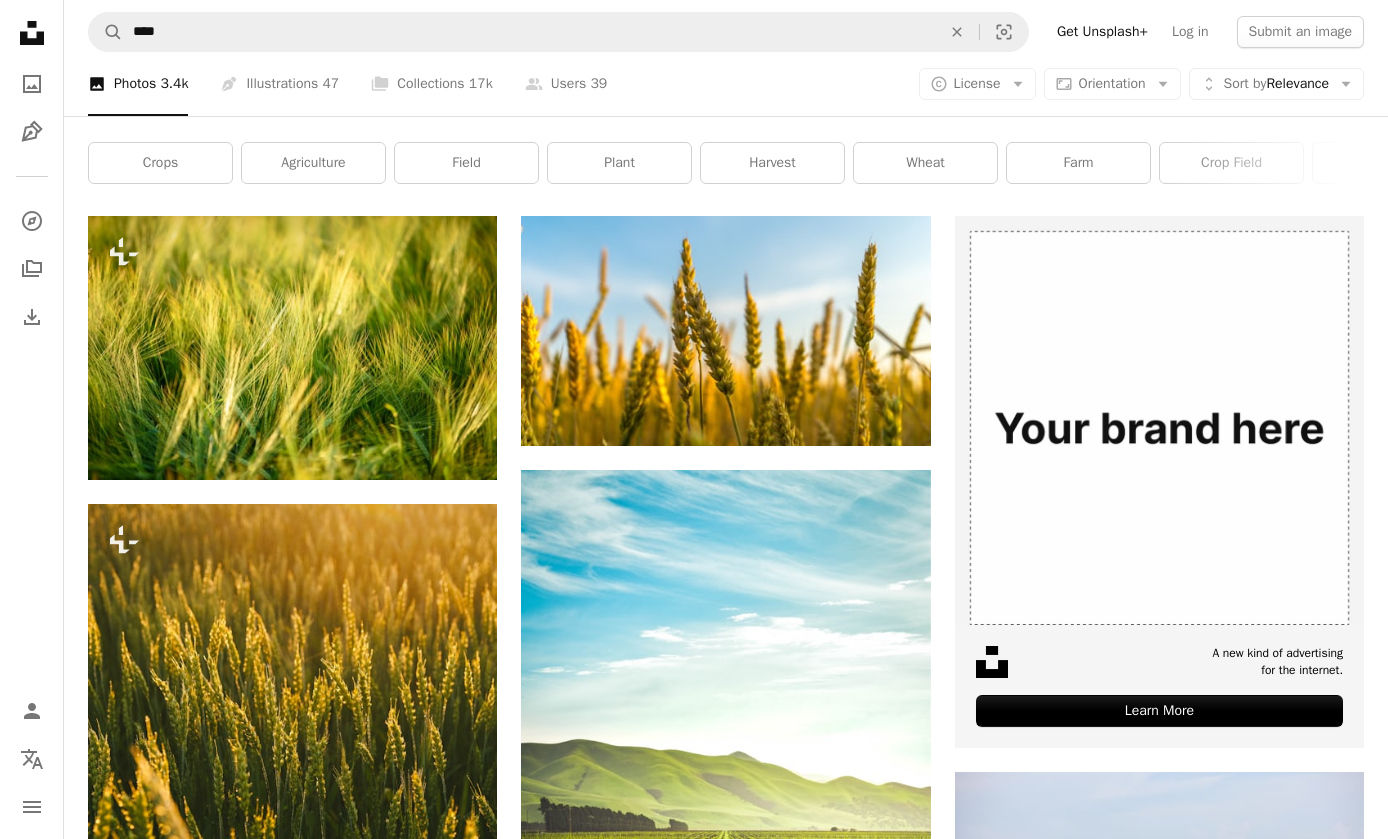 click on "Arrow pointing down" 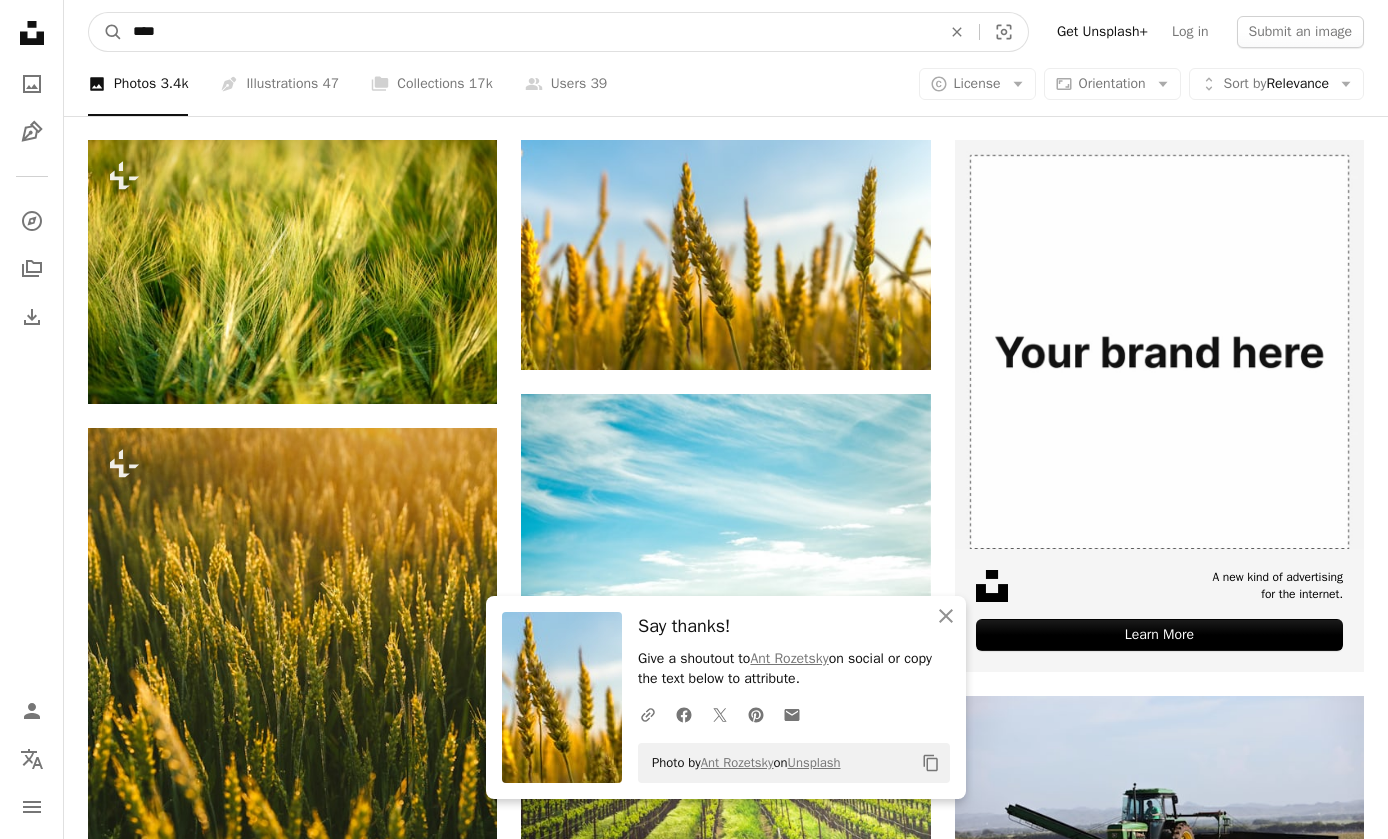 click on "****" at bounding box center [529, 32] 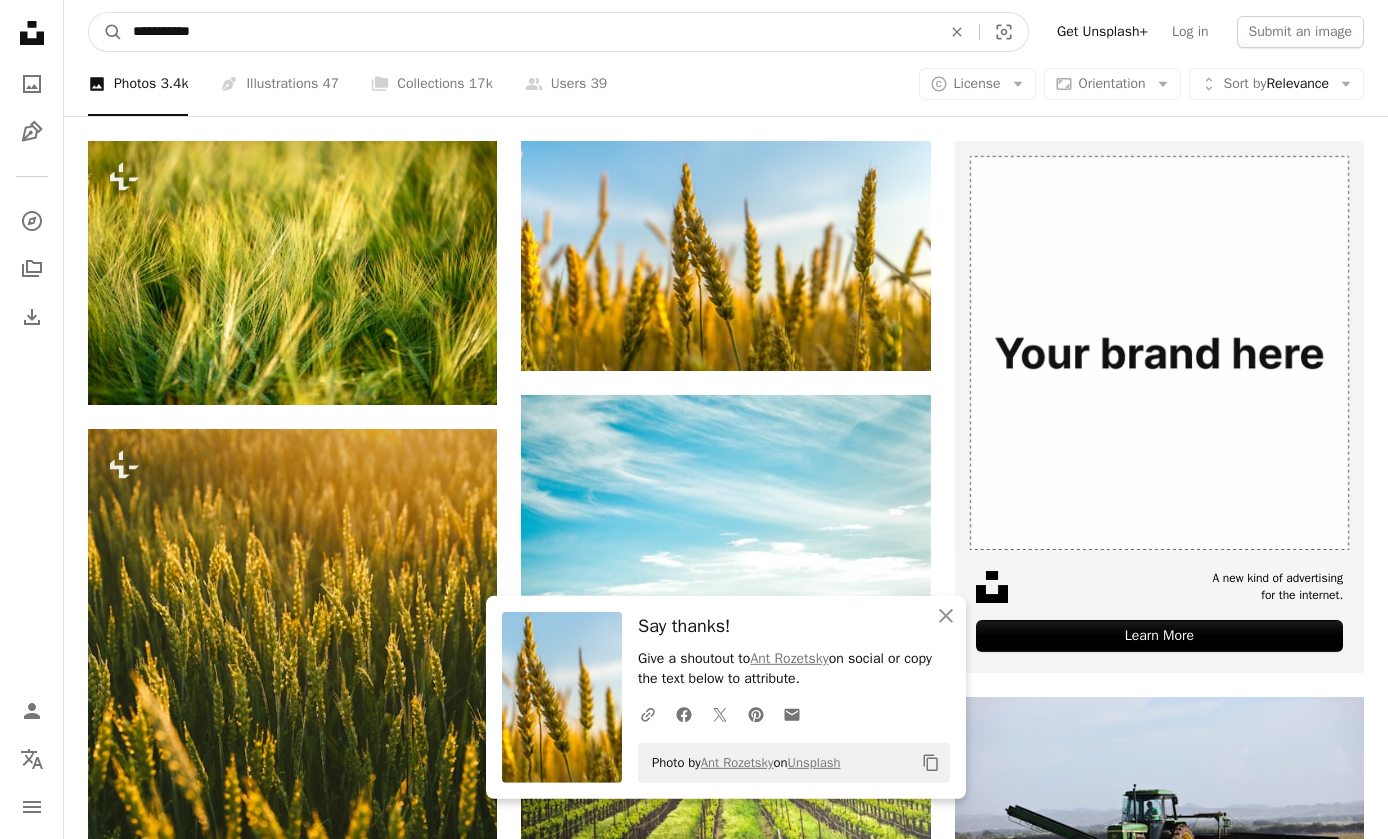 type on "**********" 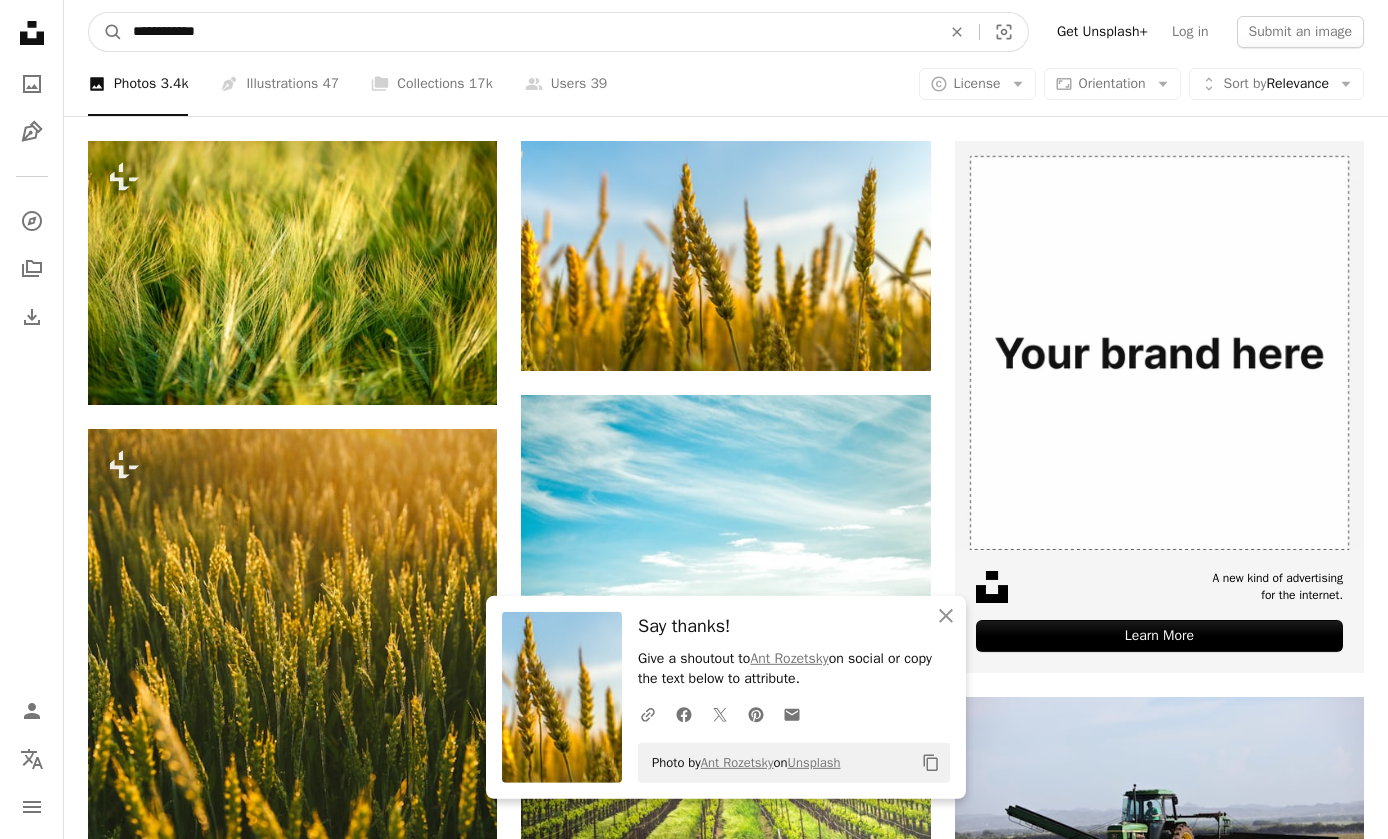 click on "A magnifying glass" at bounding box center [106, 32] 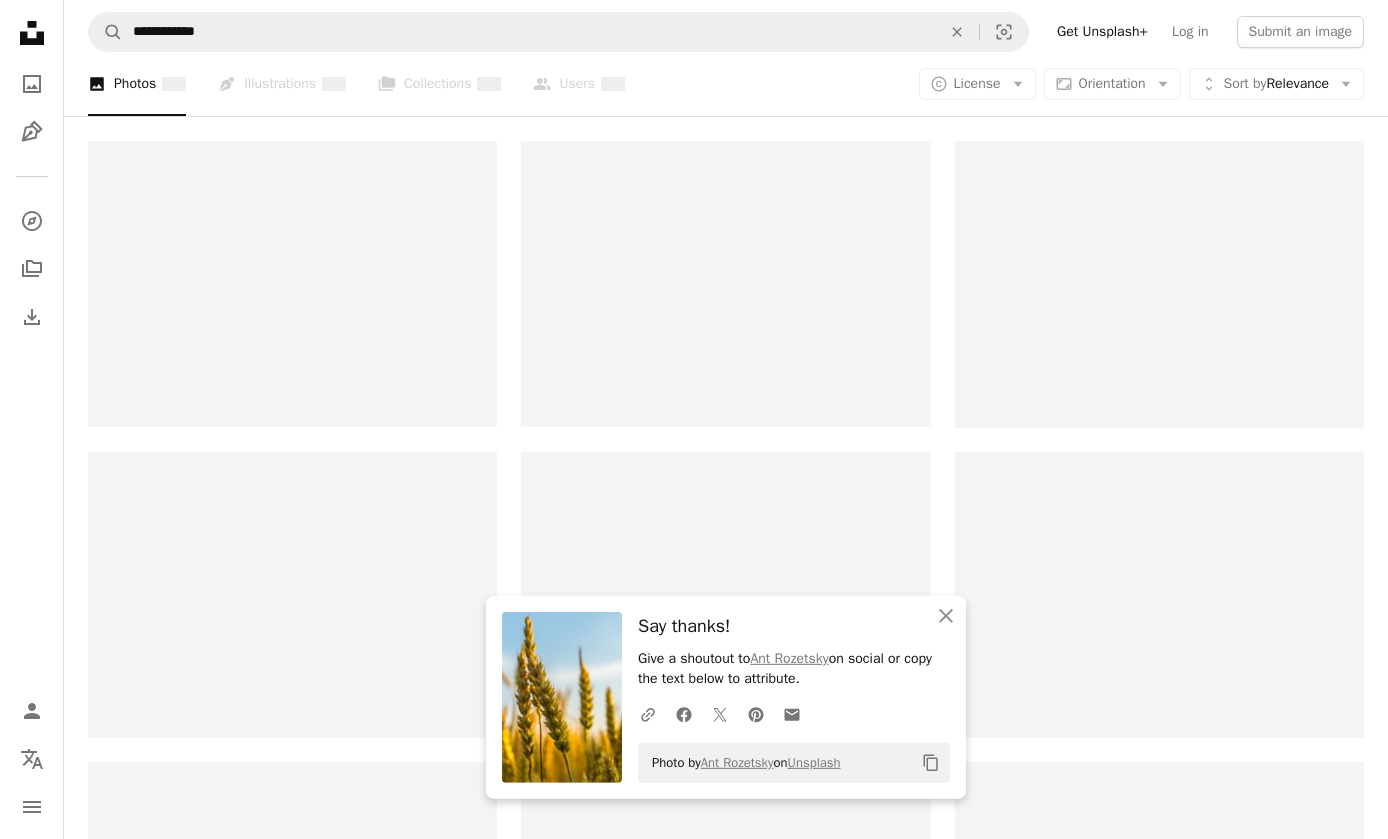scroll, scrollTop: 0, scrollLeft: 0, axis: both 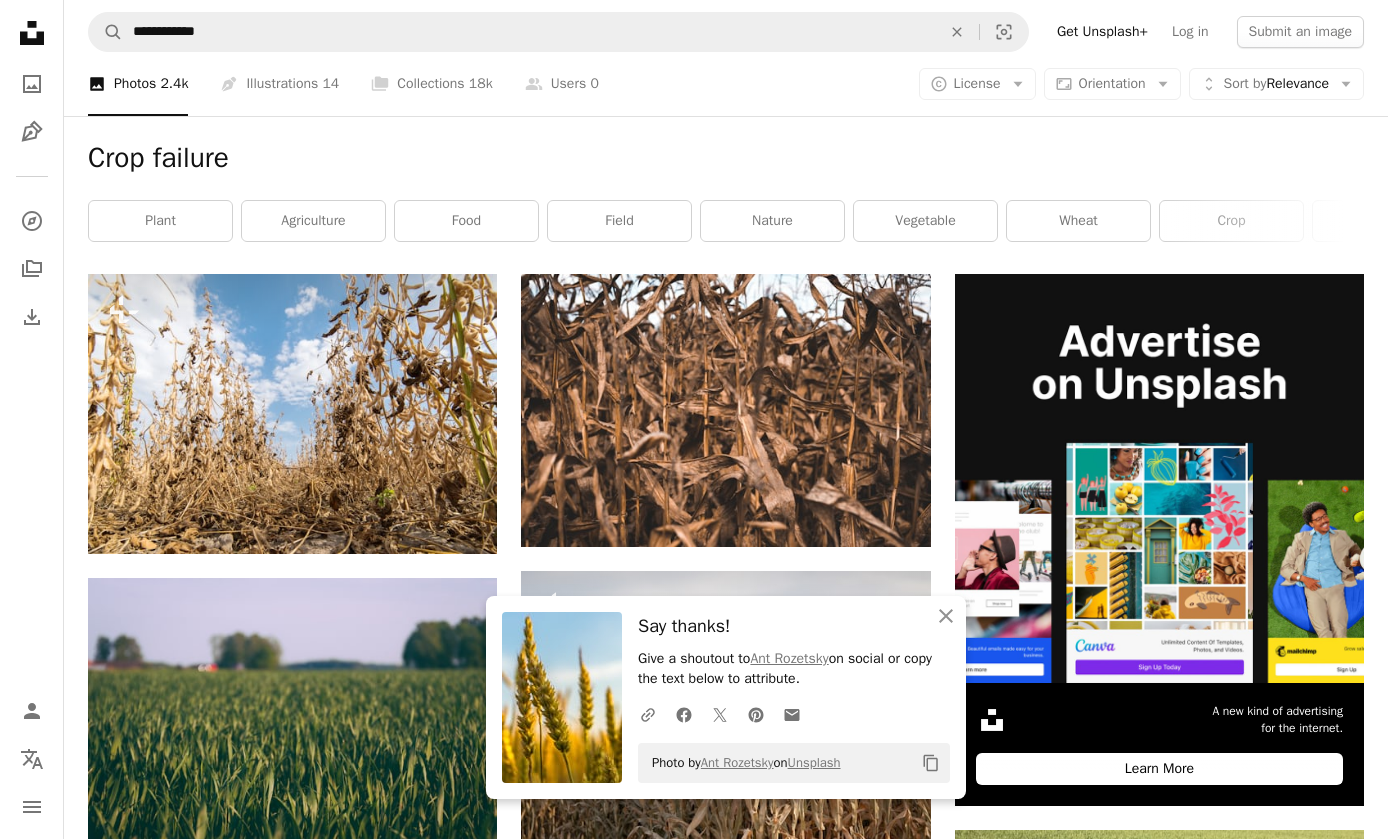 click on "Arrow pointing down" 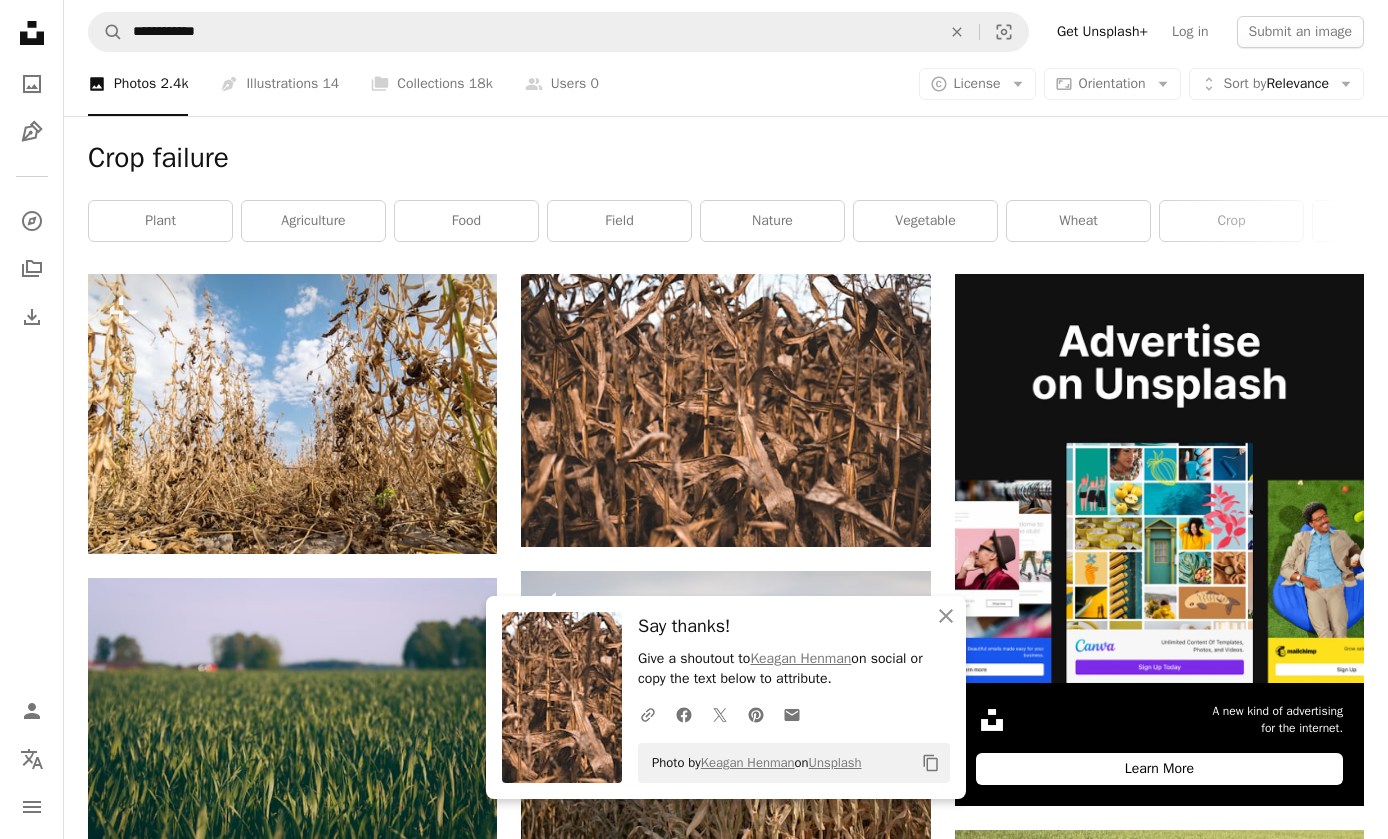click on "An X shape" 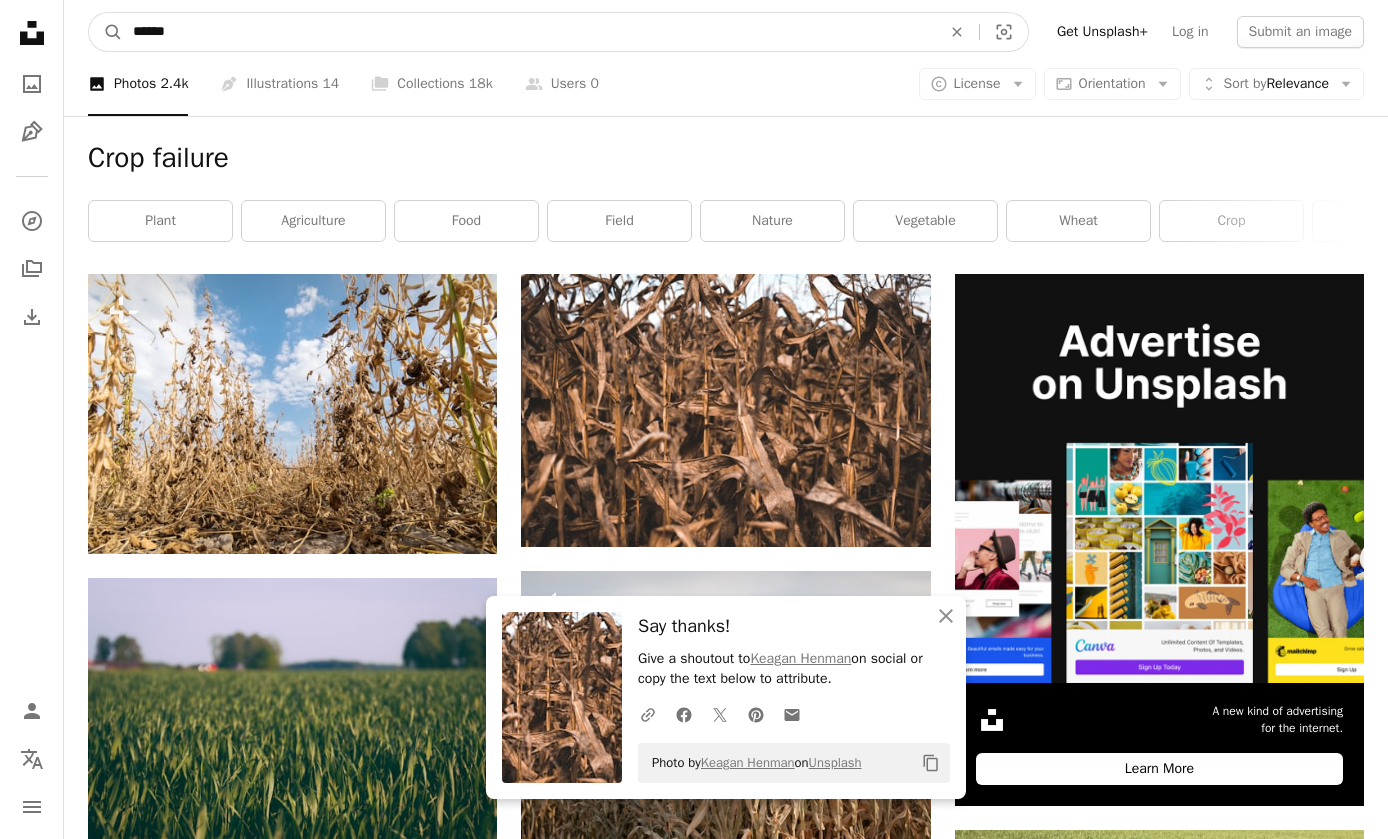 type on "*******" 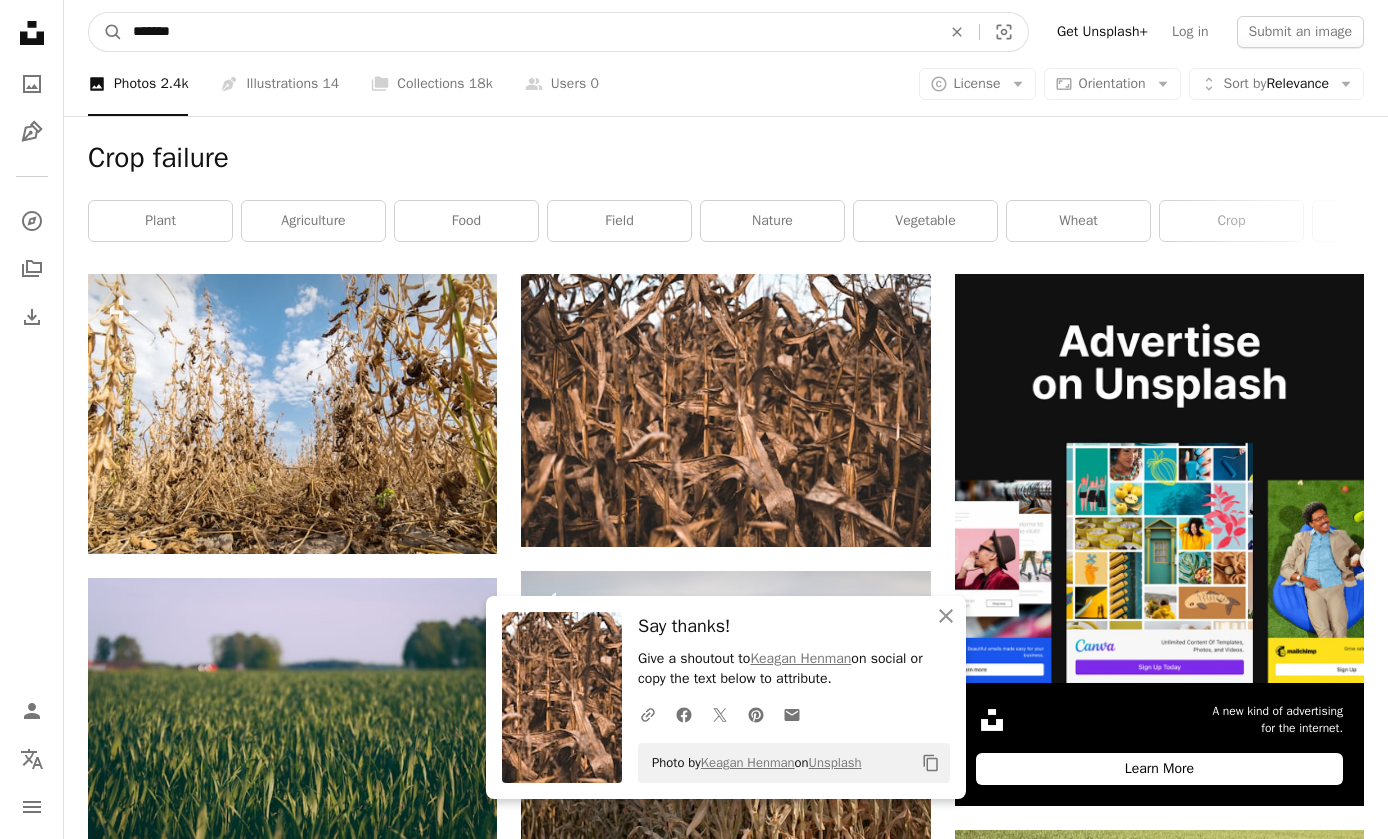 click on "A magnifying glass" at bounding box center (106, 32) 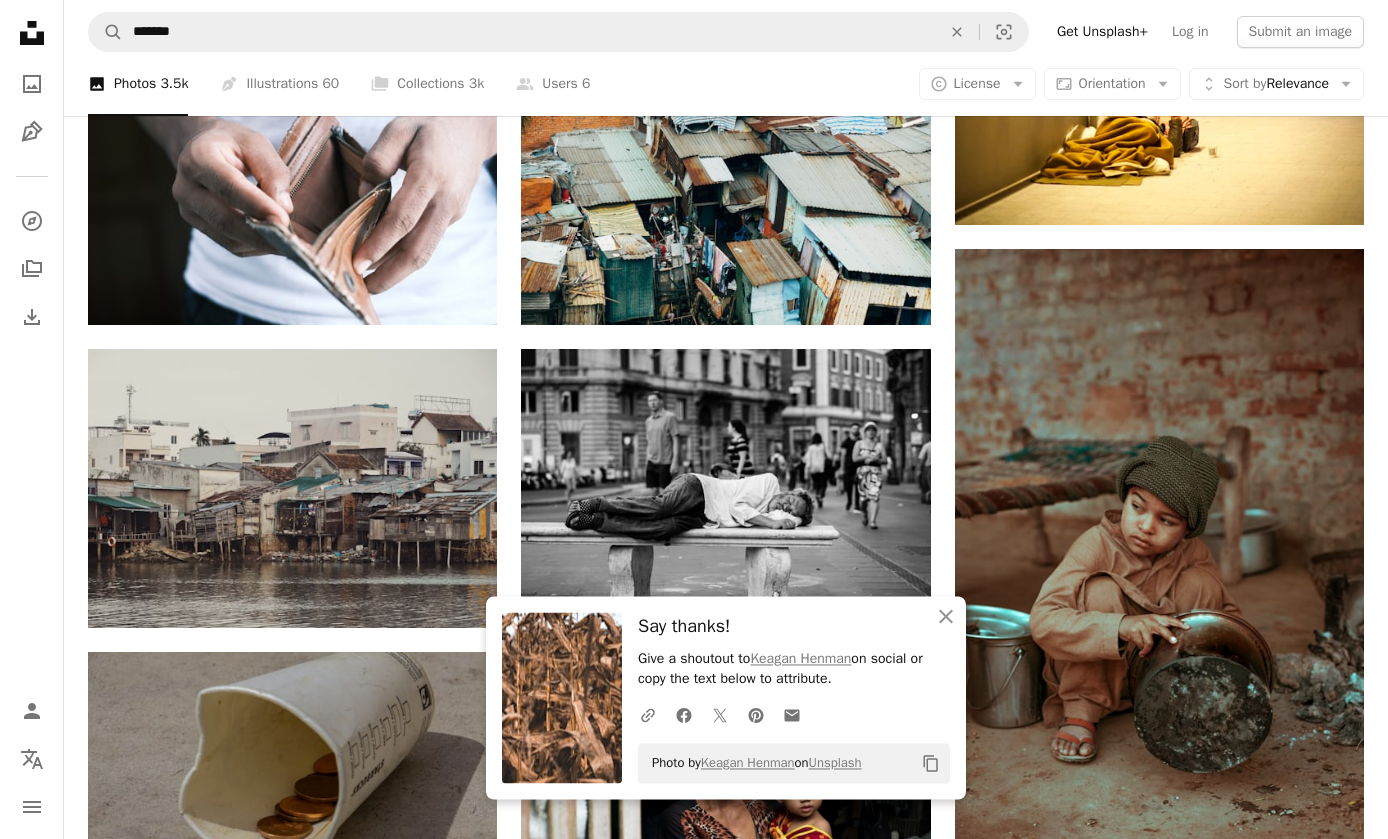 scroll, scrollTop: 1170, scrollLeft: 0, axis: vertical 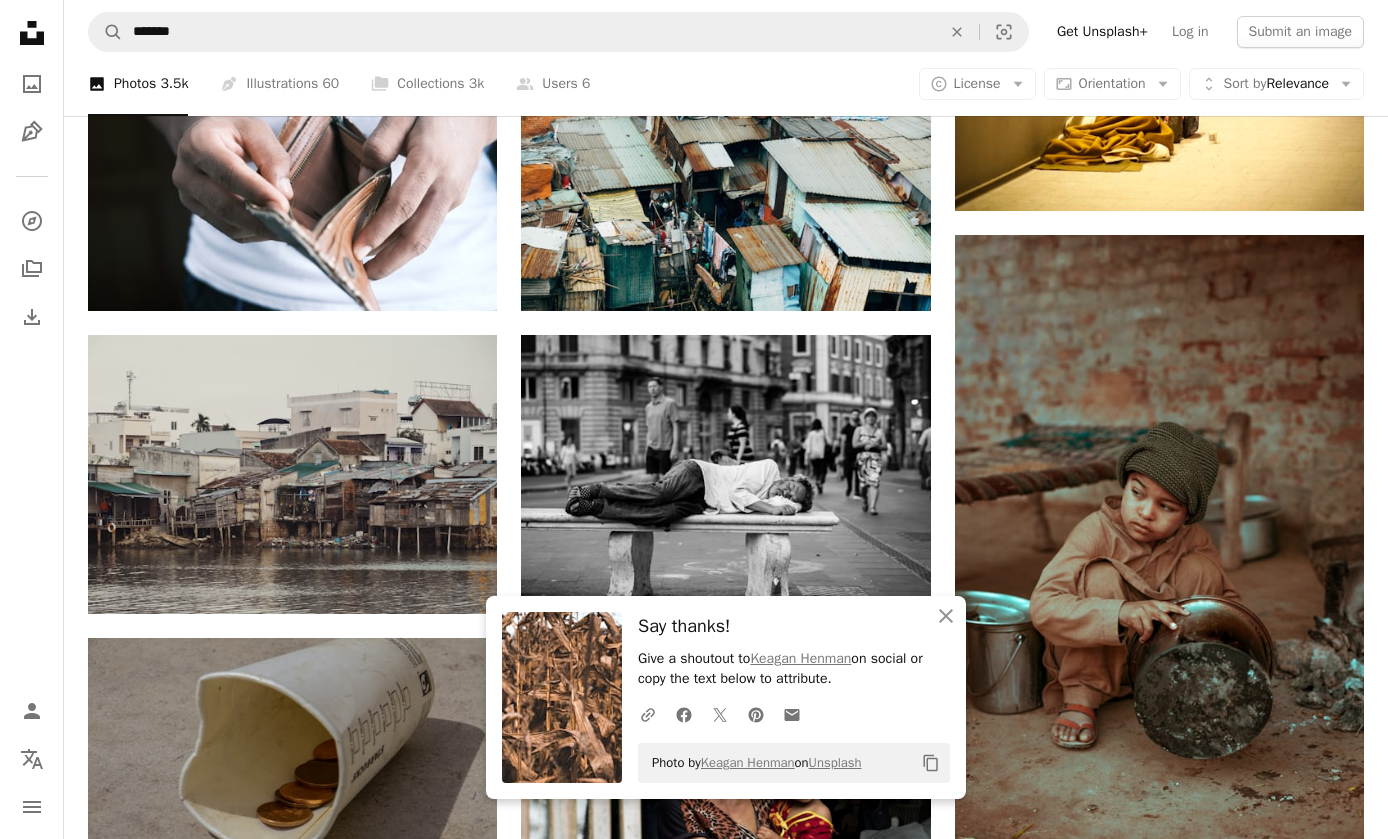 click on "Arrow pointing down" 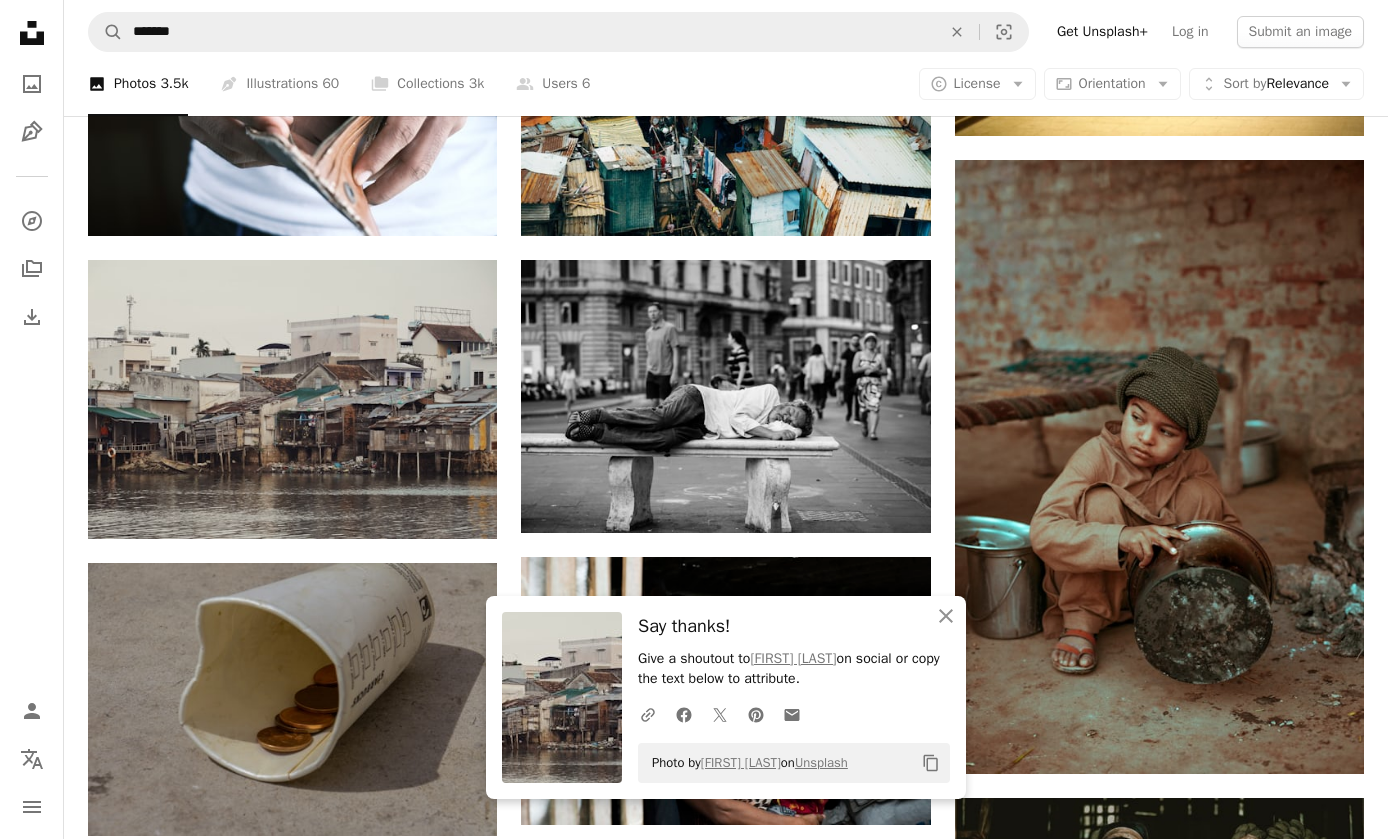 scroll, scrollTop: 1244, scrollLeft: 0, axis: vertical 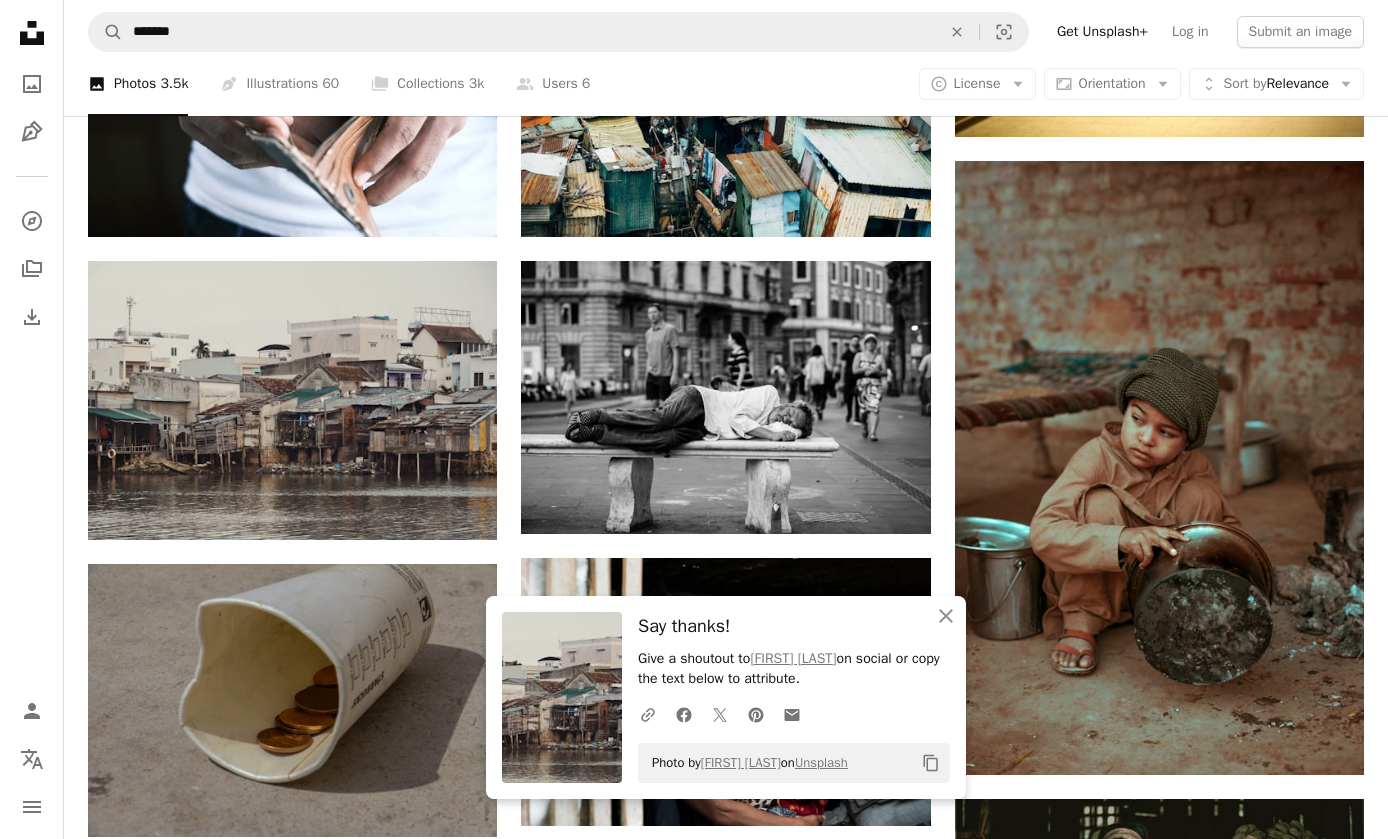 click on "An X shape" 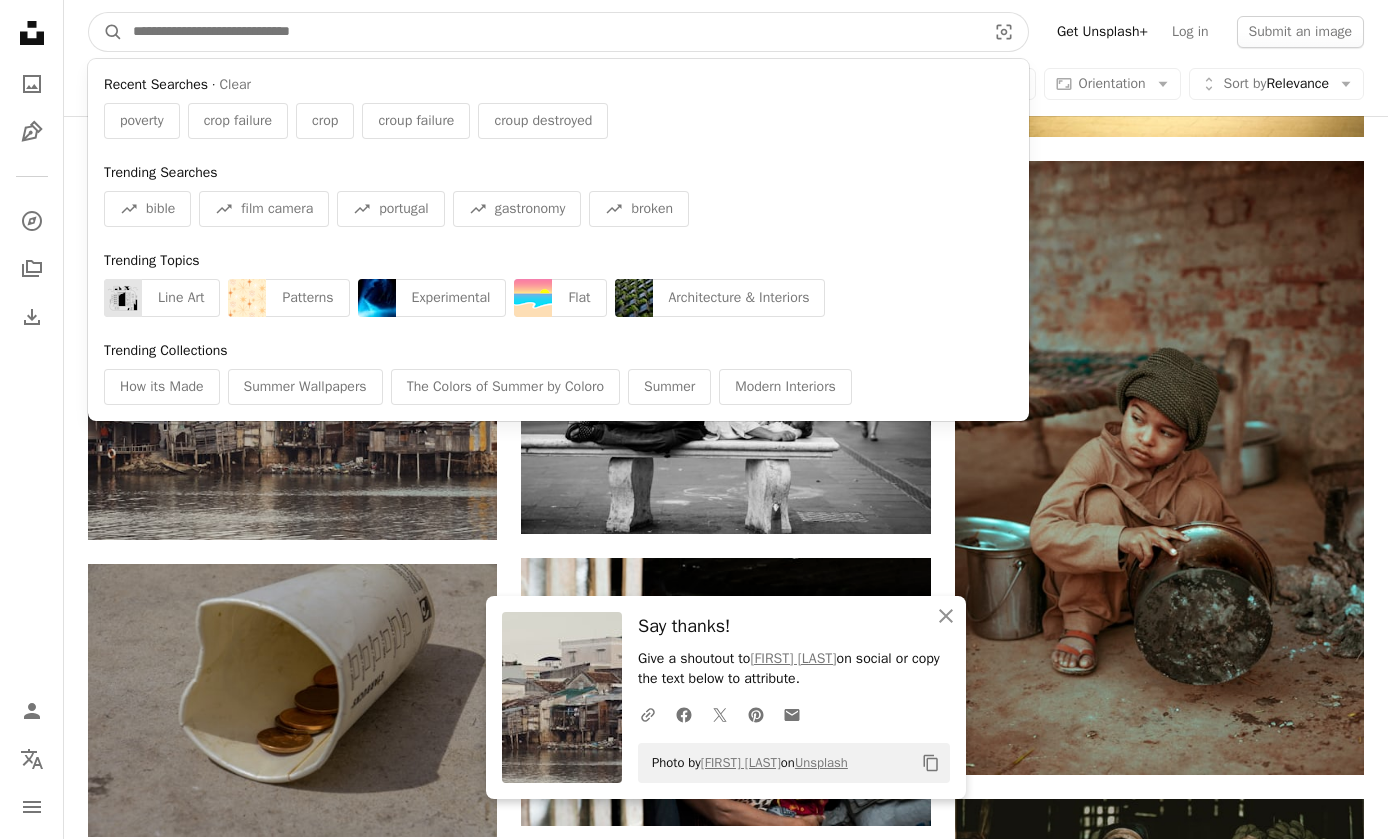 scroll, scrollTop: 1244, scrollLeft: 0, axis: vertical 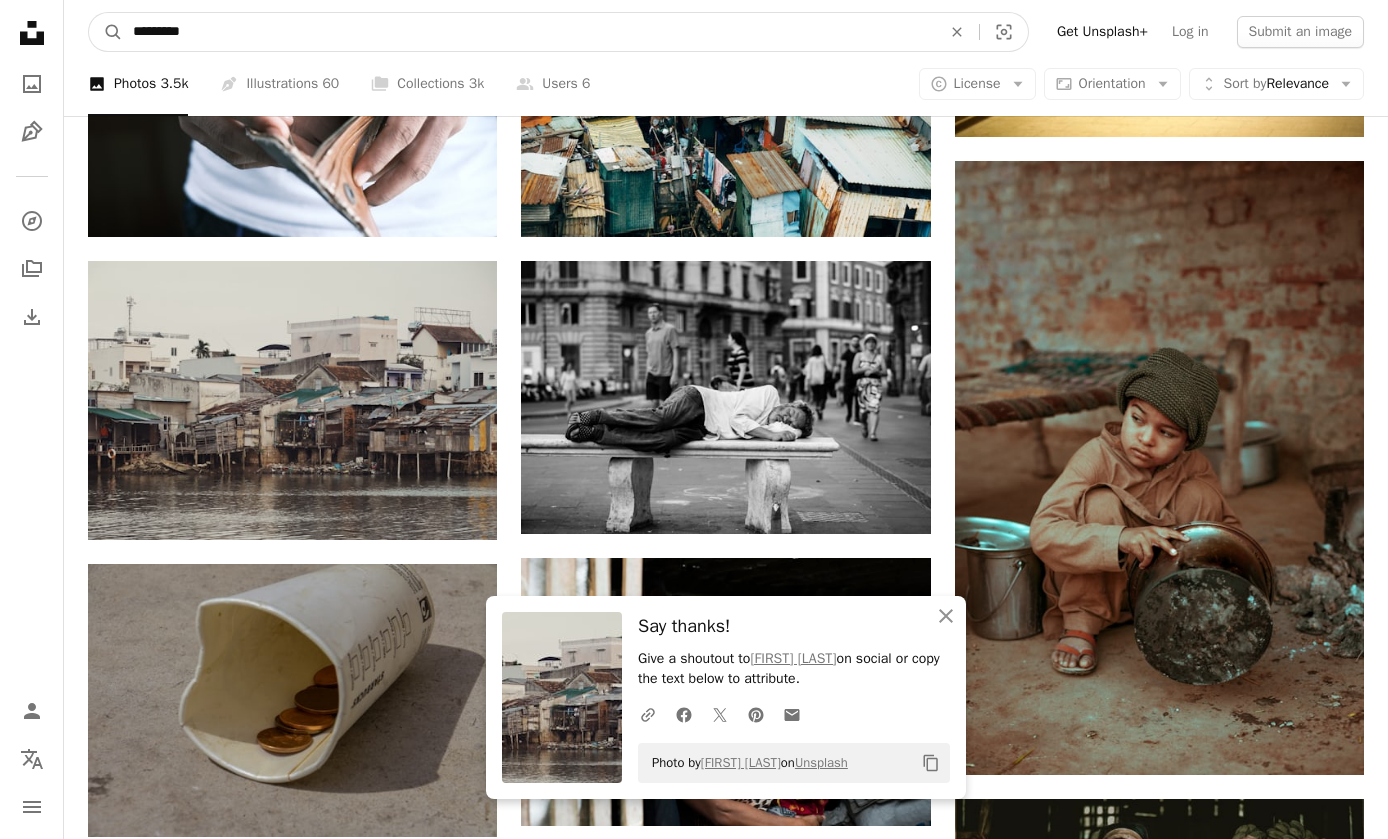 type on "**********" 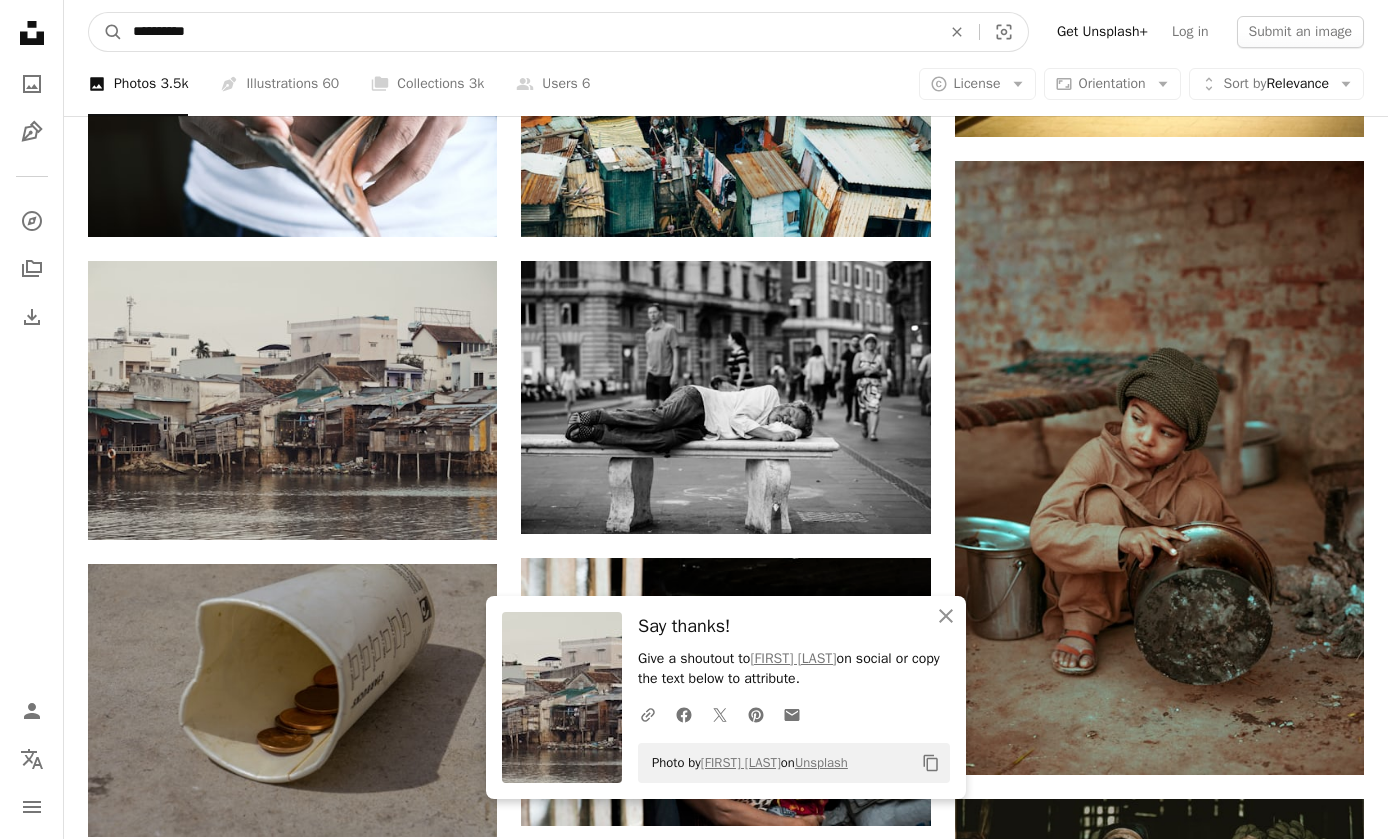 click on "A magnifying glass" at bounding box center (106, 32) 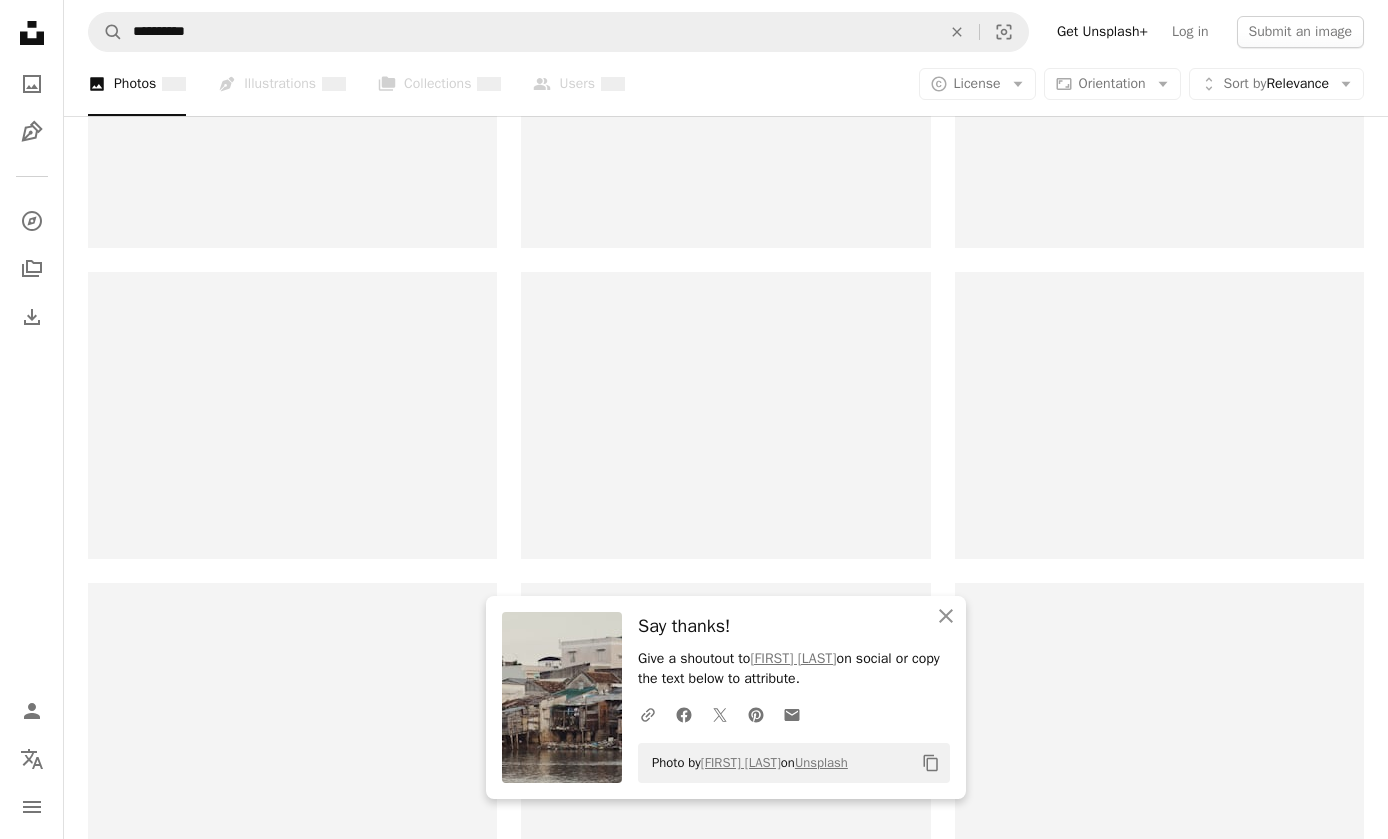 scroll, scrollTop: 0, scrollLeft: 0, axis: both 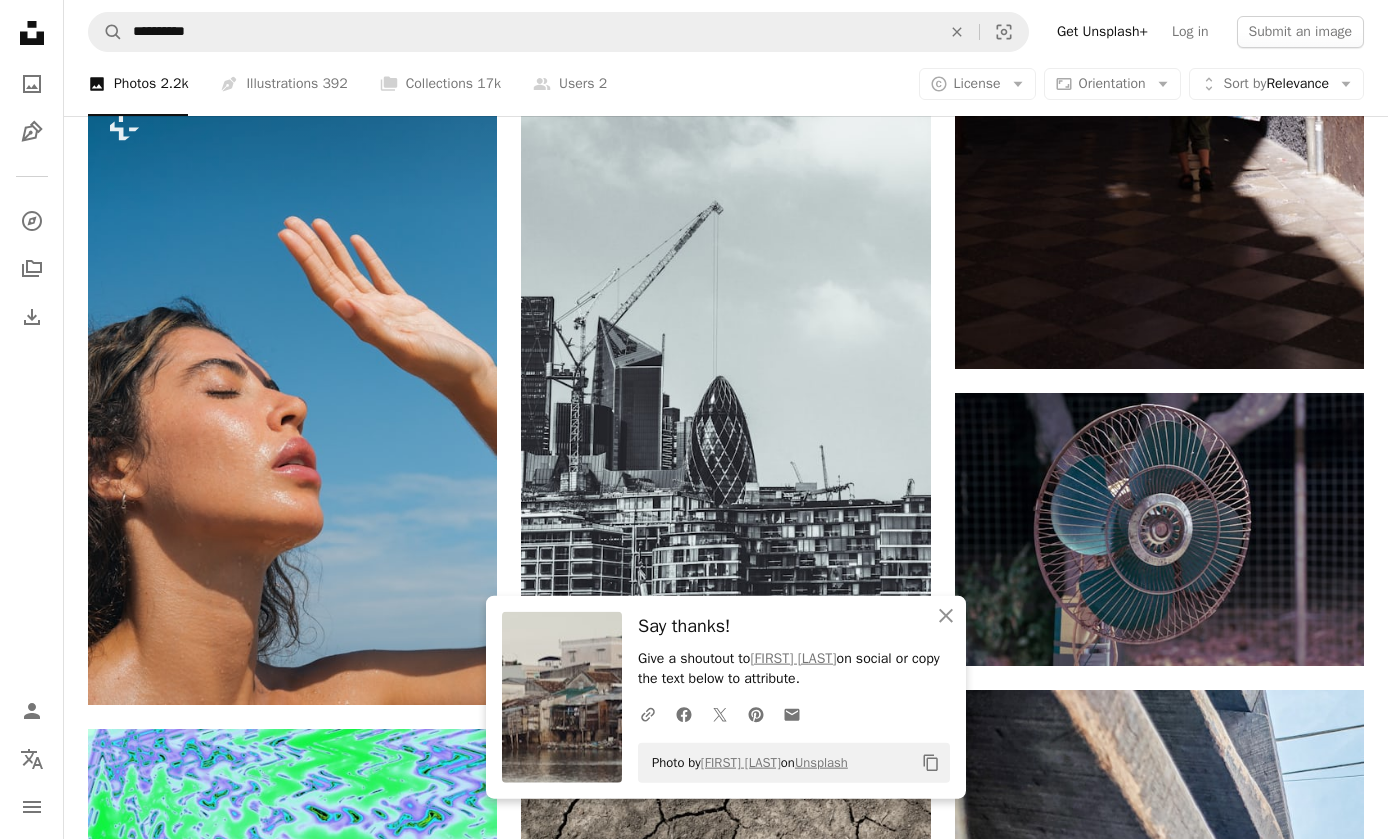 click on "An X shape Close" at bounding box center [946, 616] 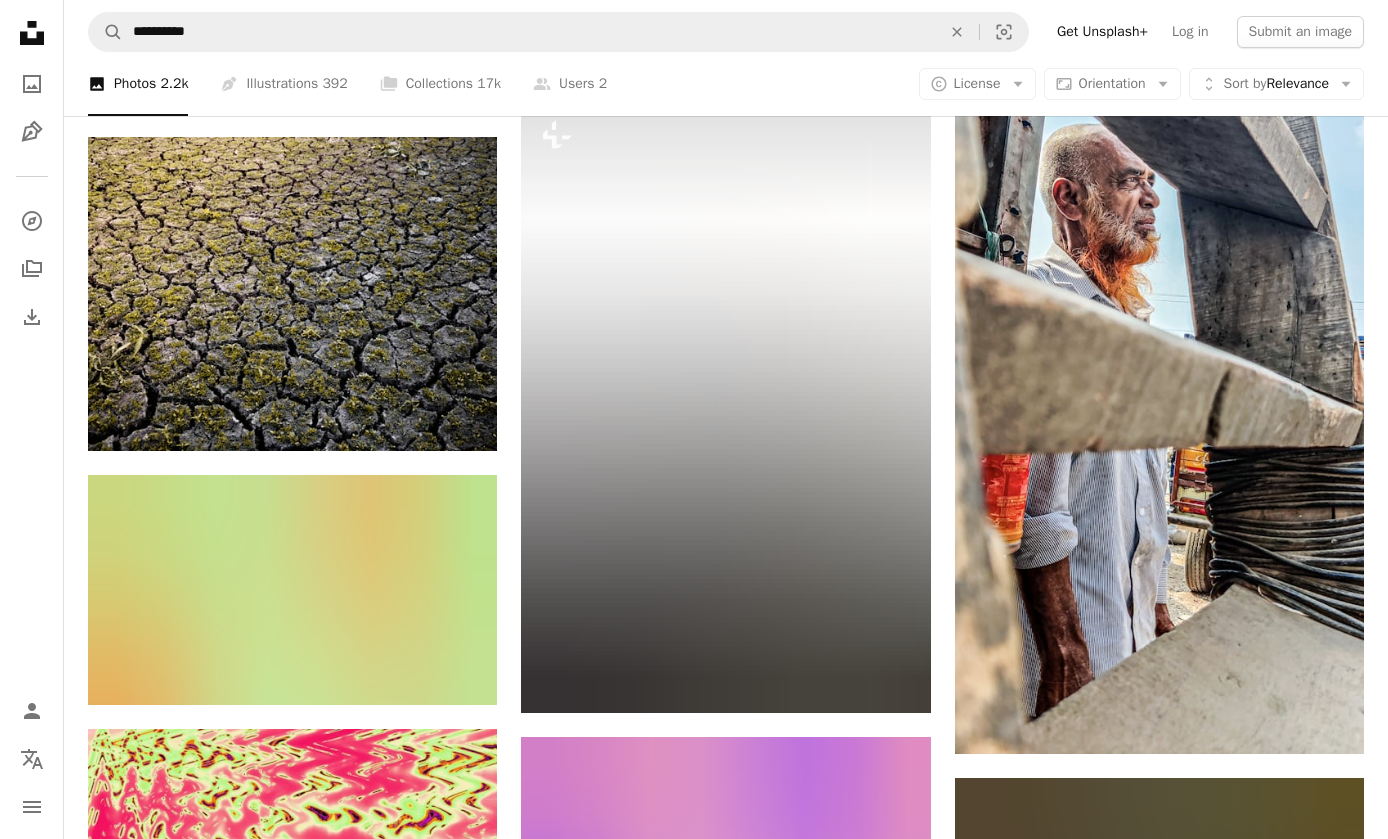 scroll, scrollTop: 1923, scrollLeft: 0, axis: vertical 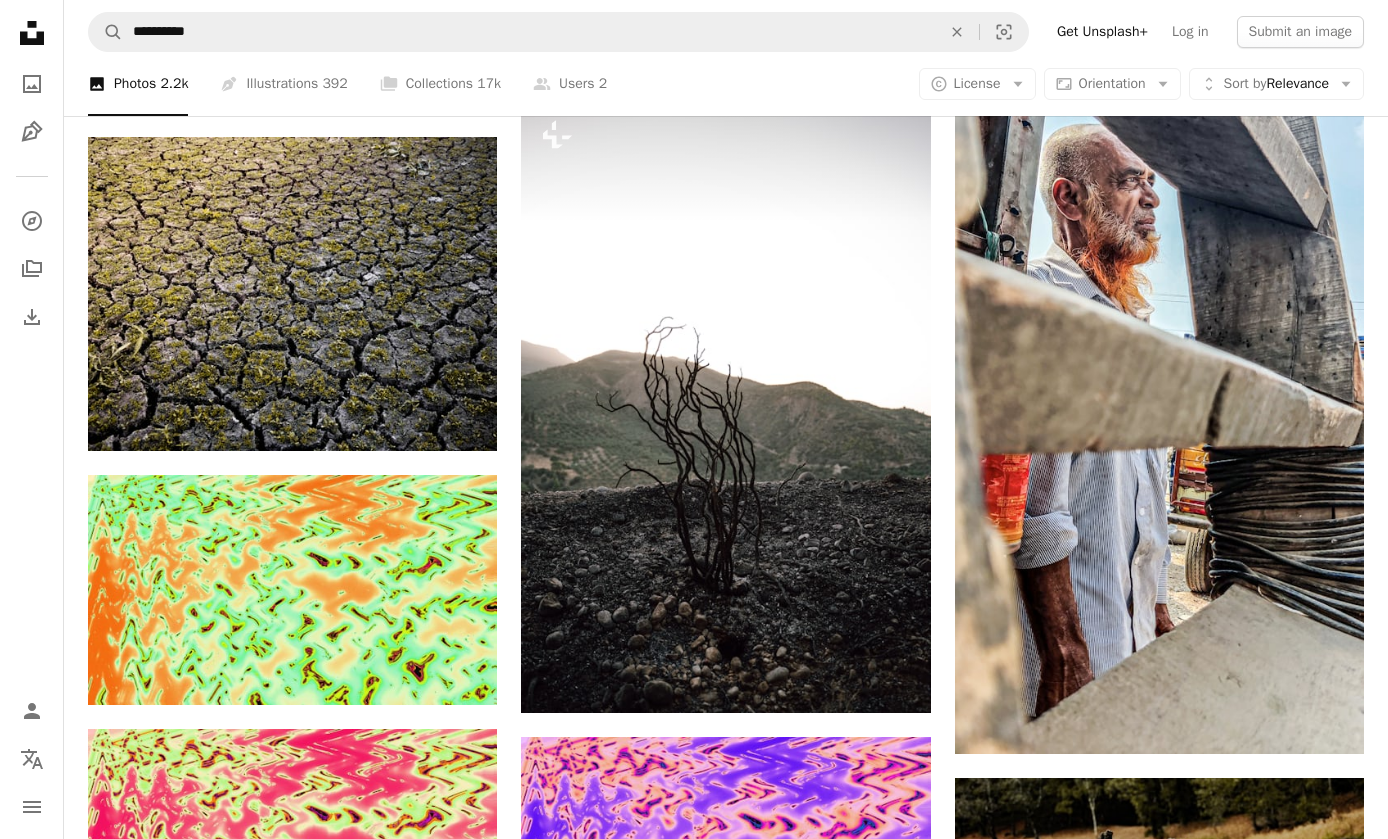 click on "Arrow pointing down" 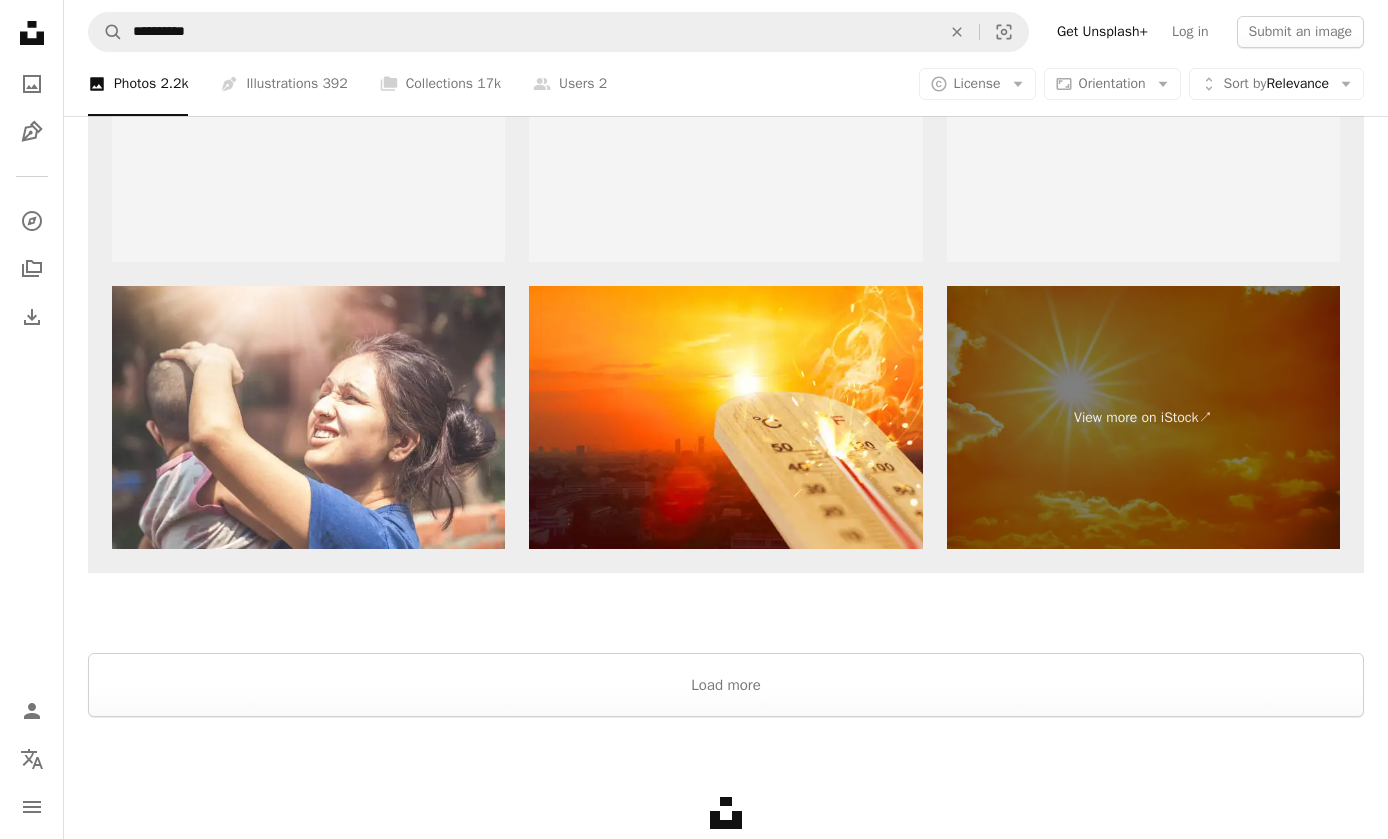 scroll, scrollTop: 3747, scrollLeft: 0, axis: vertical 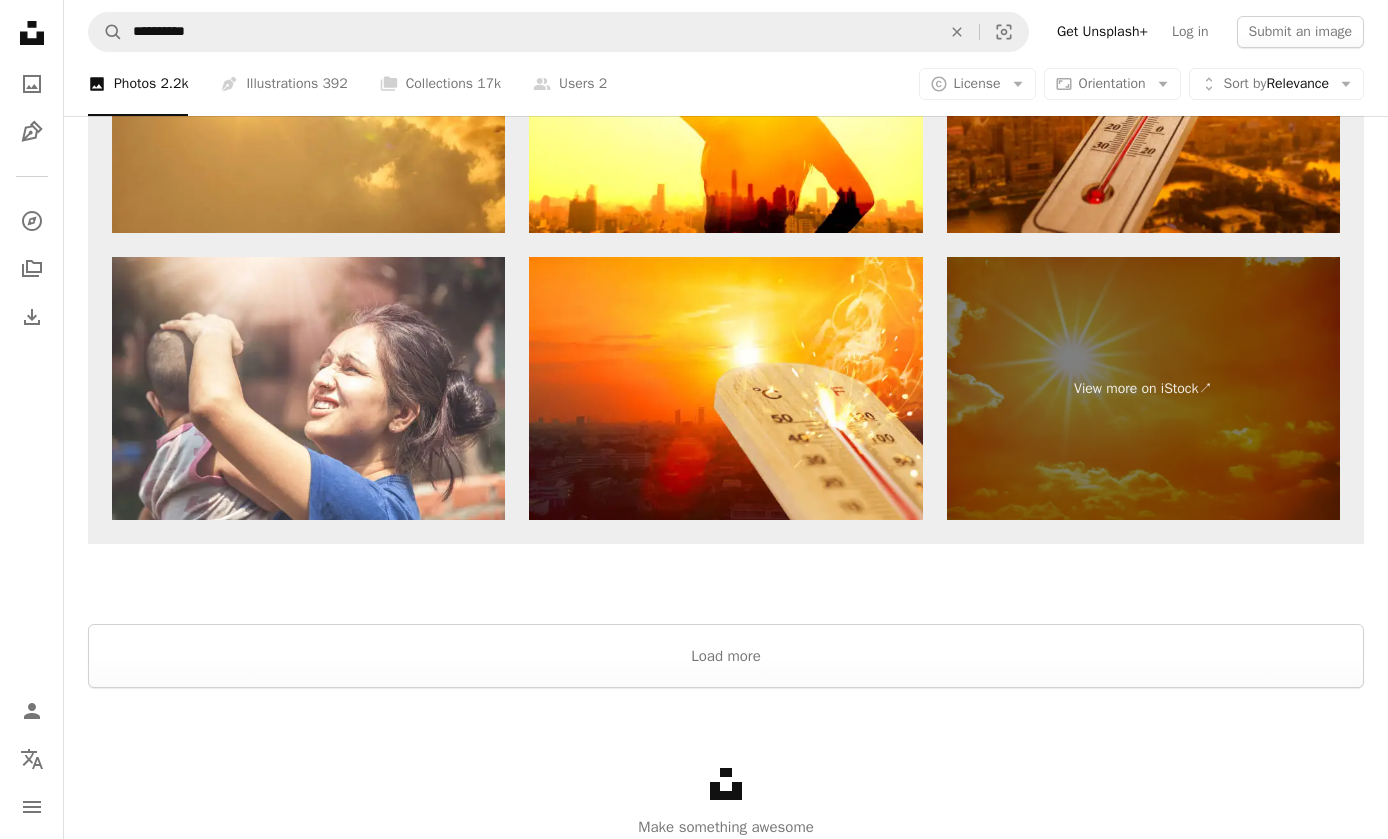 click on "Load more" at bounding box center (726, 656) 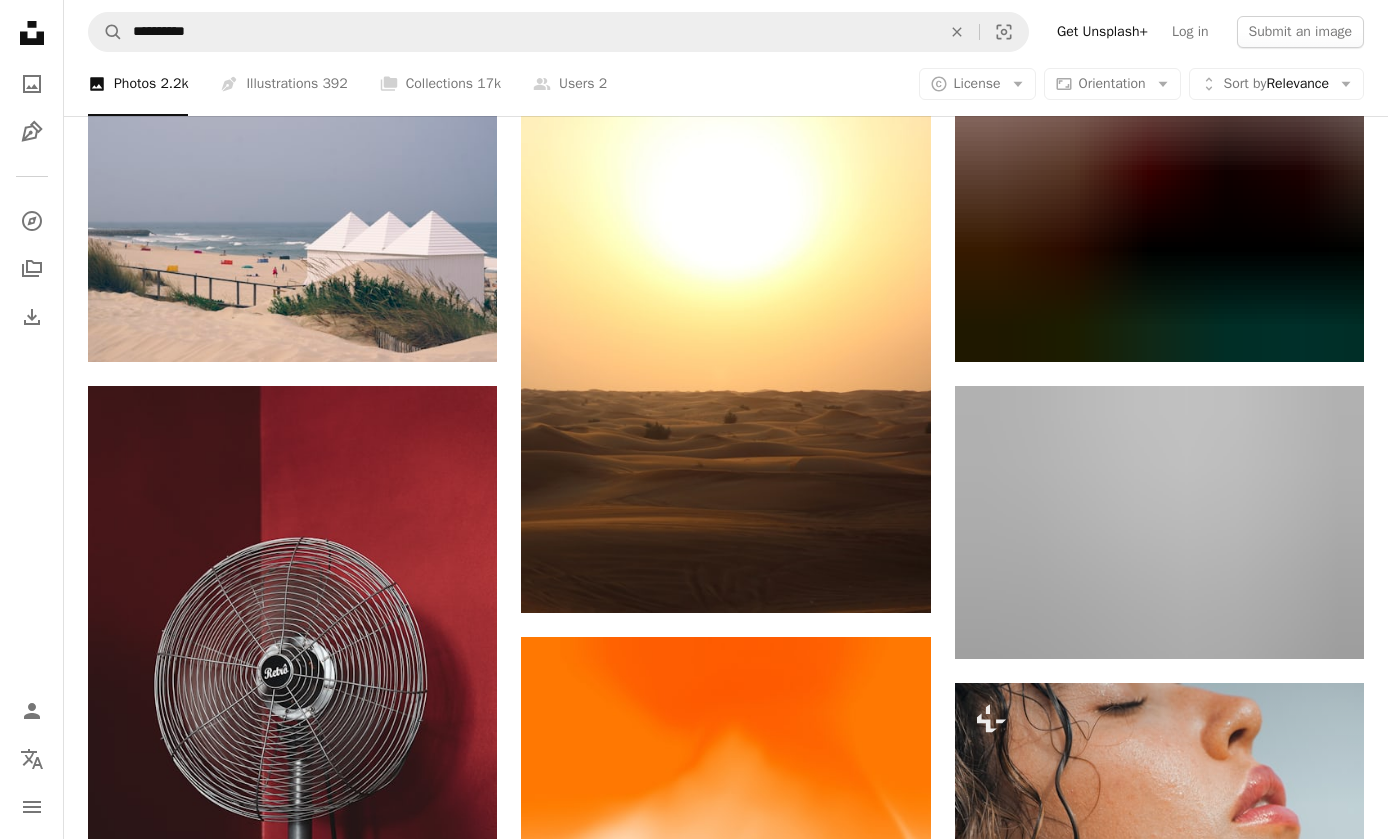 scroll, scrollTop: 14404, scrollLeft: 0, axis: vertical 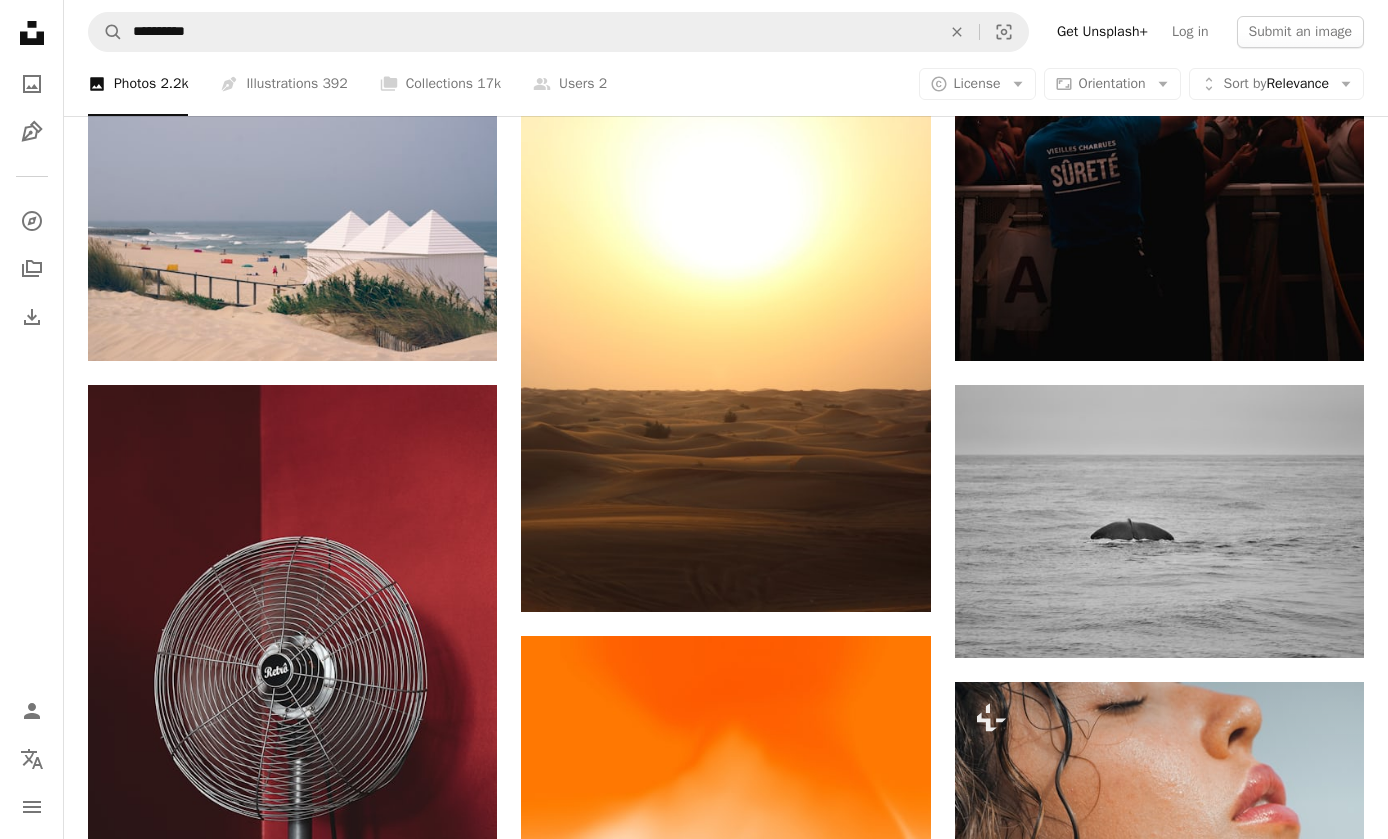 click on "An X shape" 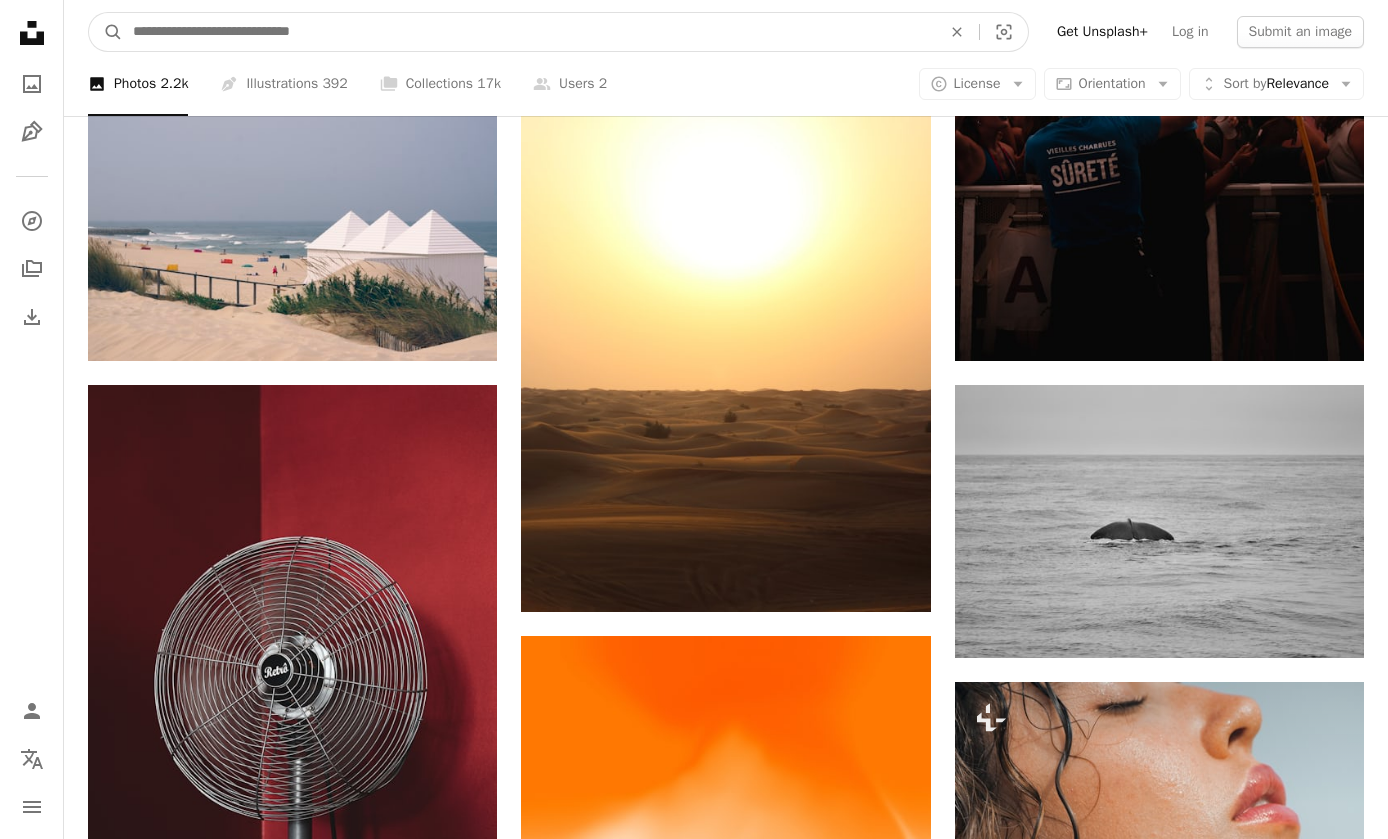 scroll, scrollTop: 14404, scrollLeft: 0, axis: vertical 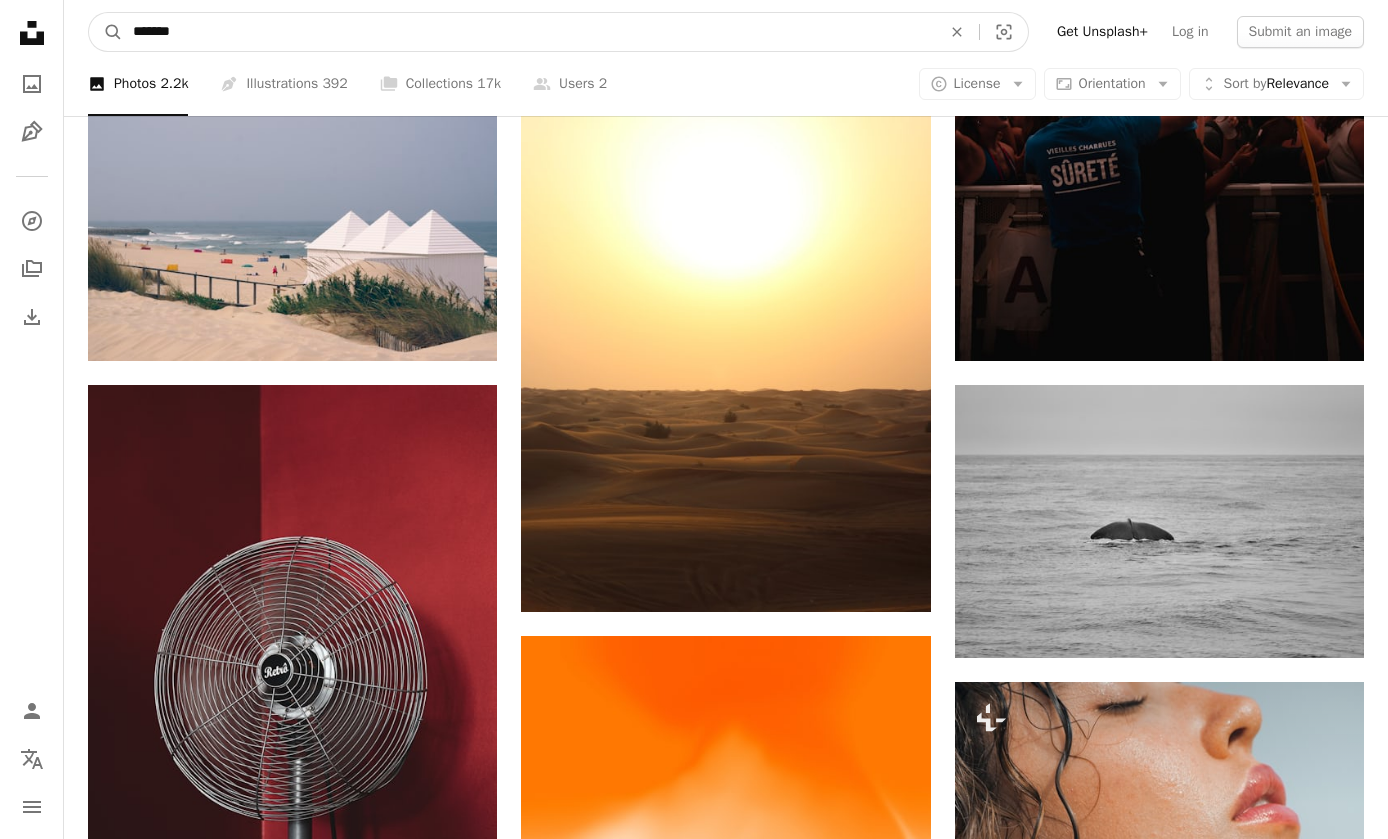 type on "*******" 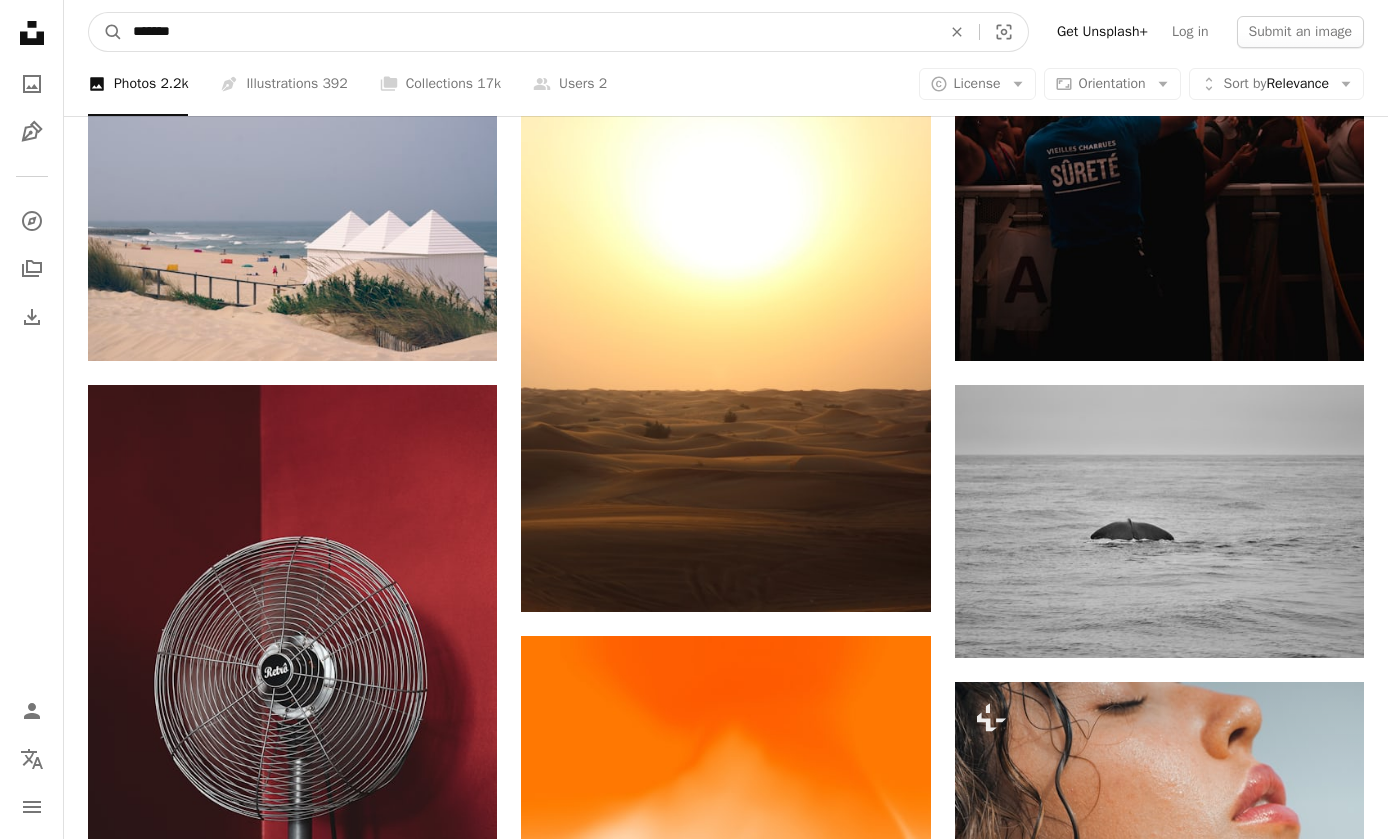 click on "A magnifying glass" at bounding box center [106, 32] 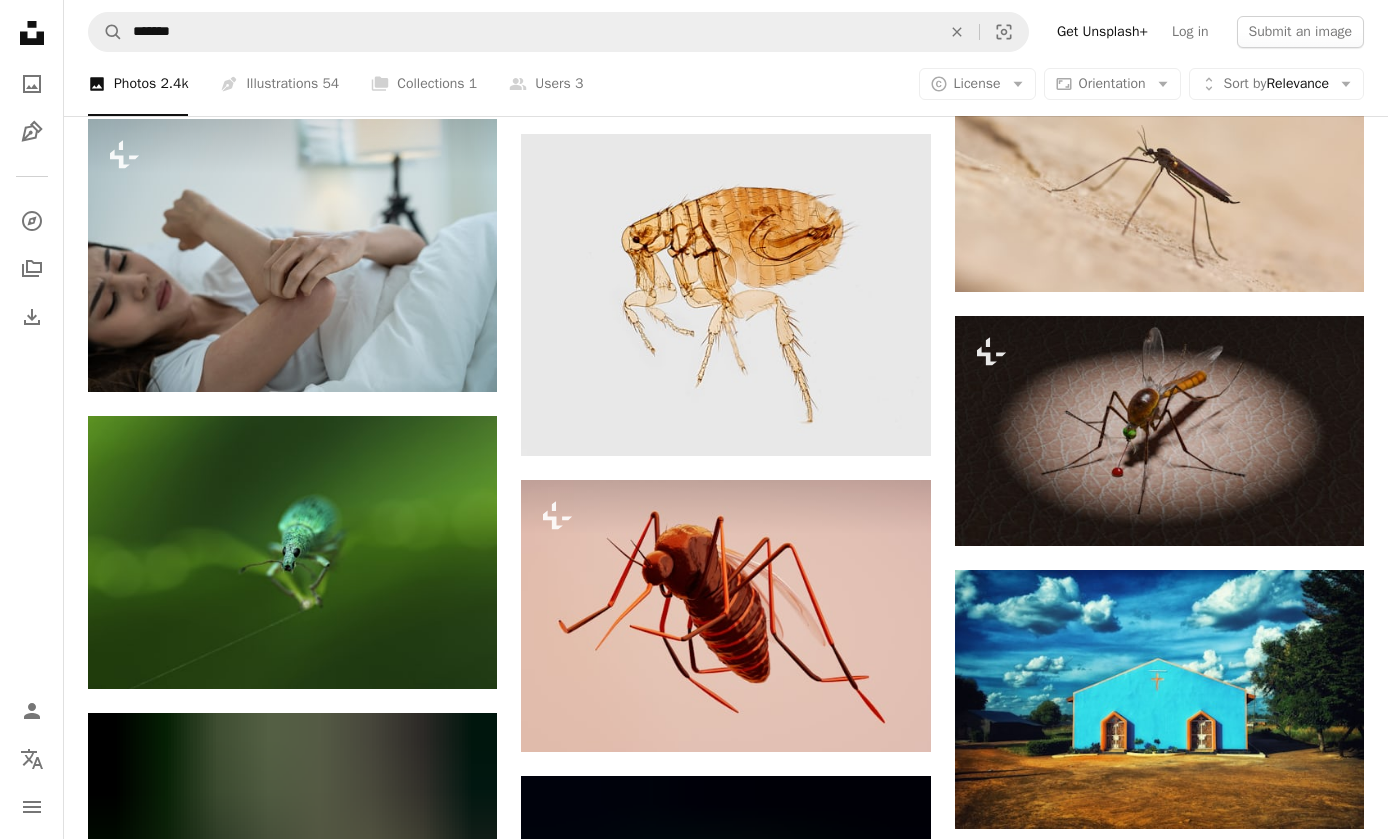 scroll, scrollTop: 1350, scrollLeft: 0, axis: vertical 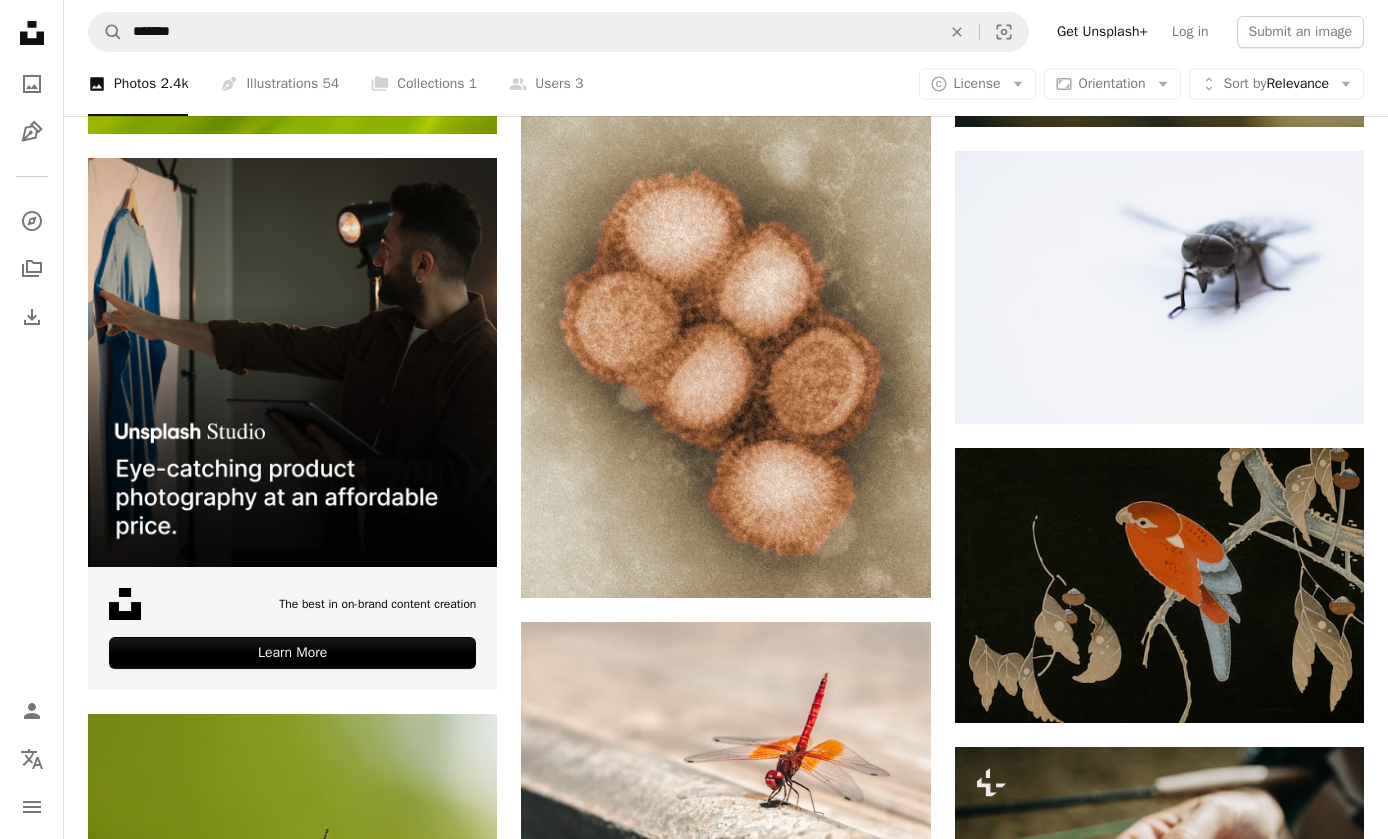 click on "An X shape" 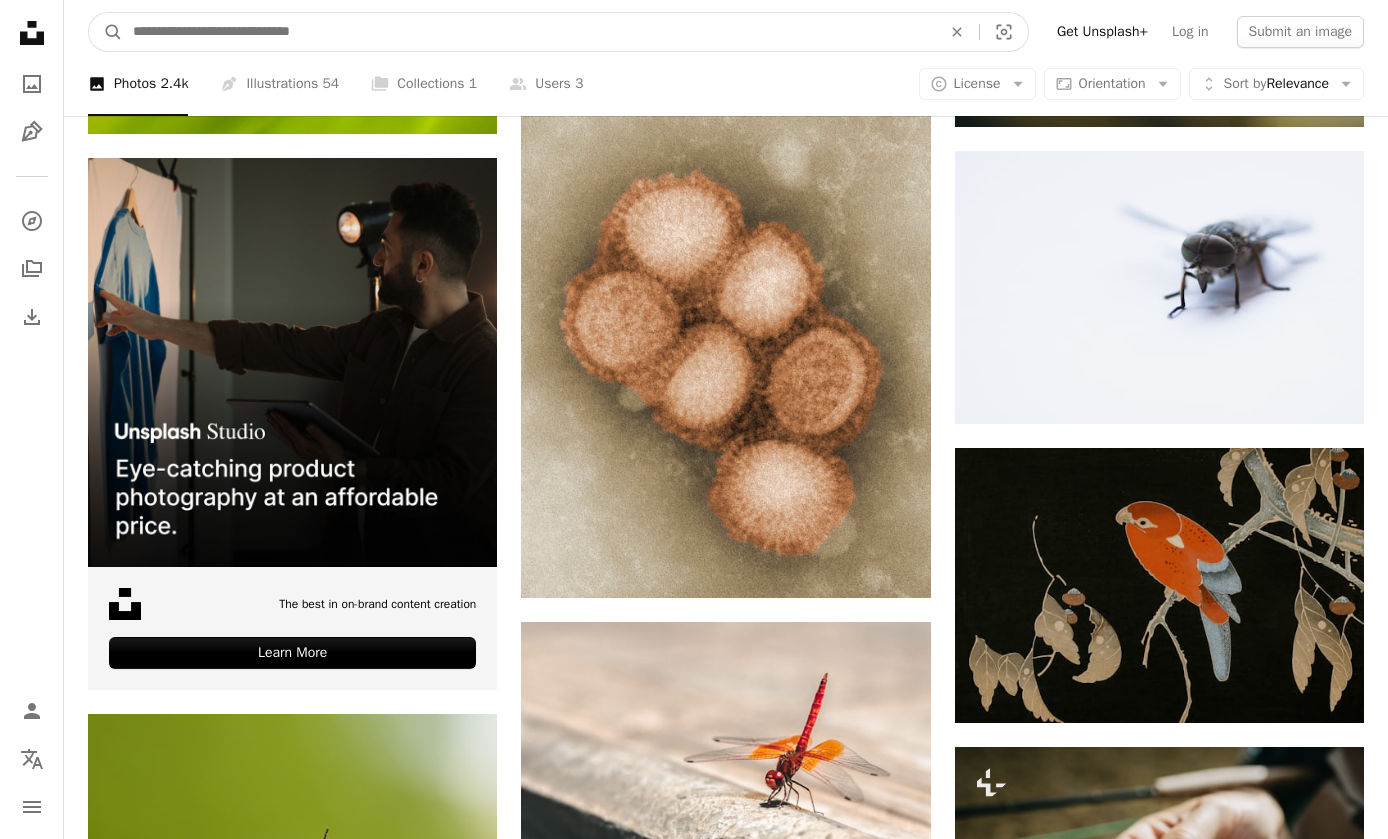 scroll, scrollTop: 3198, scrollLeft: 0, axis: vertical 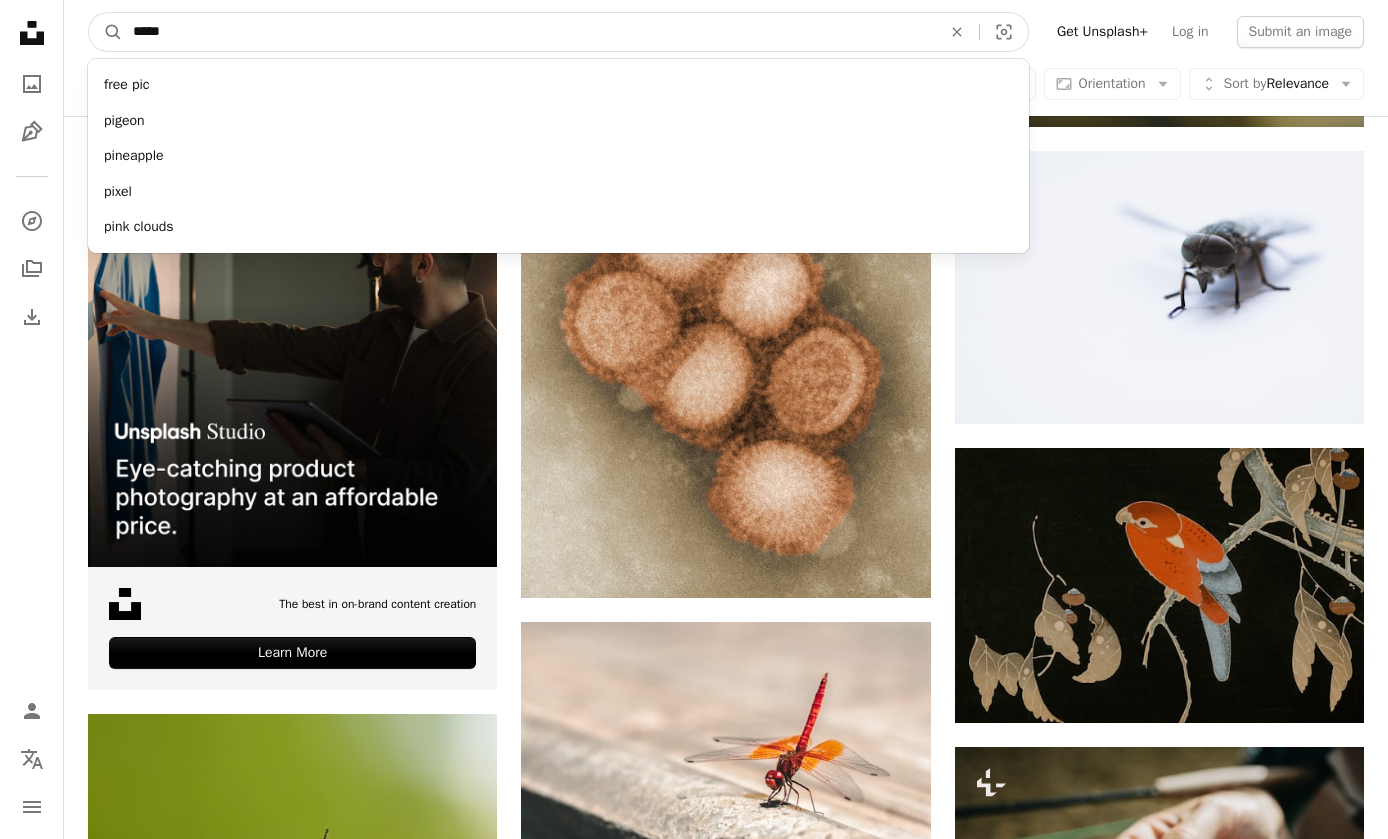 type on "******" 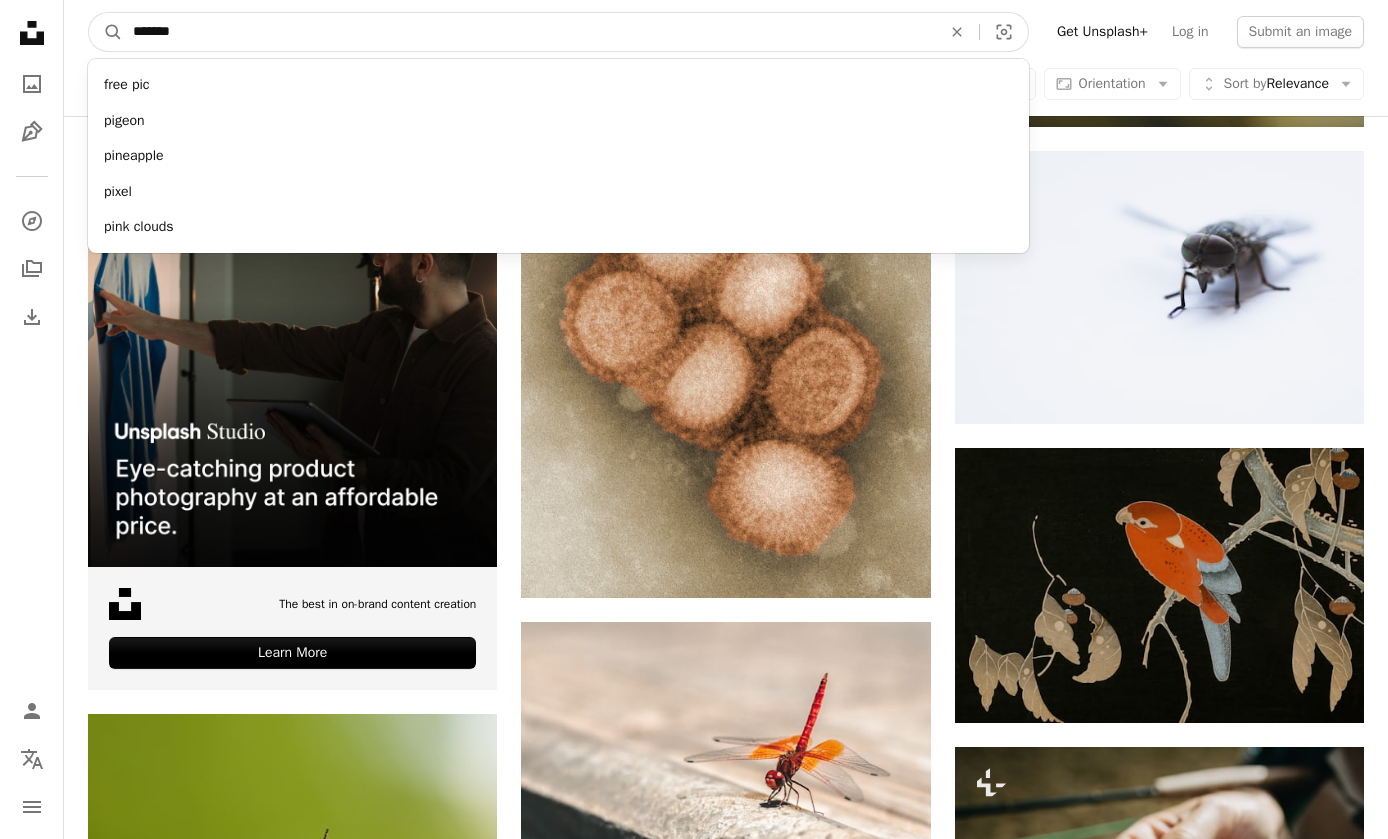 click on "A magnifying glass" at bounding box center (106, 32) 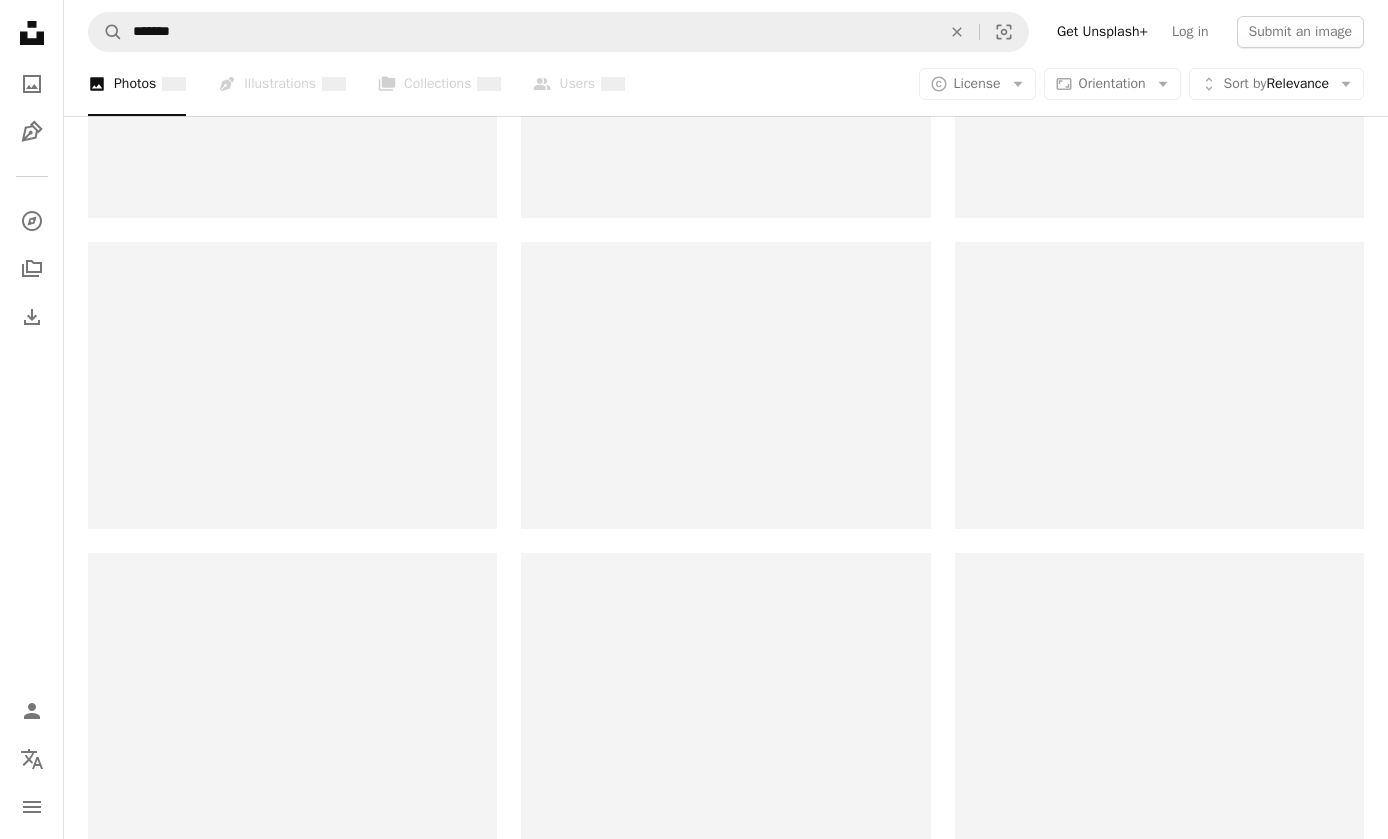 scroll, scrollTop: 0, scrollLeft: 0, axis: both 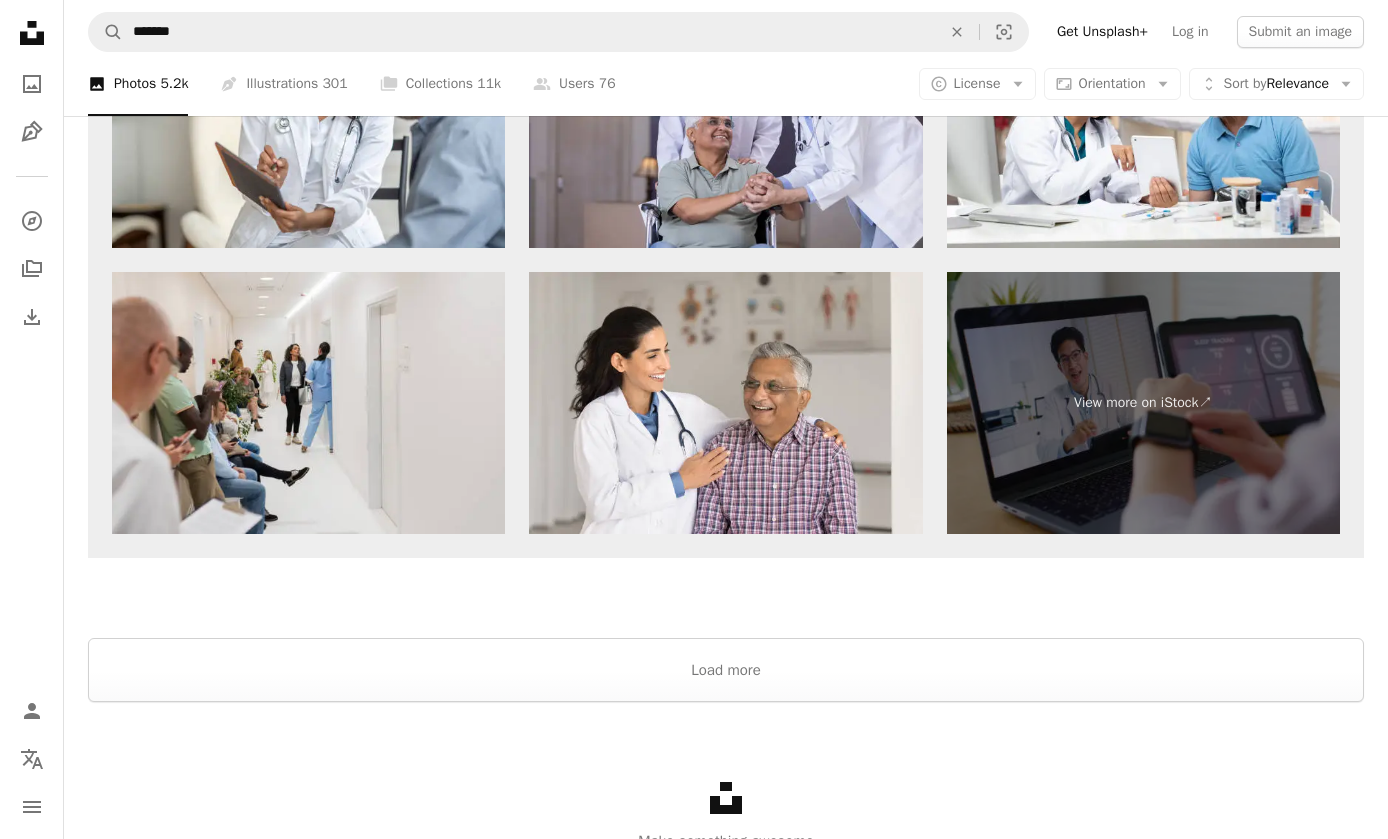 click on "Load more" at bounding box center (726, 670) 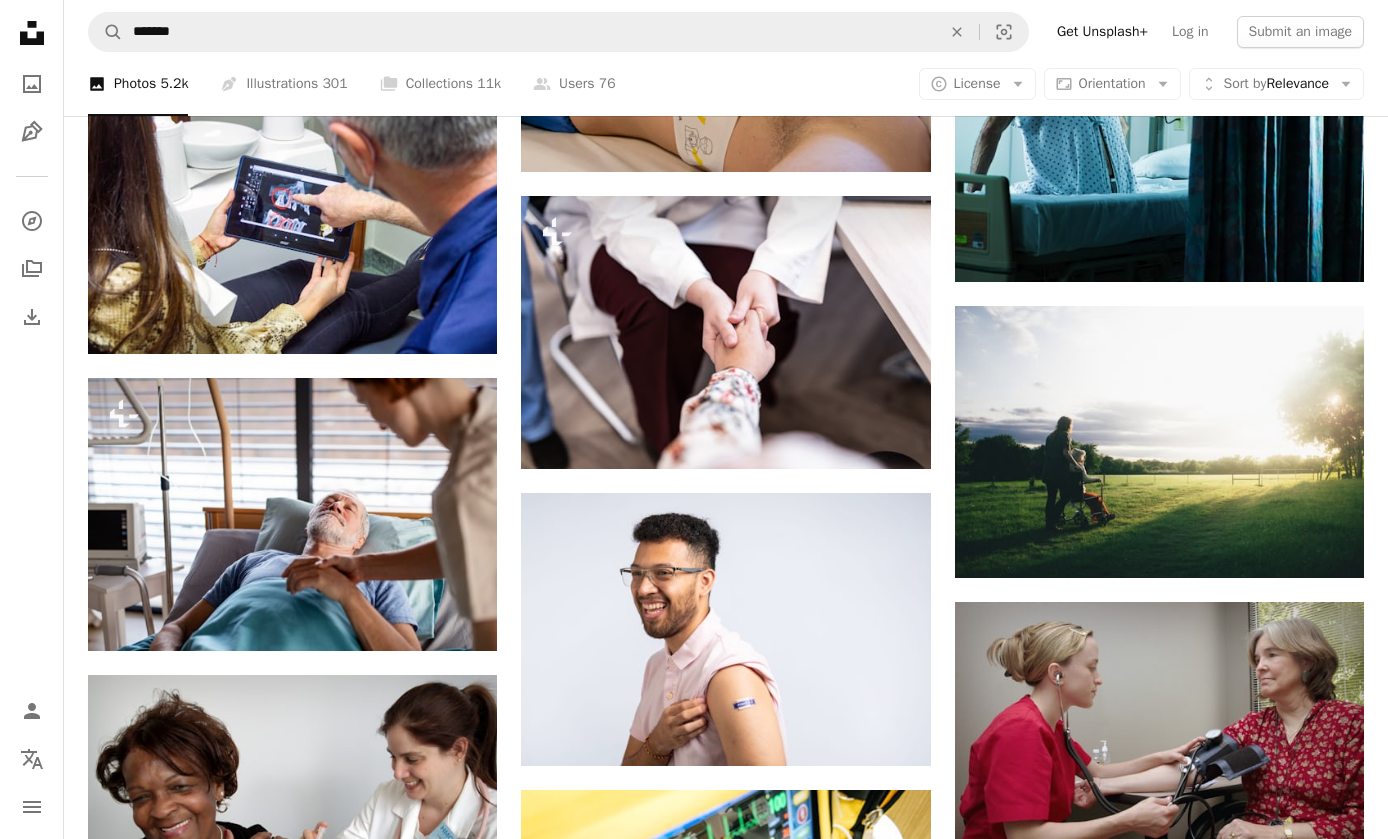 scroll, scrollTop: 4581, scrollLeft: 0, axis: vertical 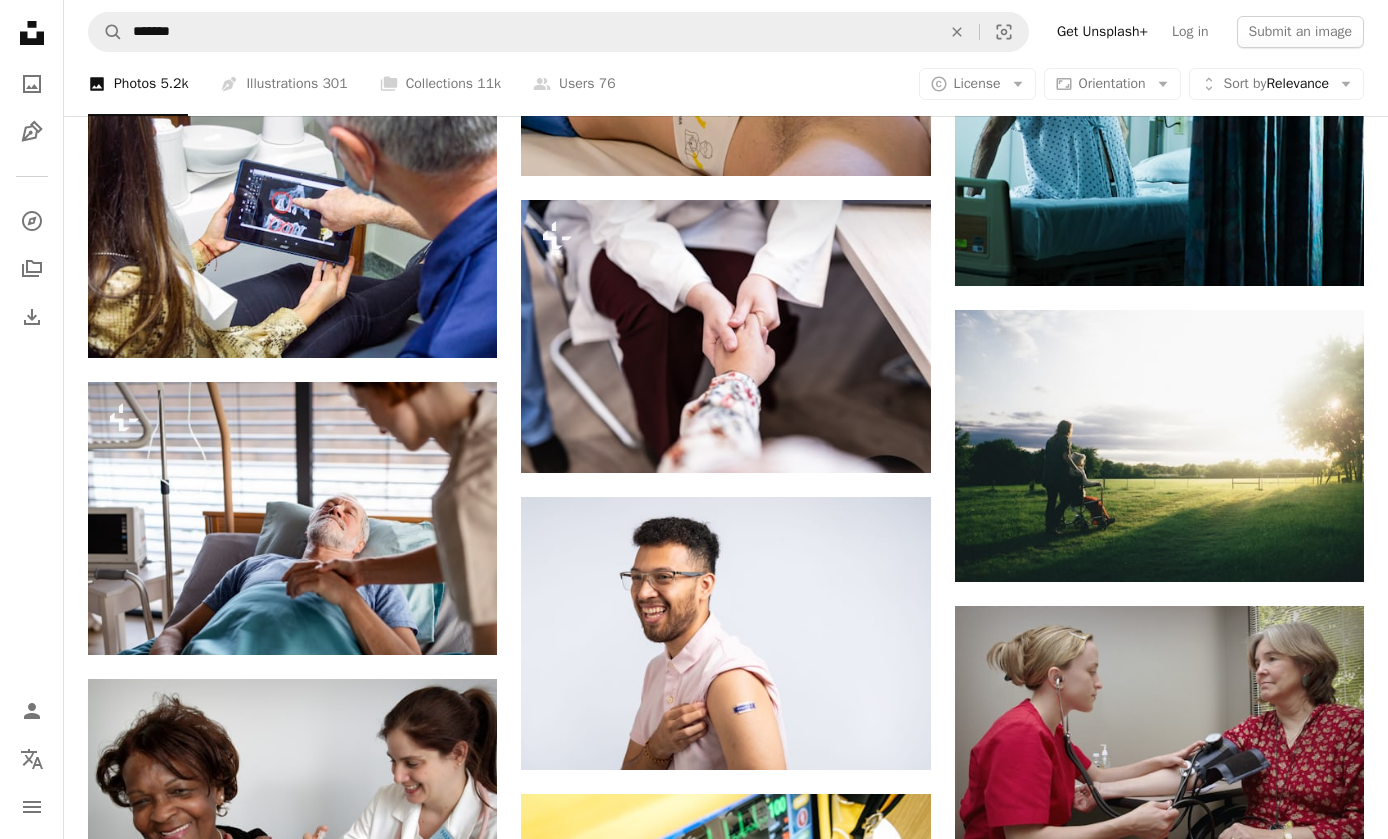 click on "An X shape" 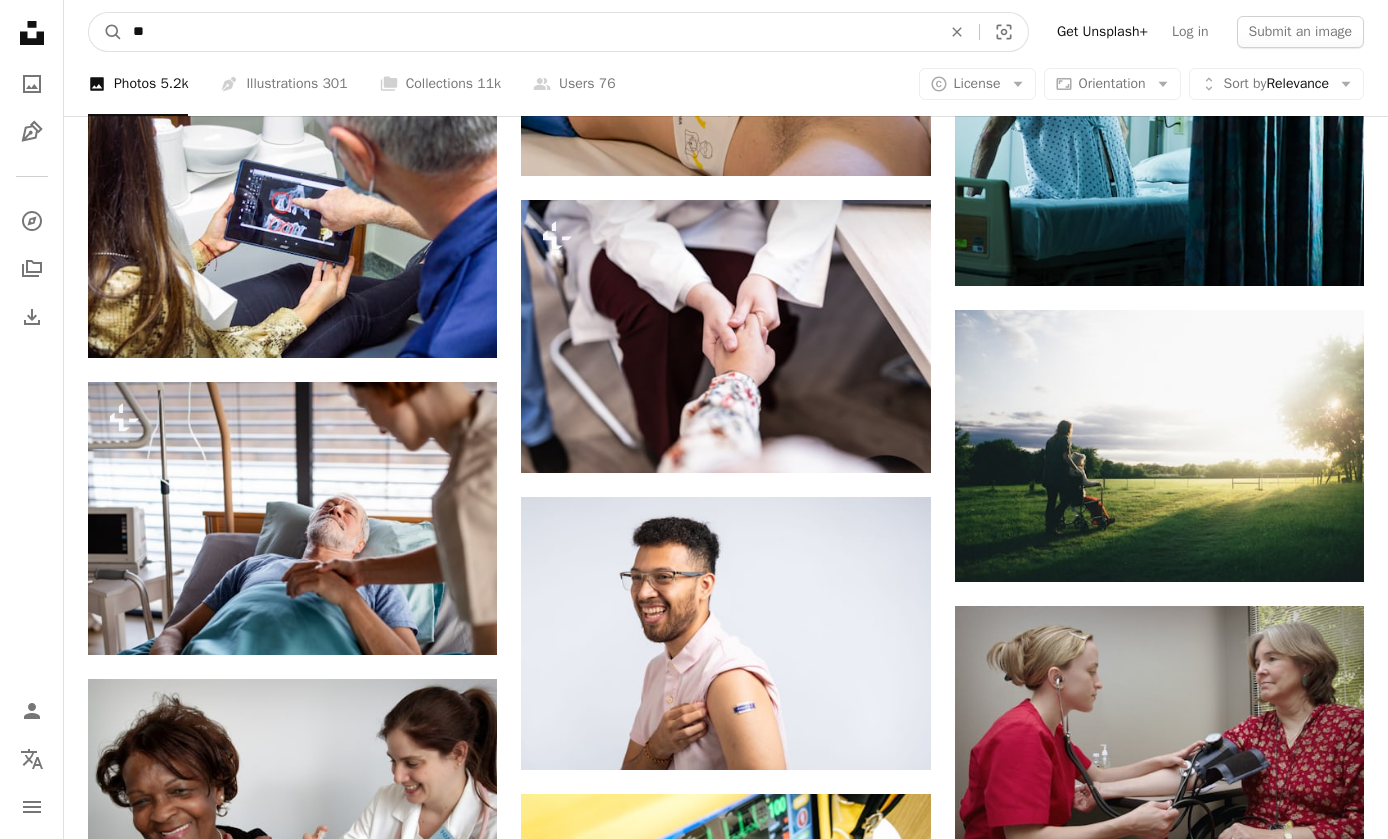 type on "*" 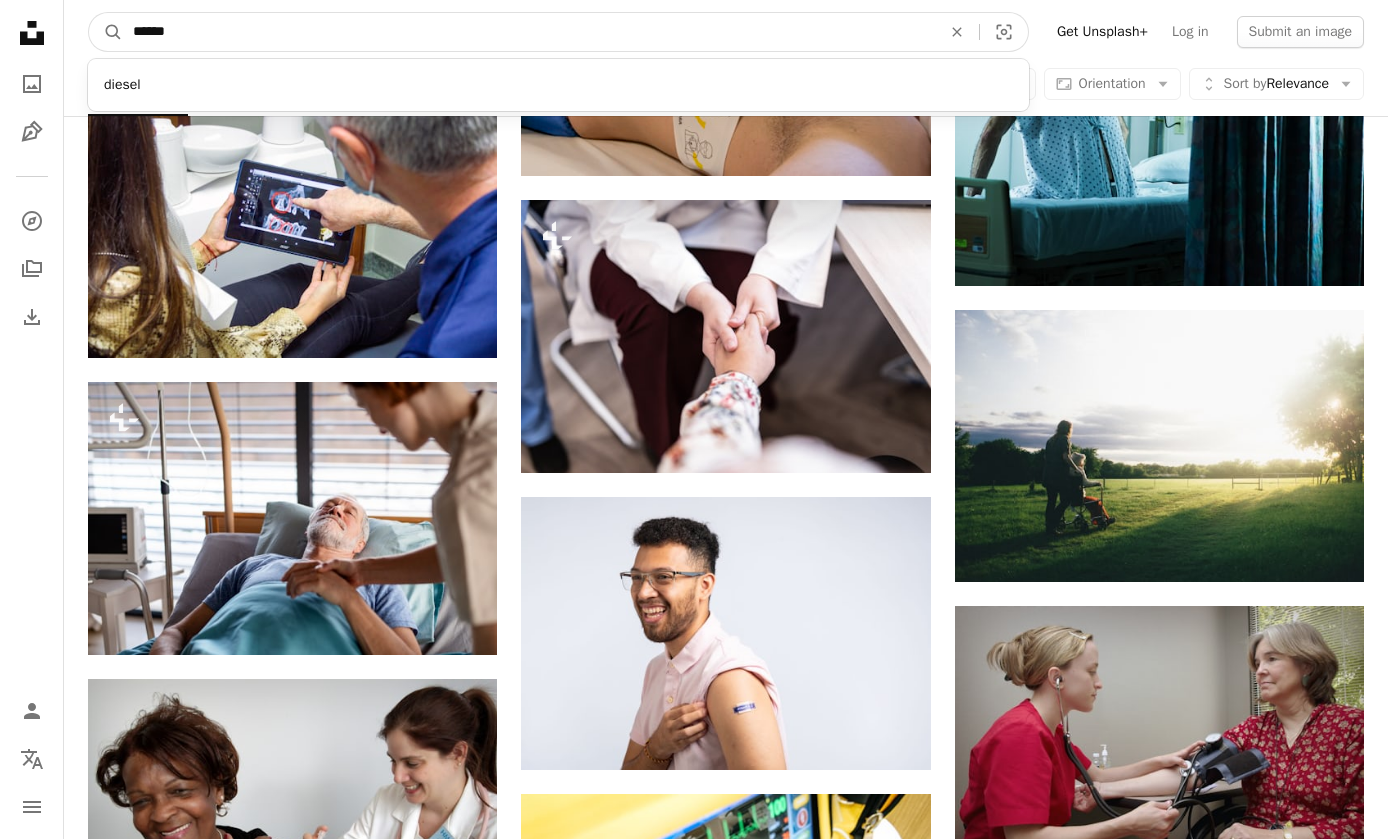 type on "*******" 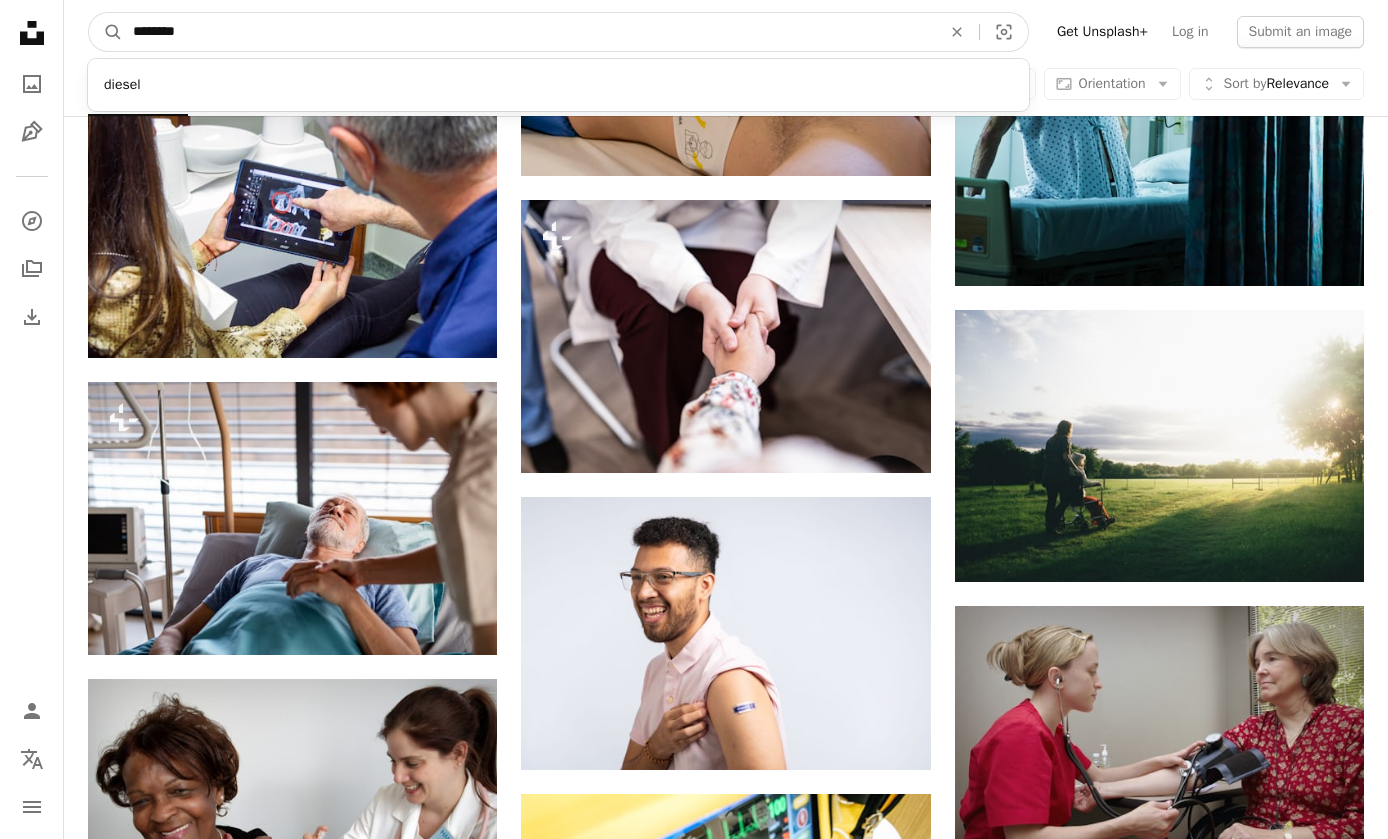 click on "A magnifying glass" at bounding box center [106, 32] 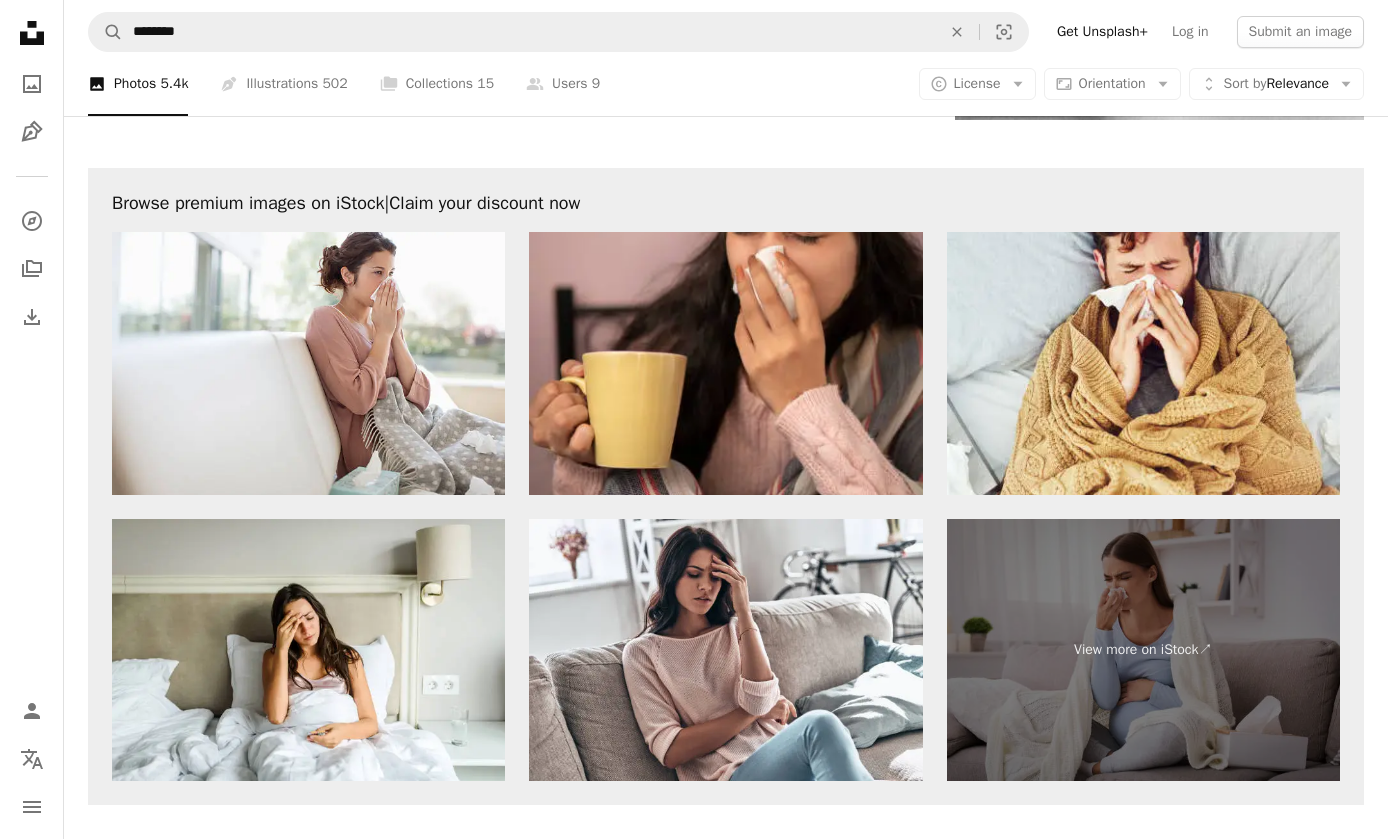 scroll, scrollTop: 3916, scrollLeft: 0, axis: vertical 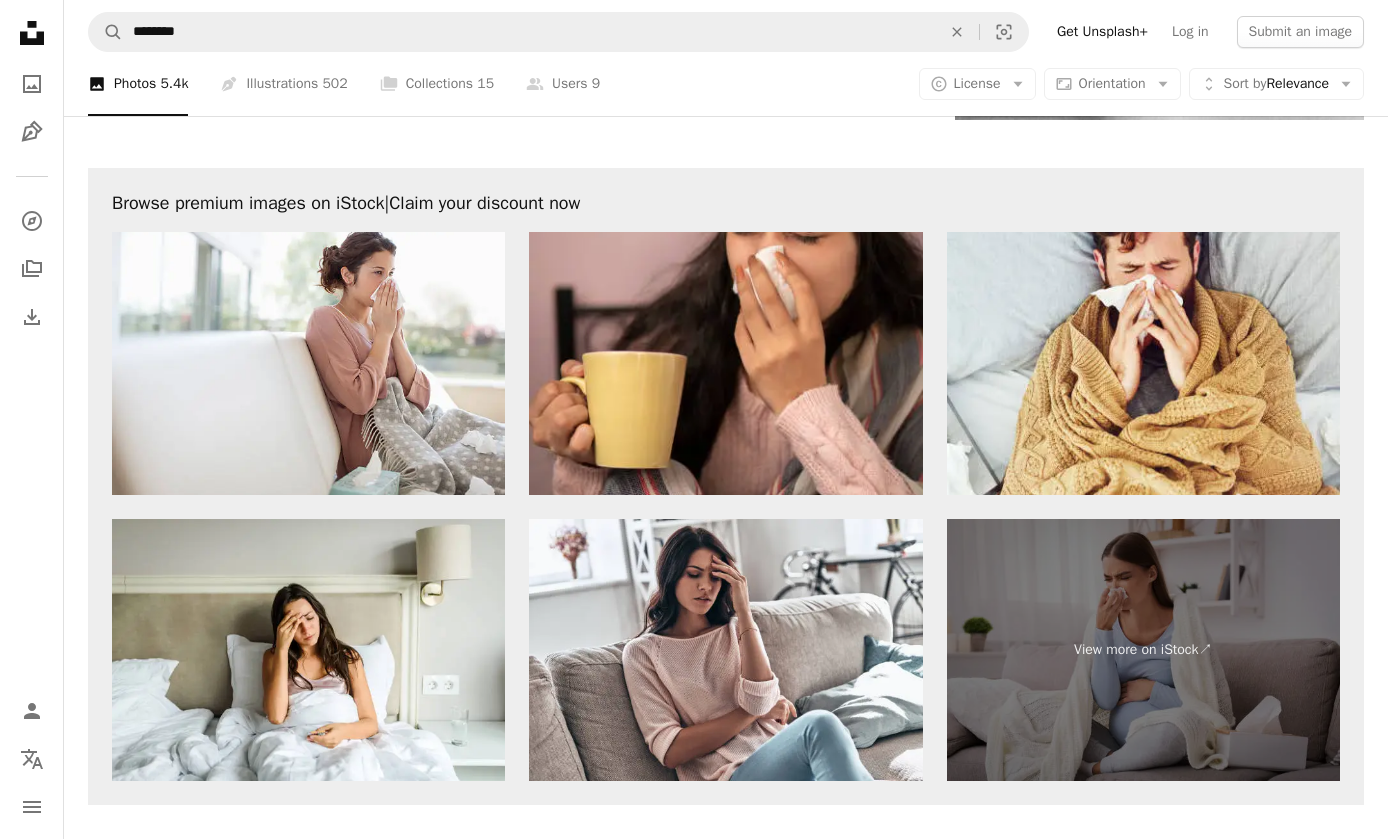 click at bounding box center (308, 363) 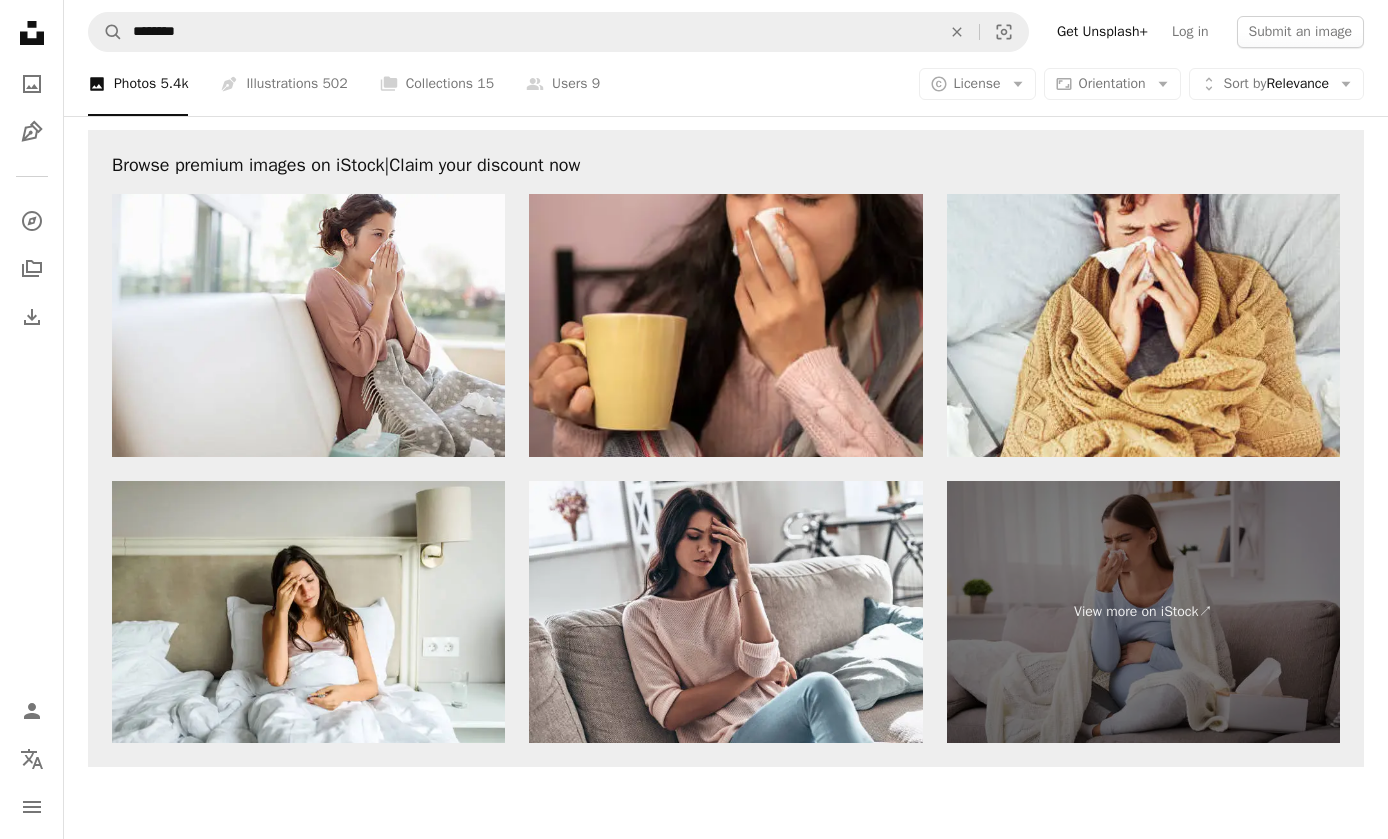 scroll, scrollTop: 3932, scrollLeft: 0, axis: vertical 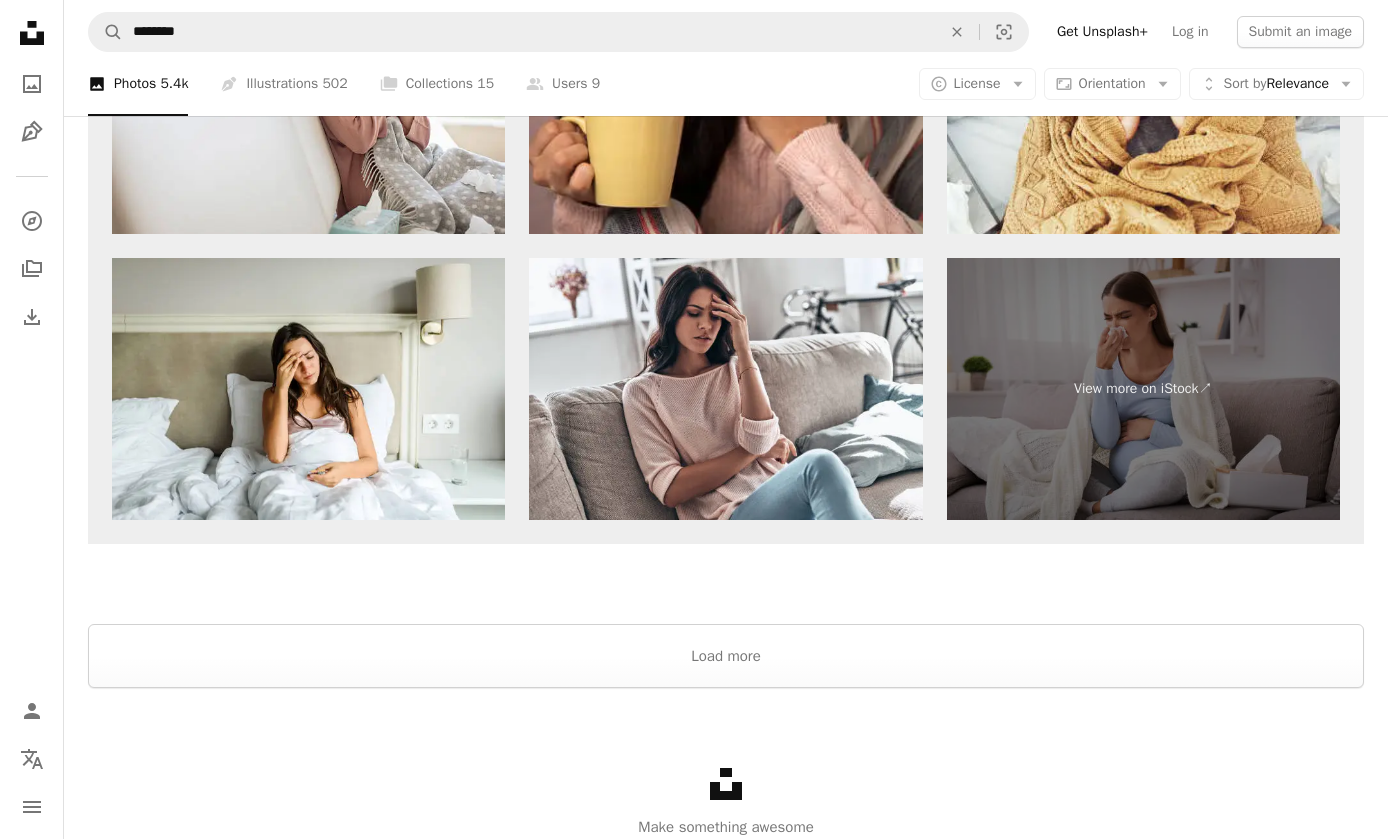 click on "Load more" at bounding box center (726, 656) 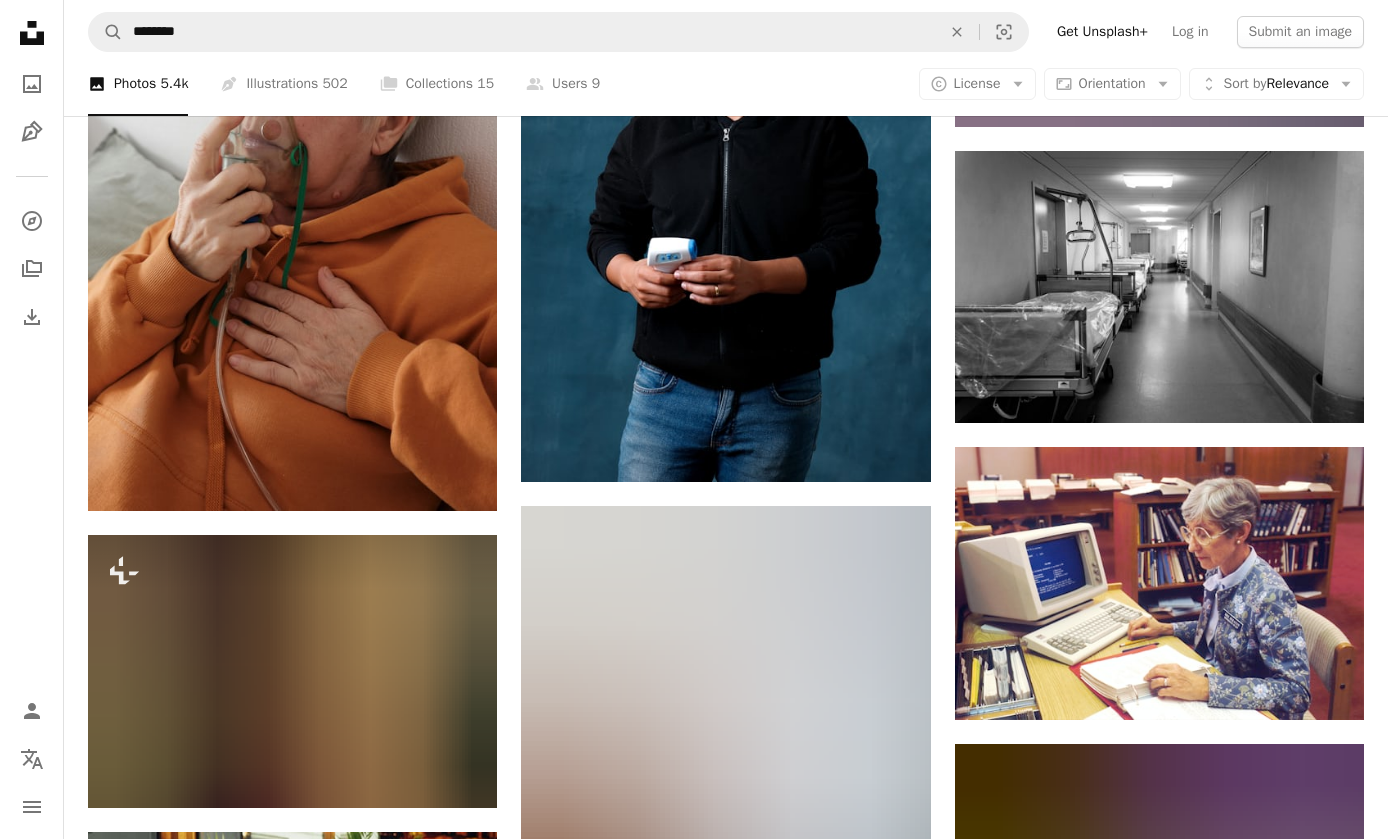 scroll, scrollTop: 9098, scrollLeft: 0, axis: vertical 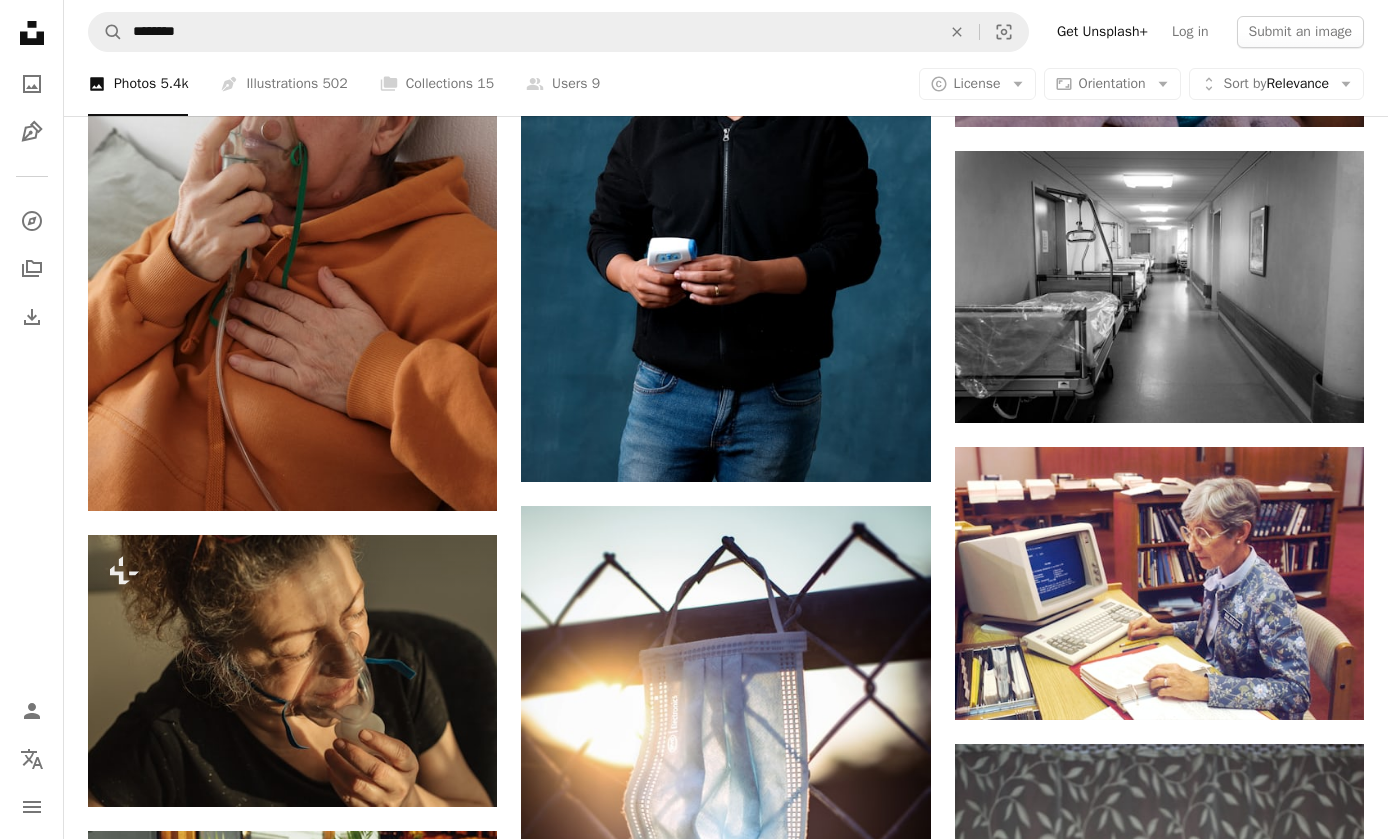 click on "Arrow pointing down" at bounding box center [1324, 387] 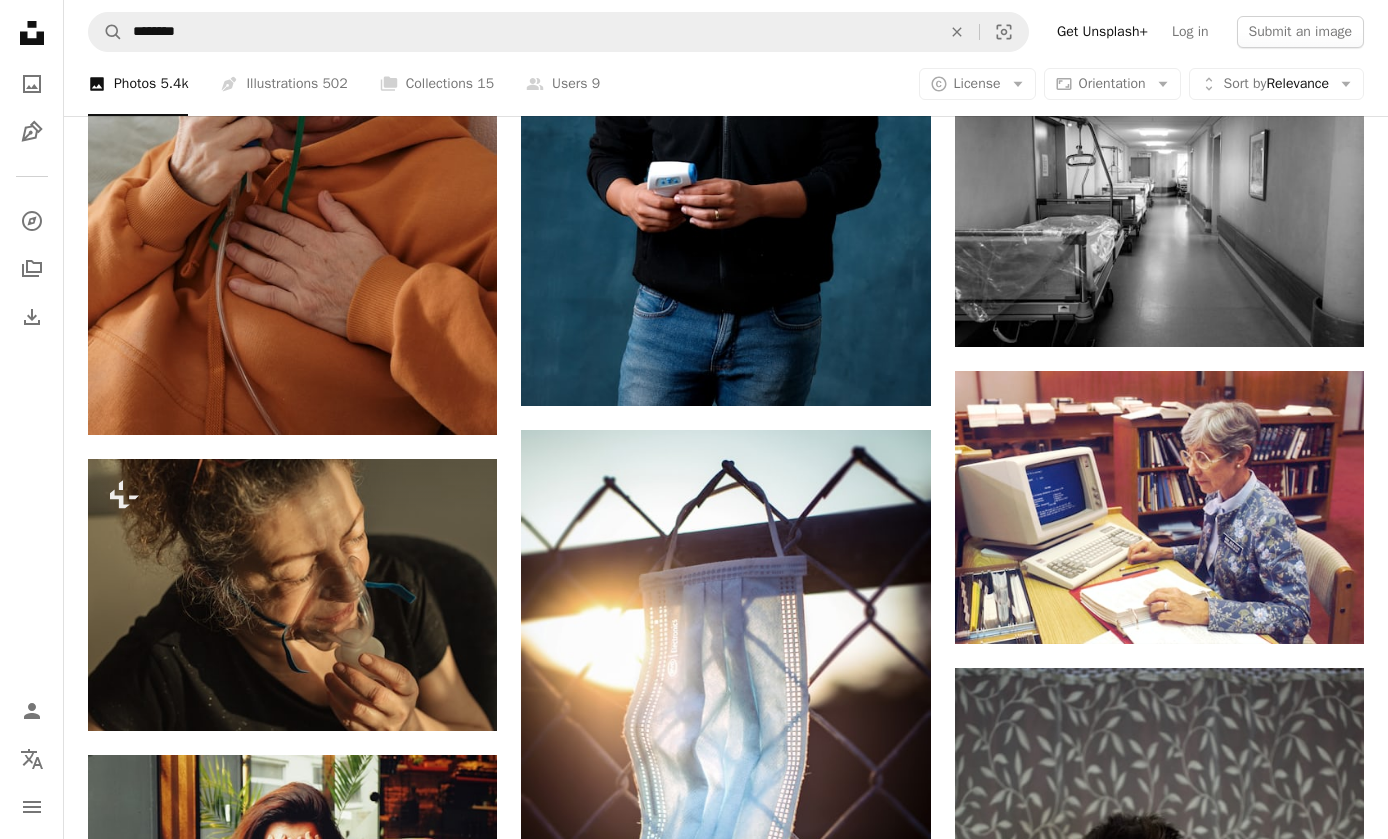 scroll, scrollTop: 12629, scrollLeft: 0, axis: vertical 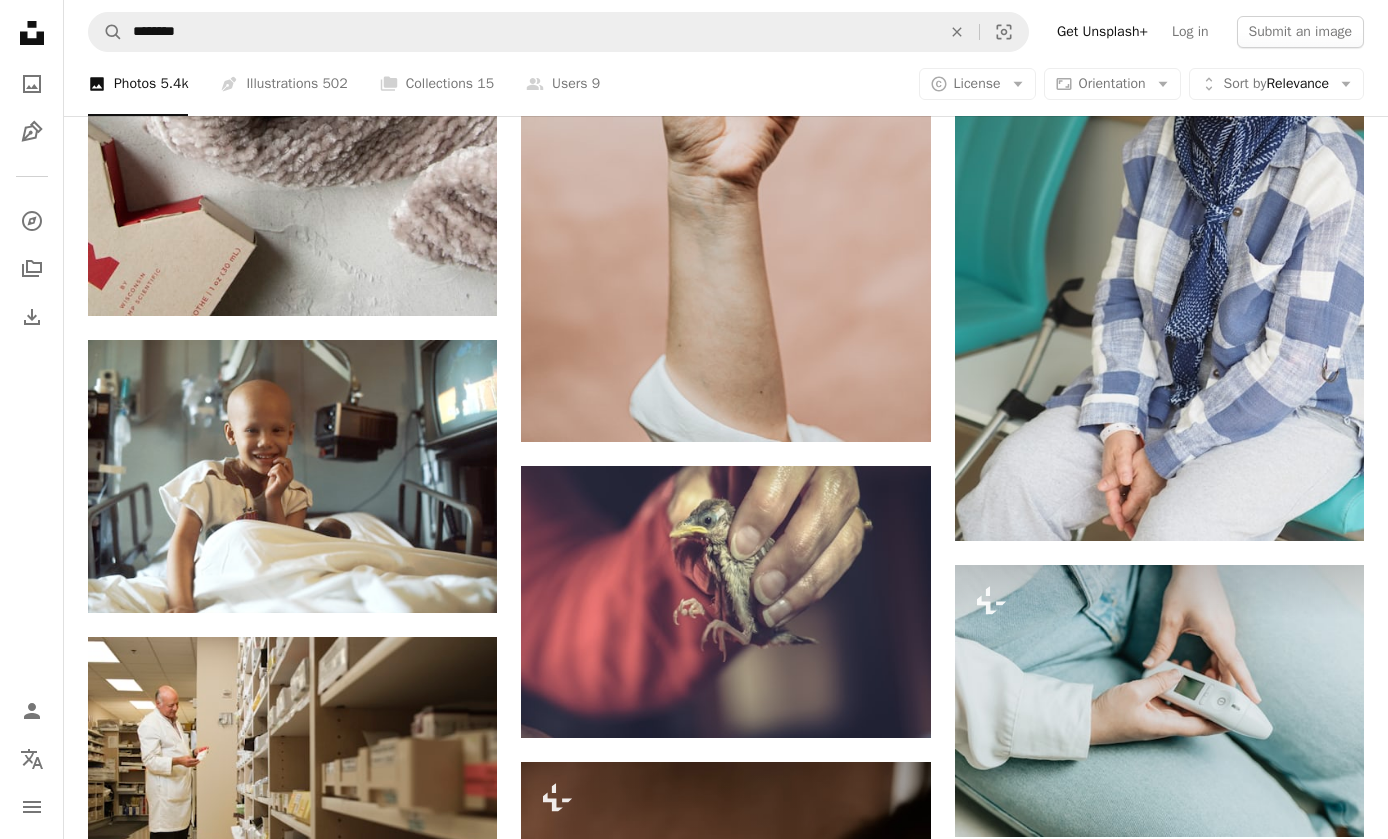 click 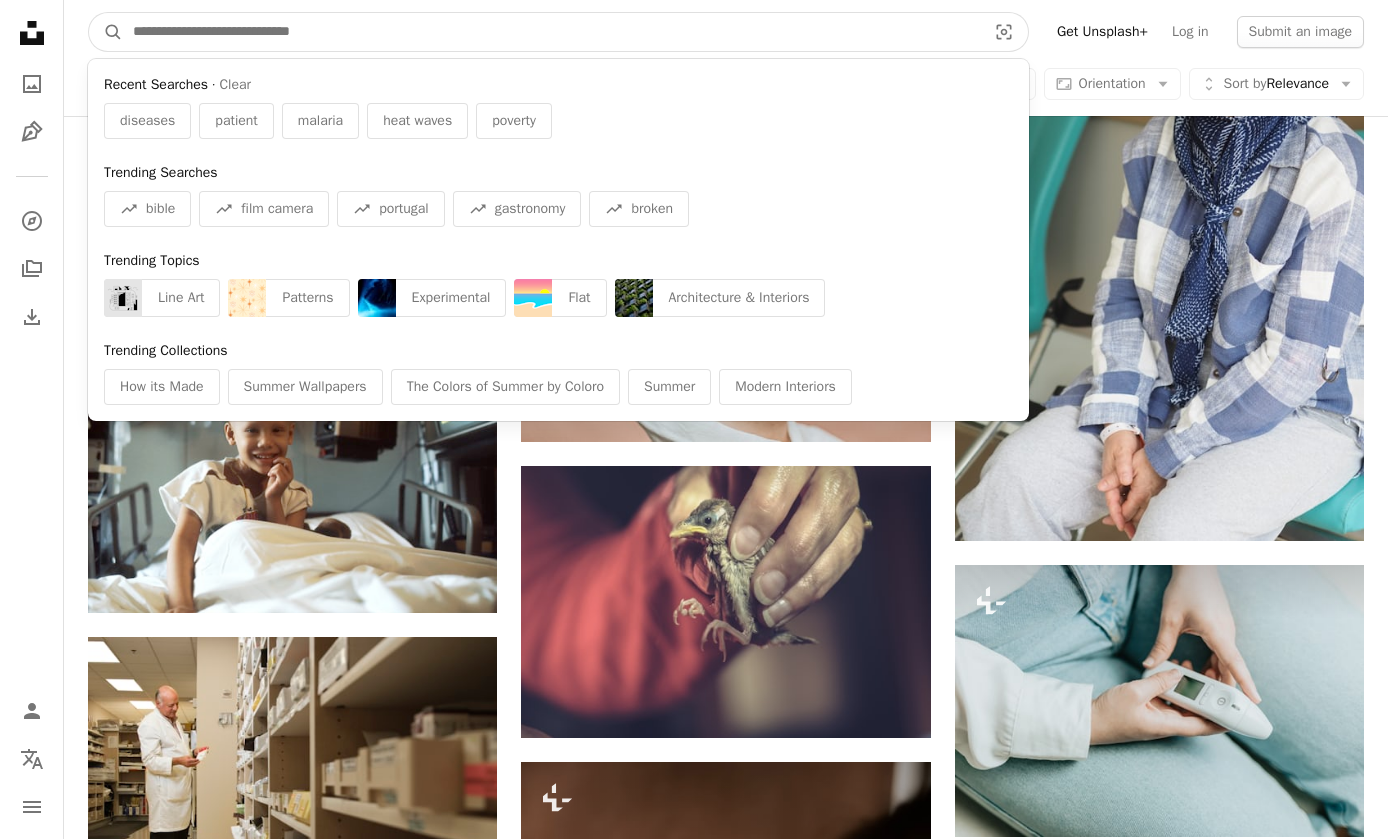 scroll, scrollTop: 12628, scrollLeft: 0, axis: vertical 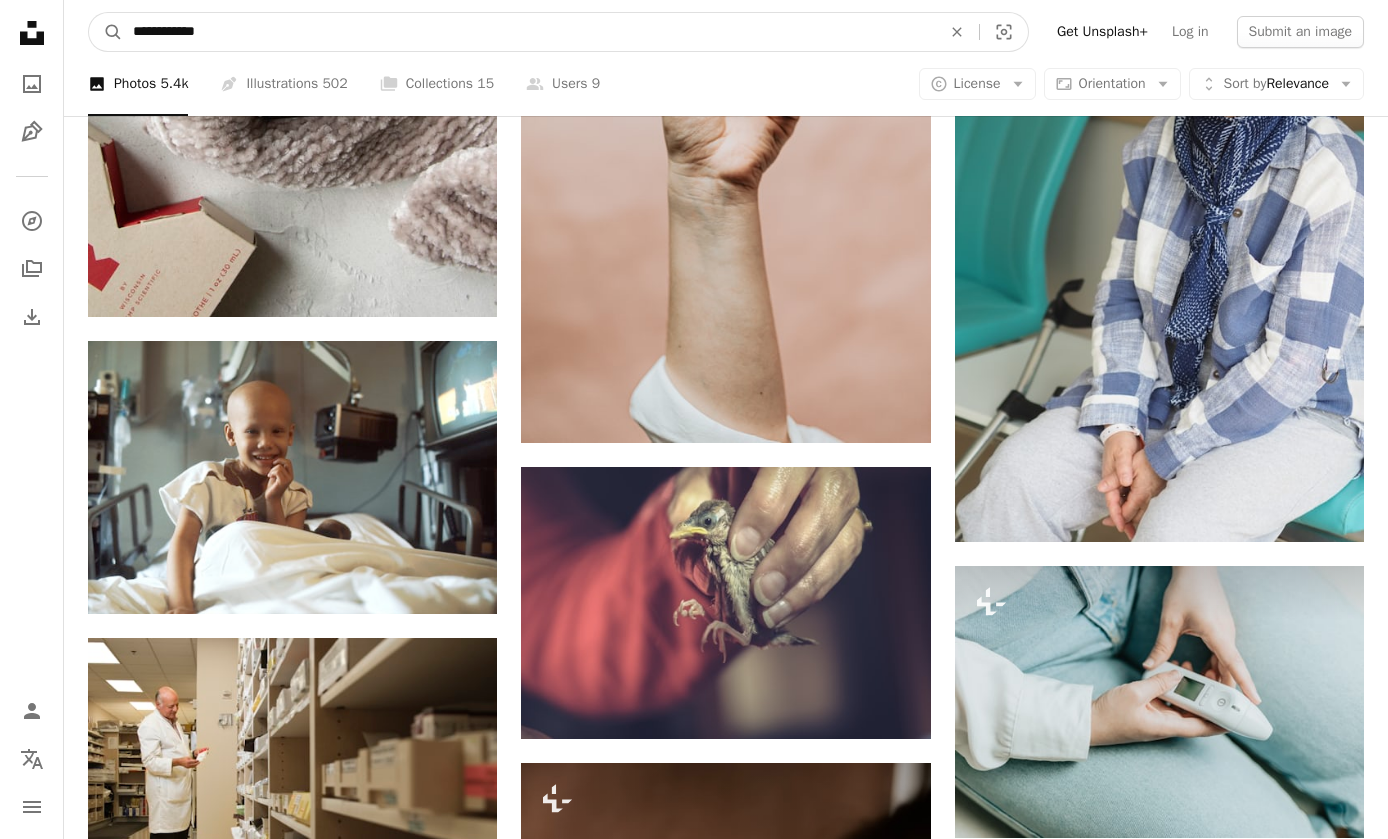 type on "**********" 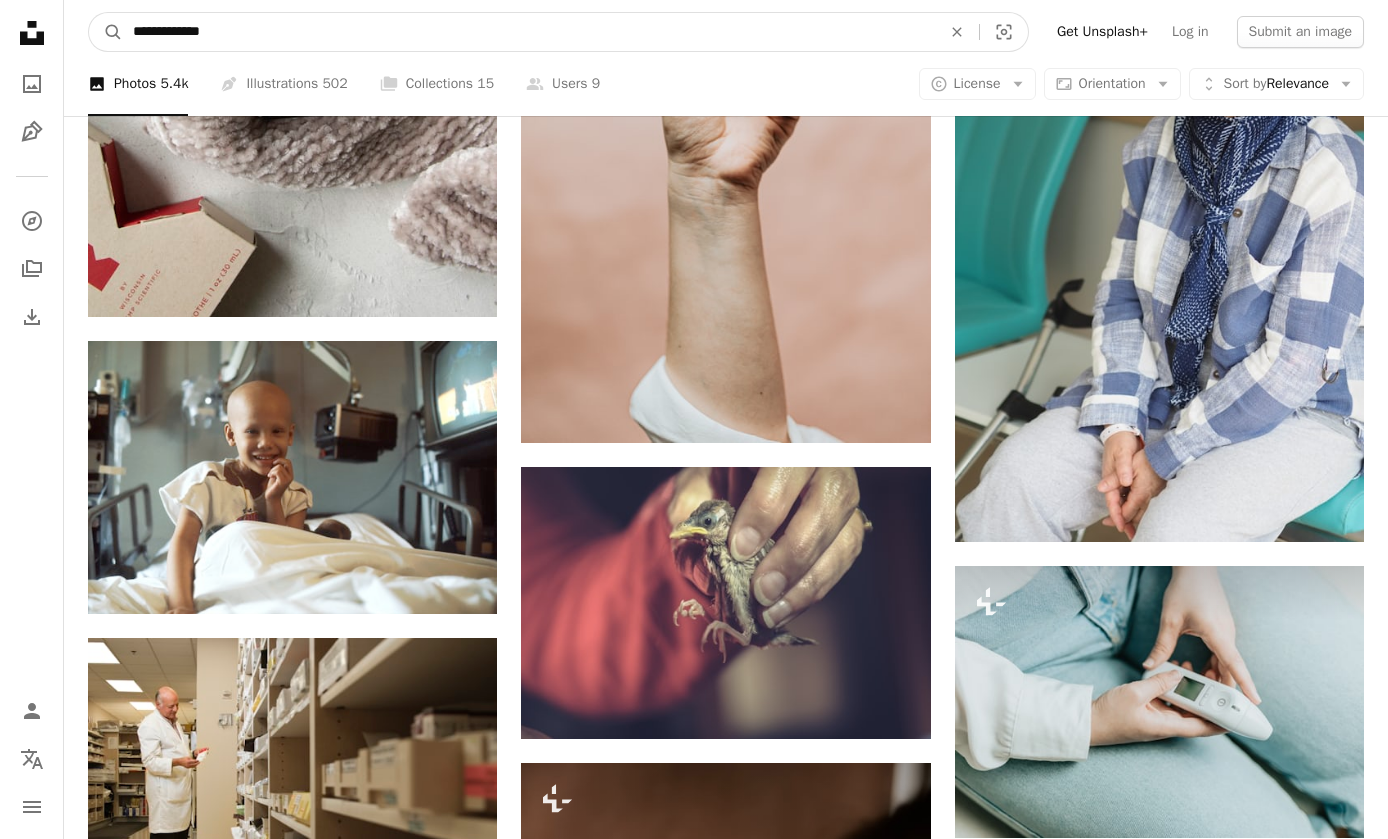 click on "A magnifying glass" at bounding box center [106, 32] 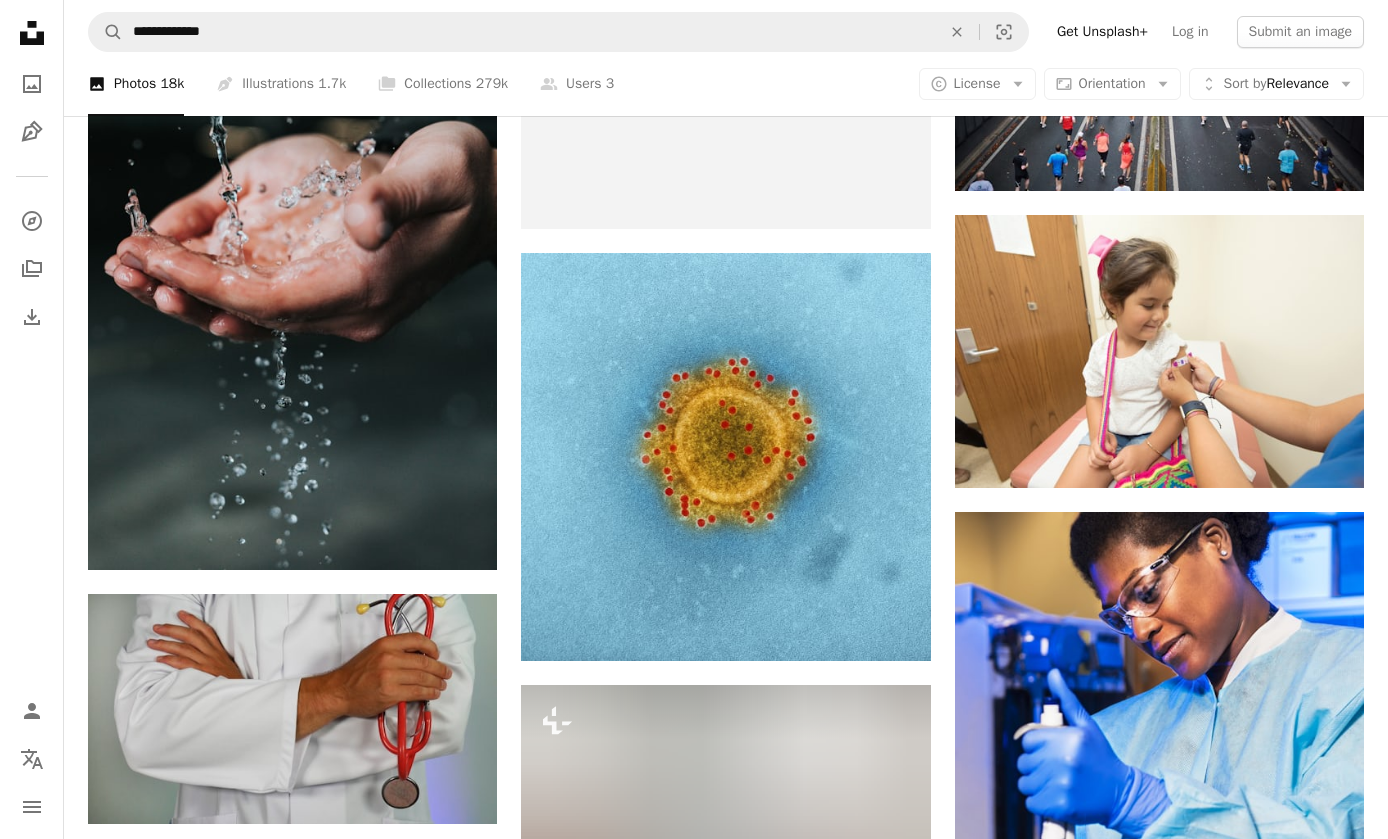 scroll, scrollTop: 913, scrollLeft: 0, axis: vertical 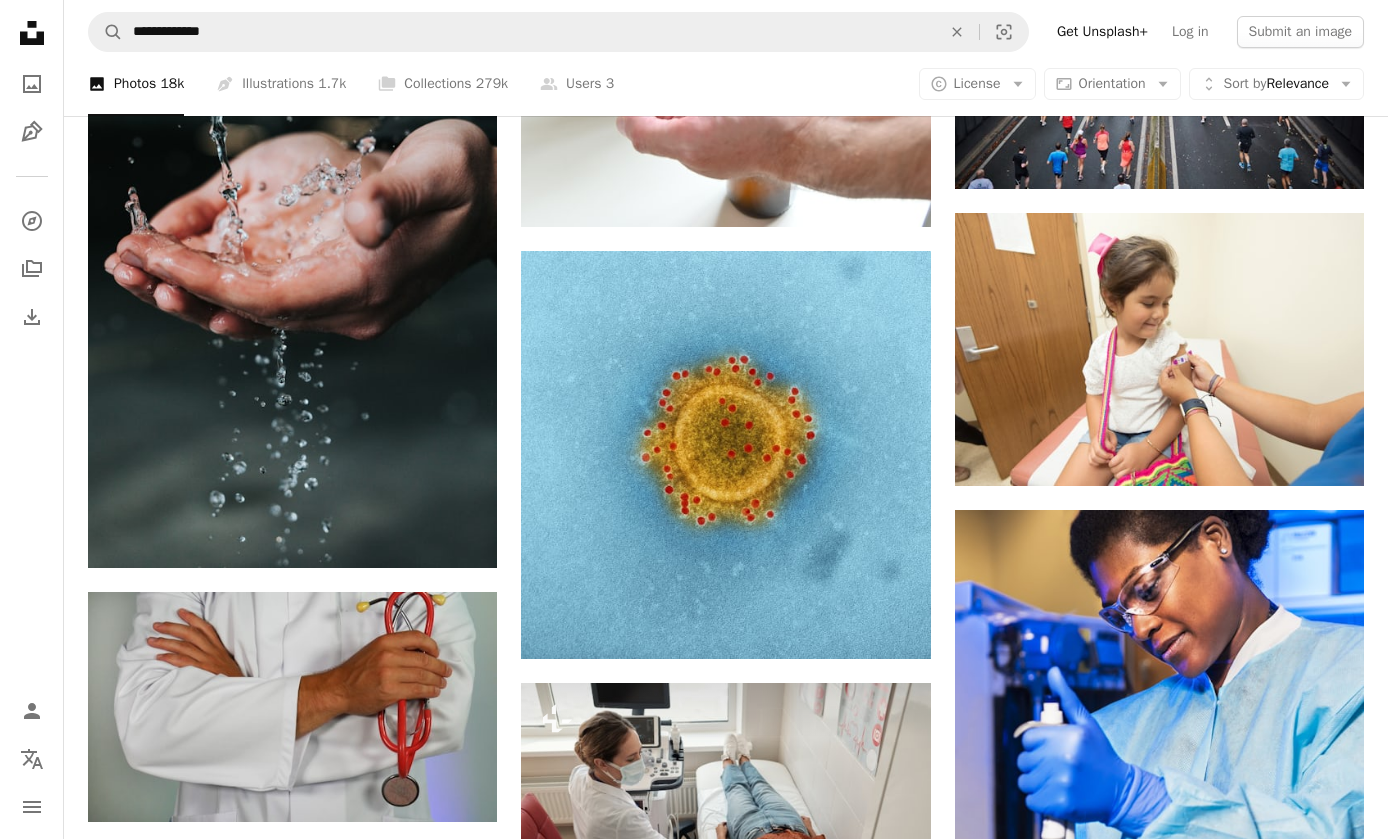 click on "Arrow pointing down" 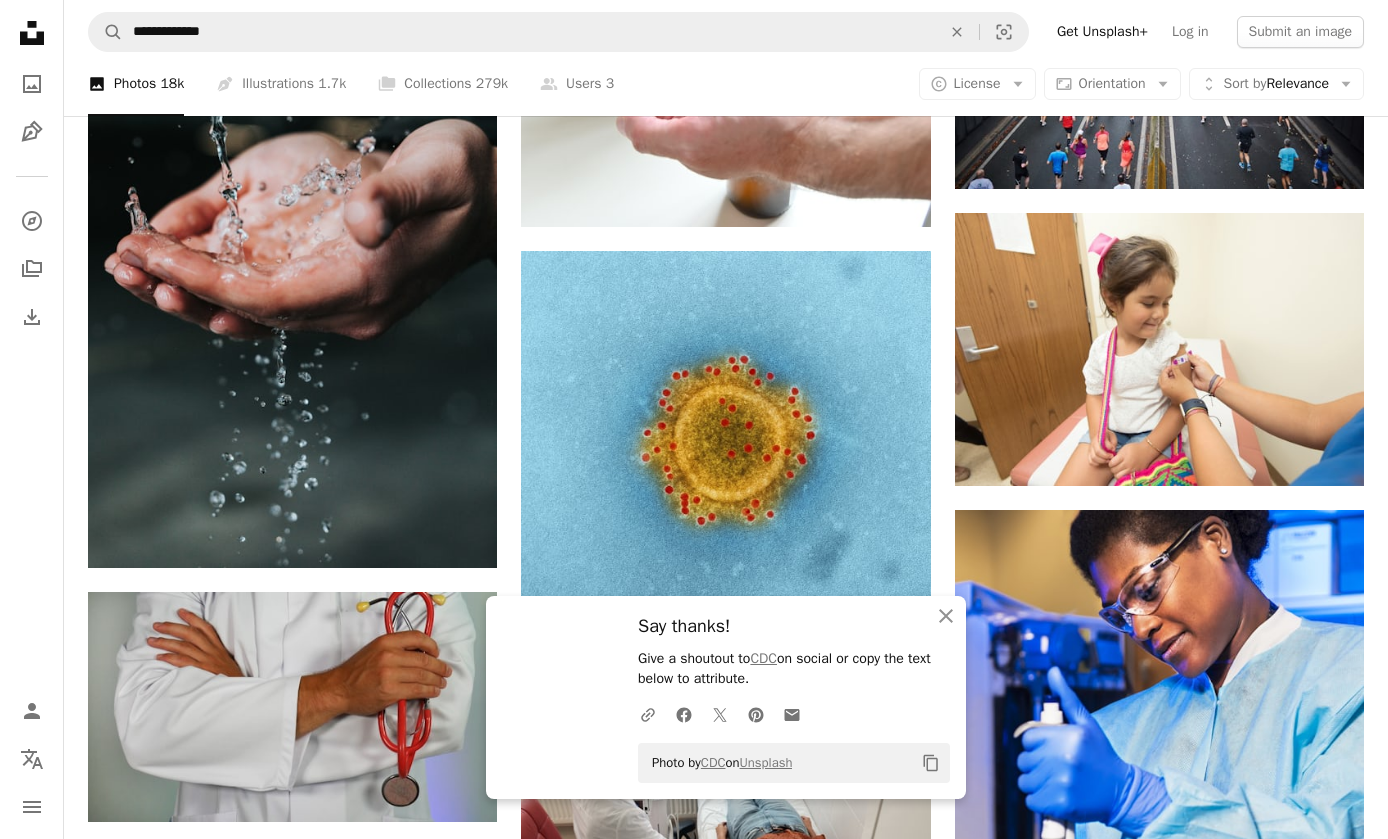 scroll, scrollTop: 911, scrollLeft: 0, axis: vertical 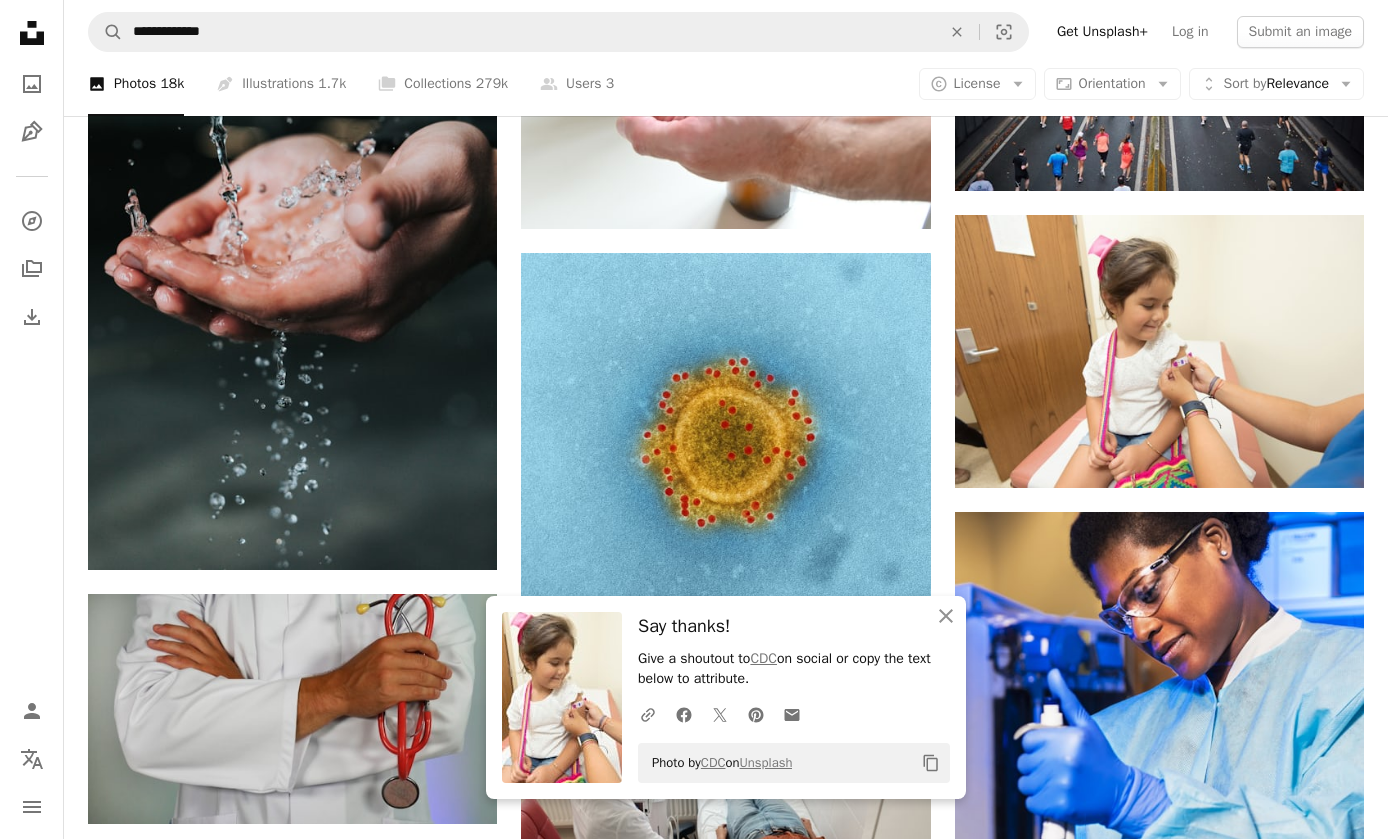 click on "An X shape" 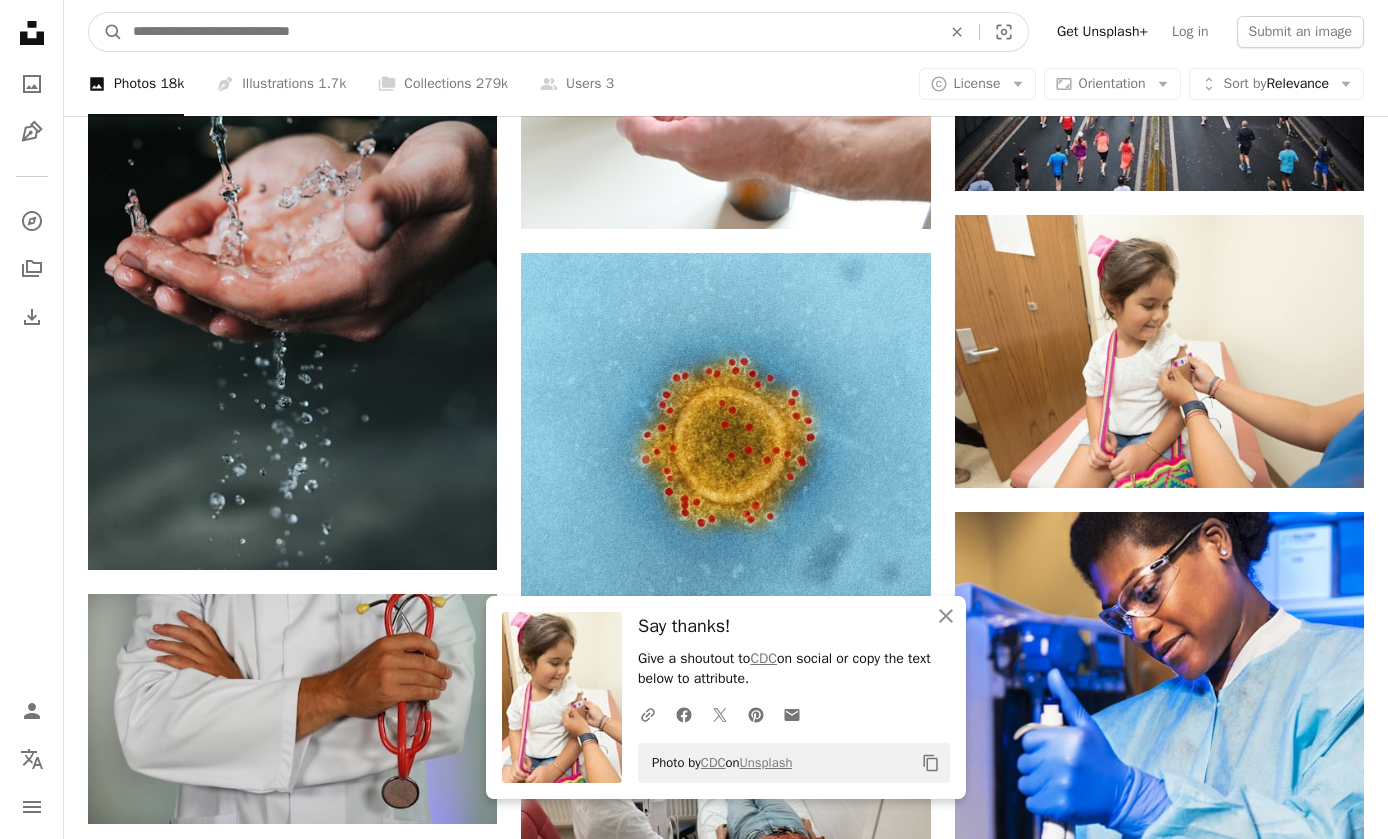 scroll, scrollTop: 911, scrollLeft: 0, axis: vertical 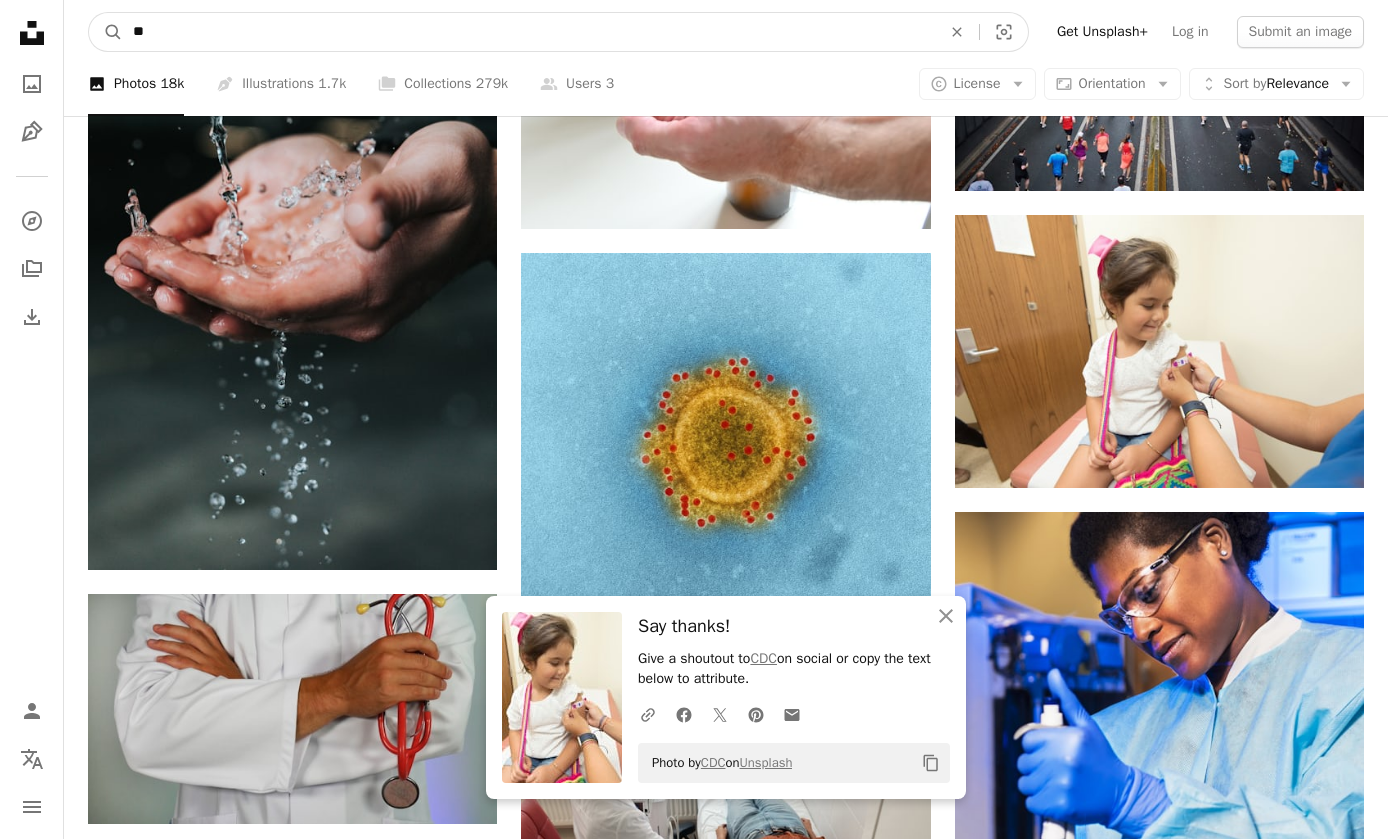 type on "***" 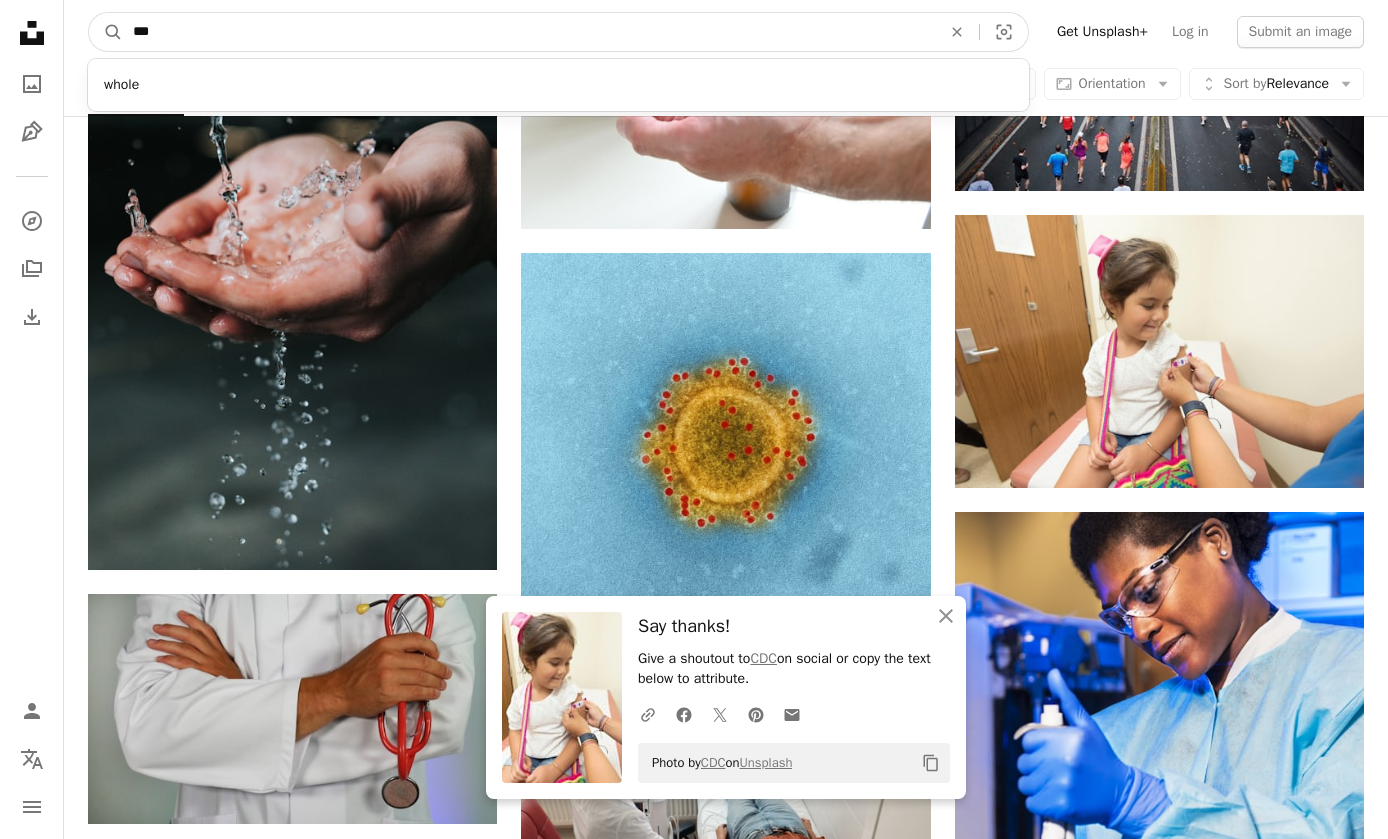 click on "A magnifying glass" at bounding box center (106, 32) 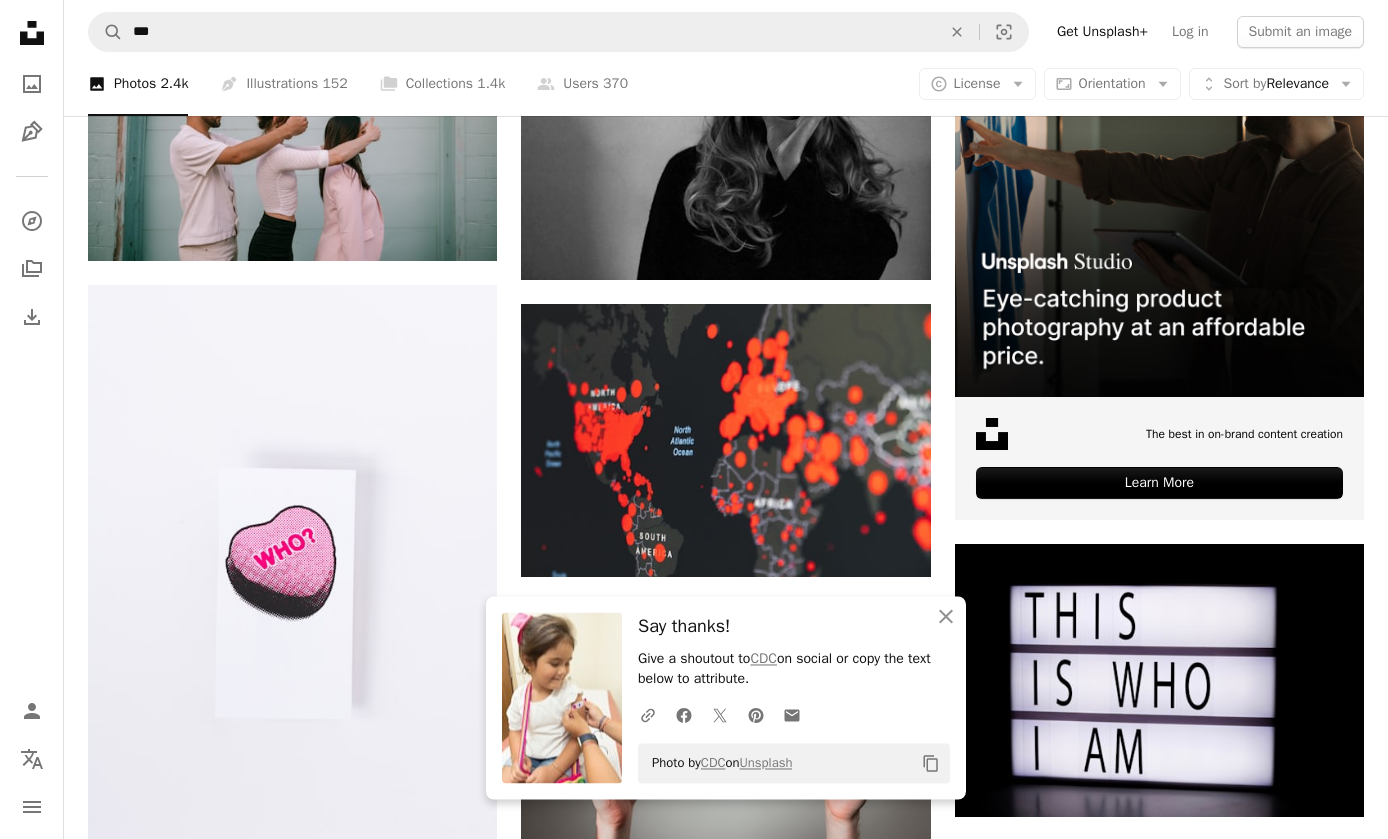 scroll, scrollTop: 0, scrollLeft: 0, axis: both 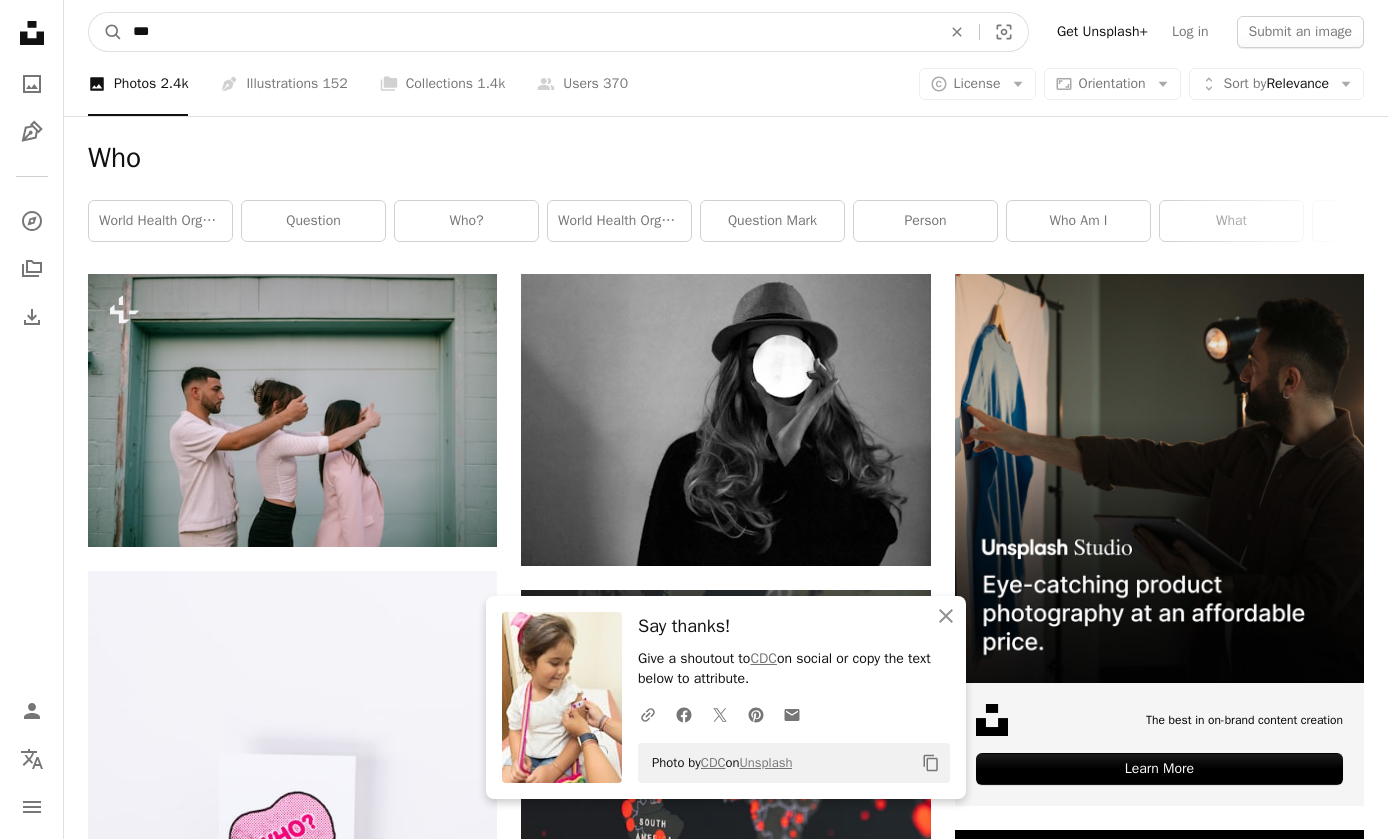 click on "***" at bounding box center (529, 32) 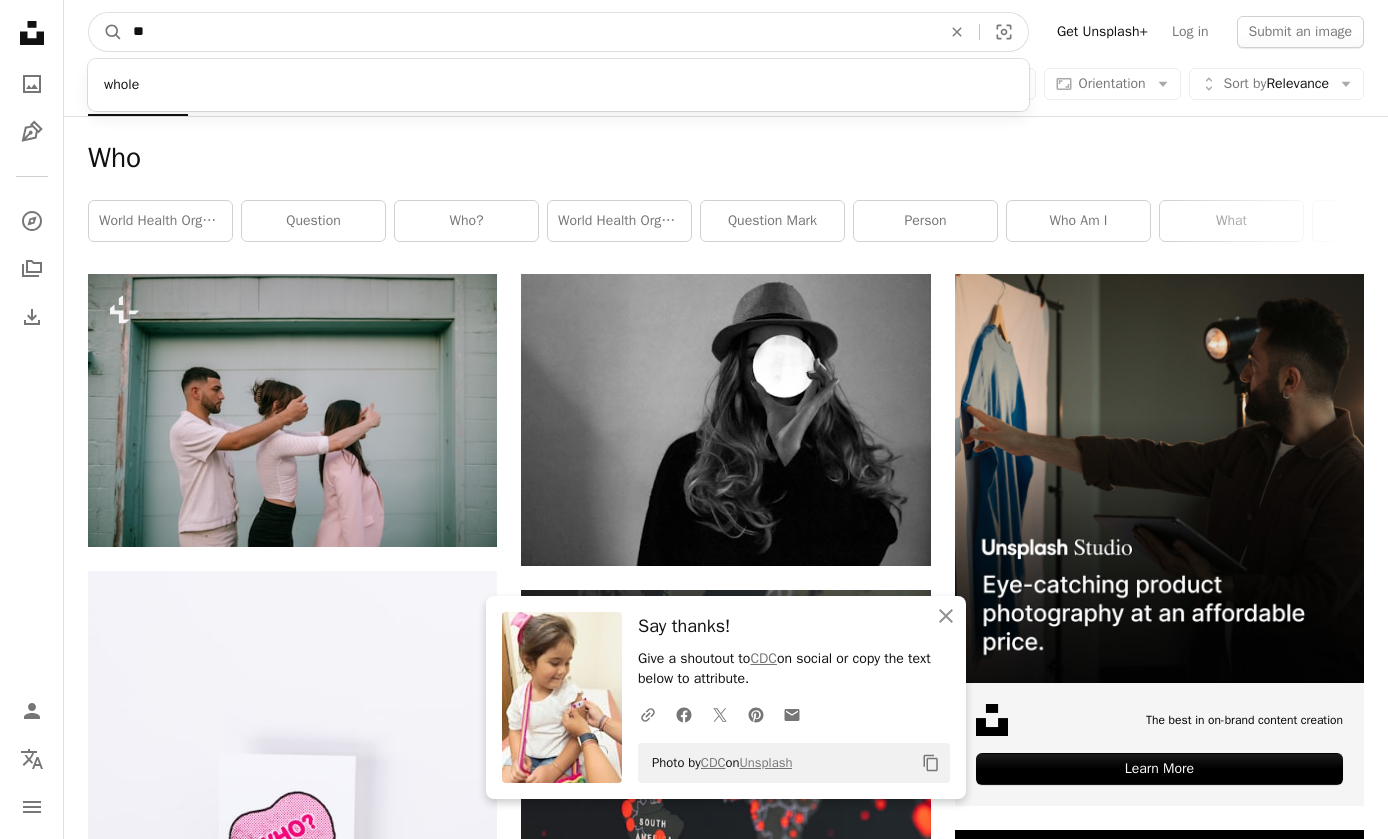 type on "*" 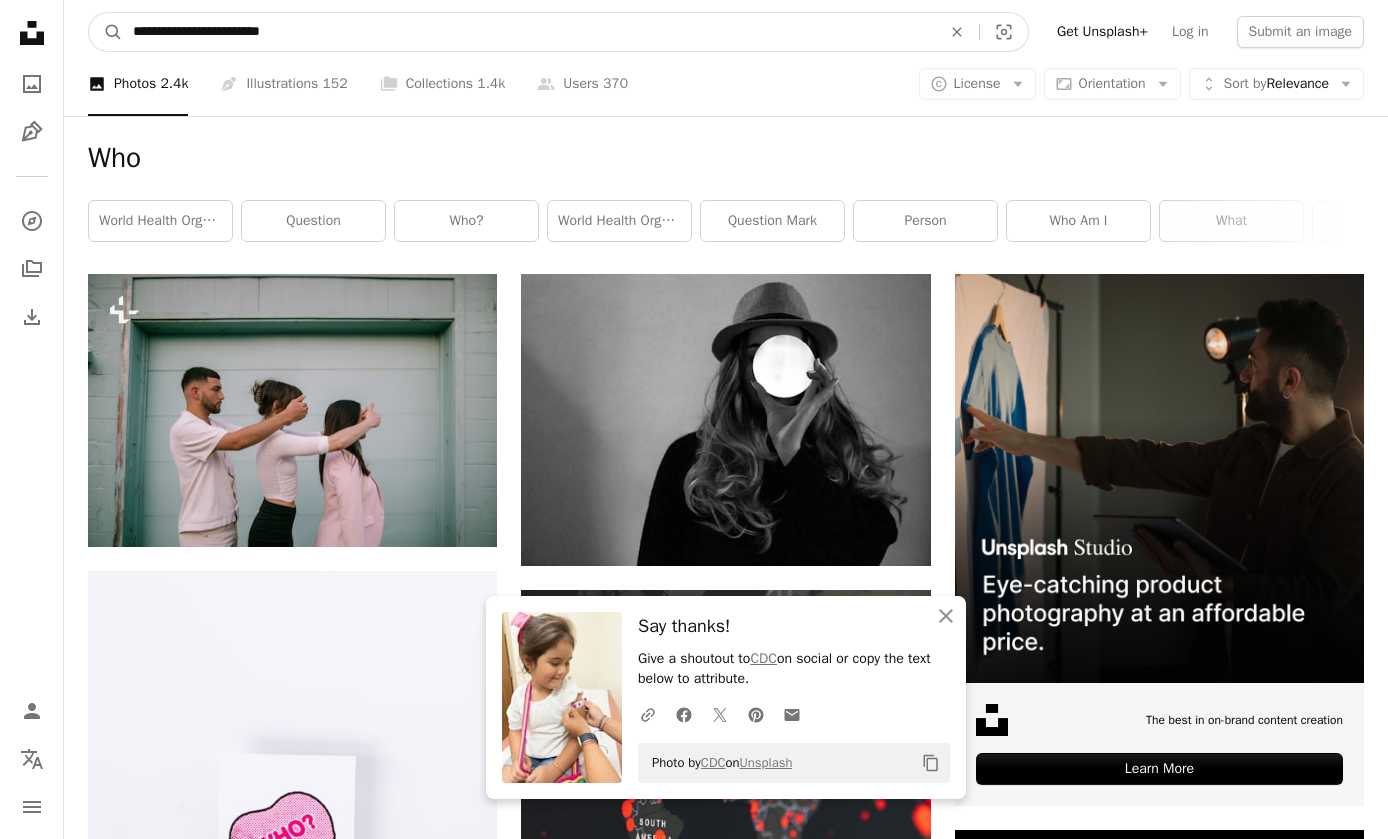 type on "**********" 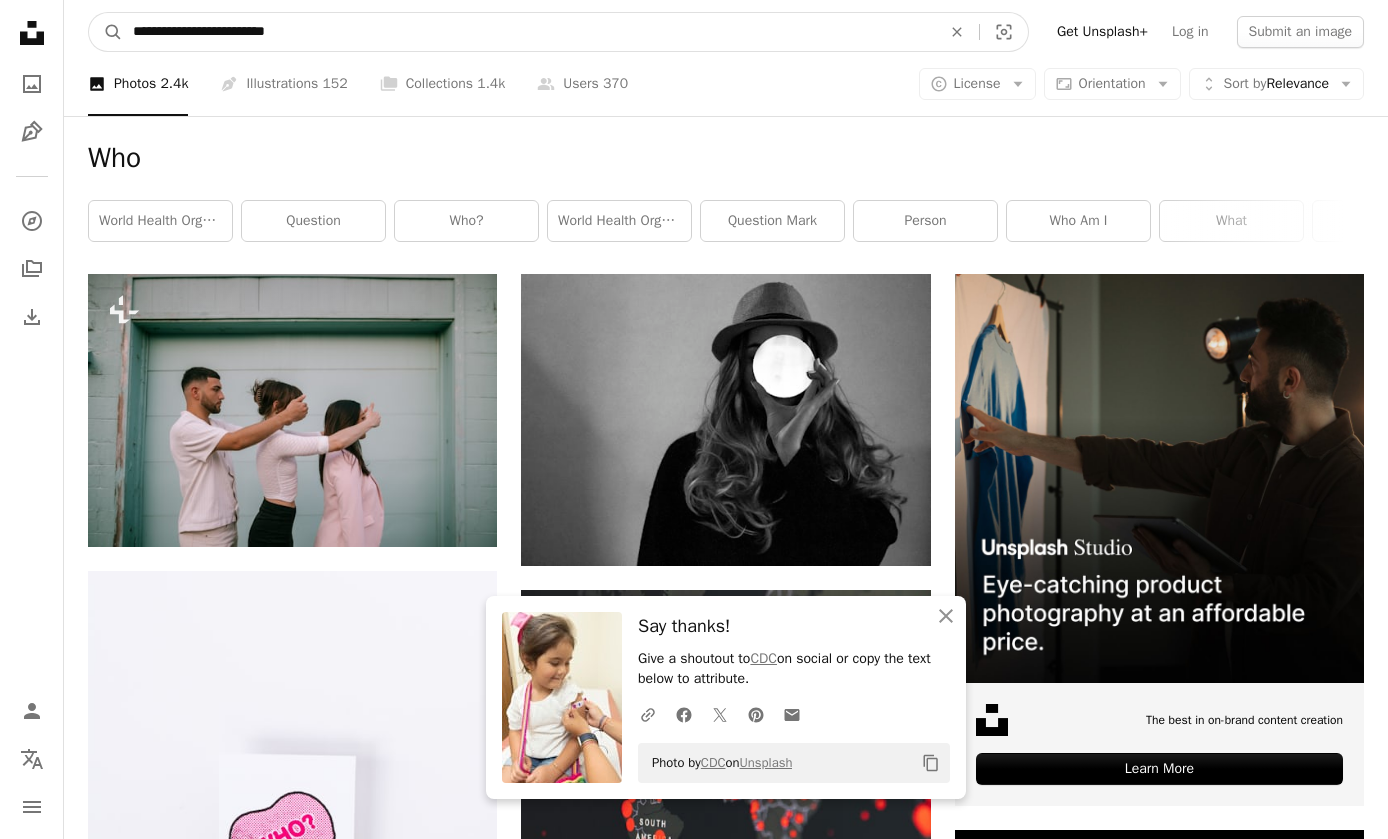 click on "A magnifying glass" at bounding box center (106, 32) 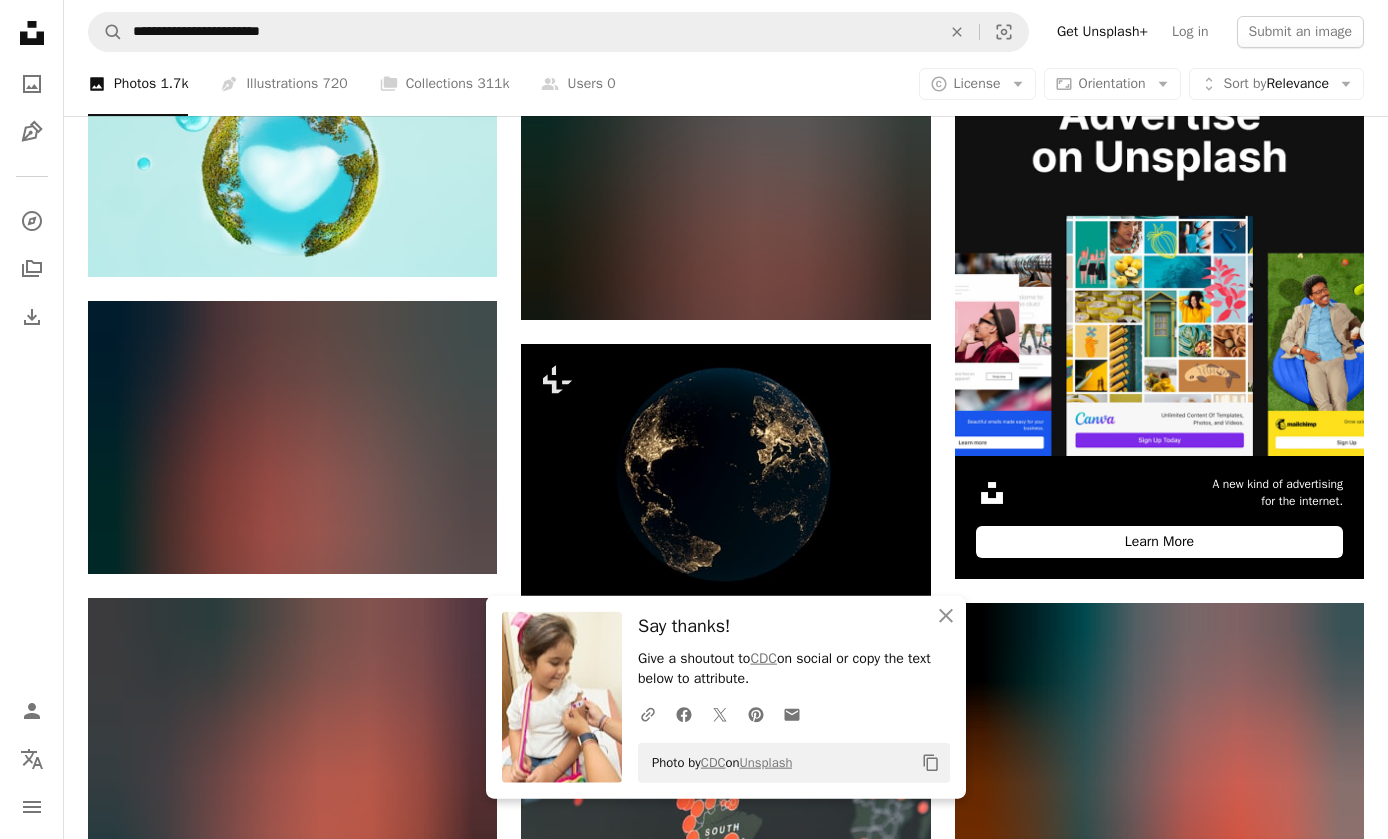 scroll, scrollTop: 0, scrollLeft: 0, axis: both 